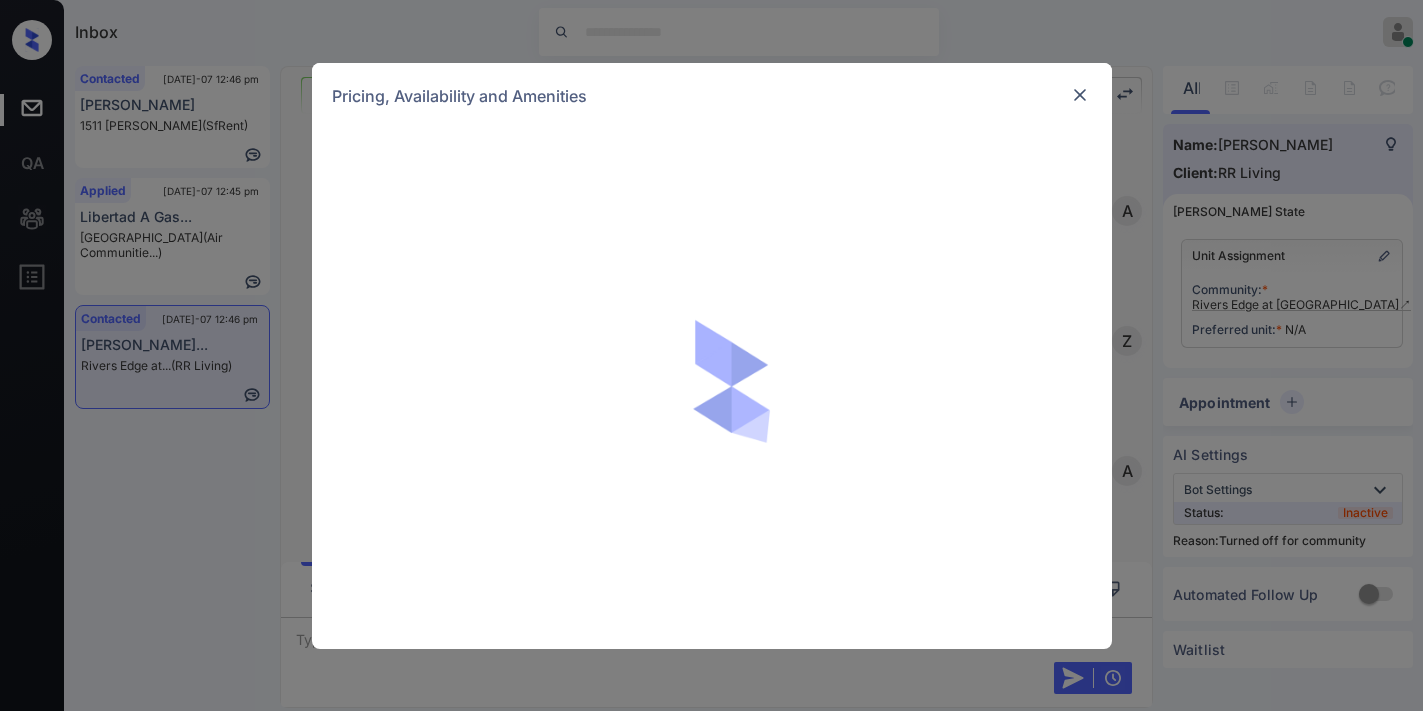 scroll, scrollTop: 0, scrollLeft: 0, axis: both 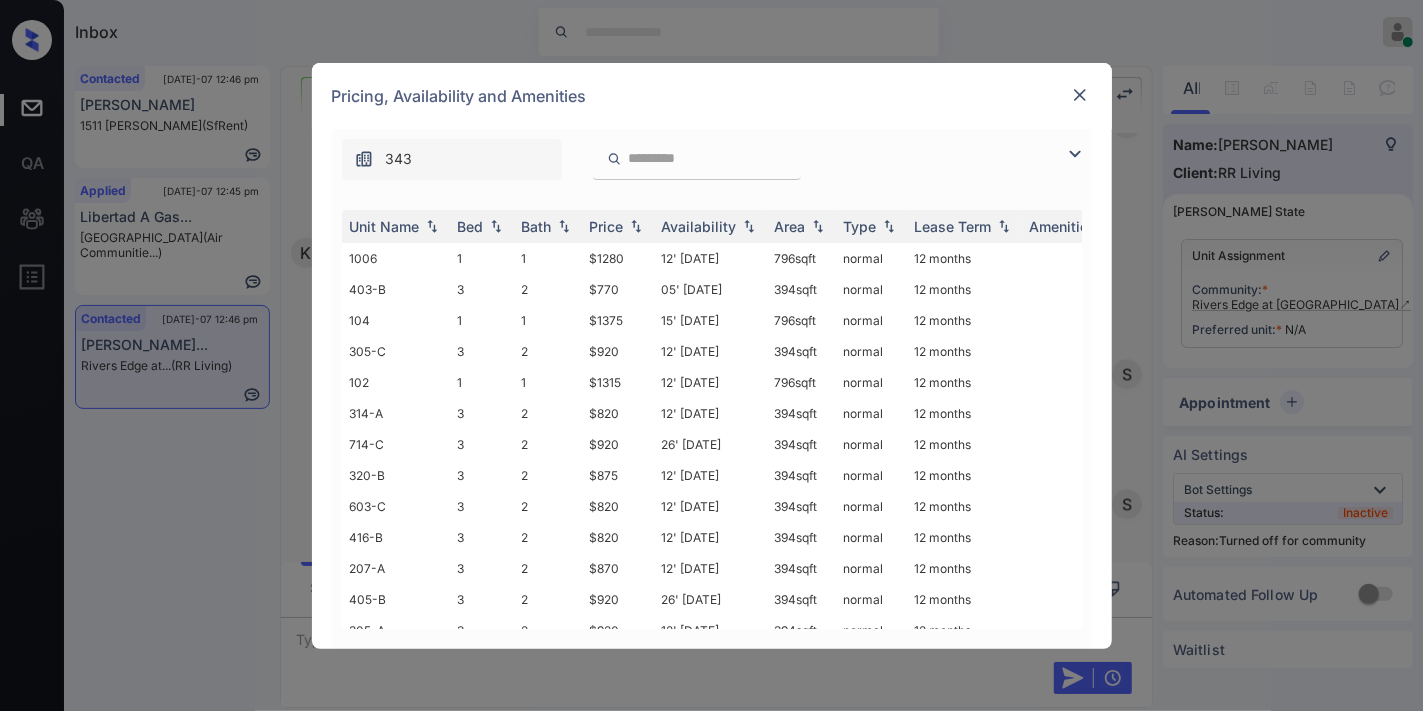 click on "Price" at bounding box center [607, 226] 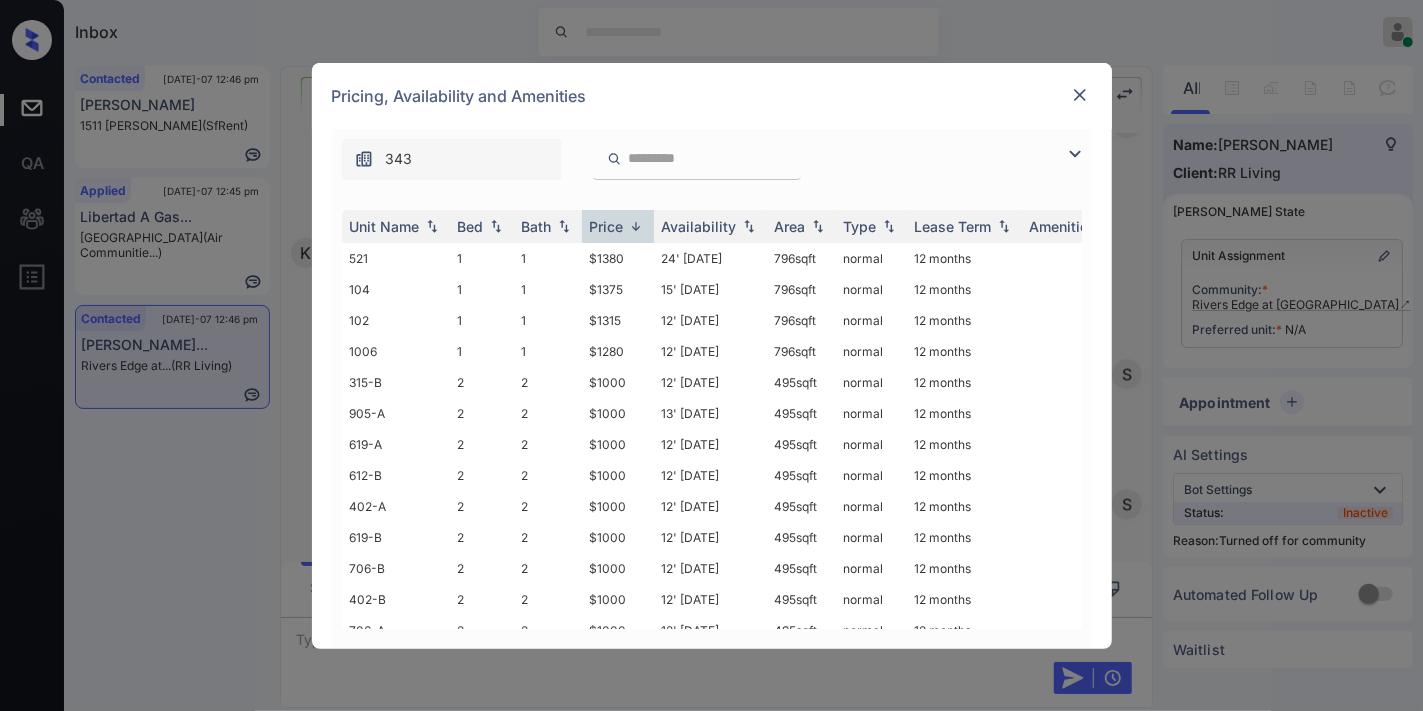 click on "Price" at bounding box center (607, 226) 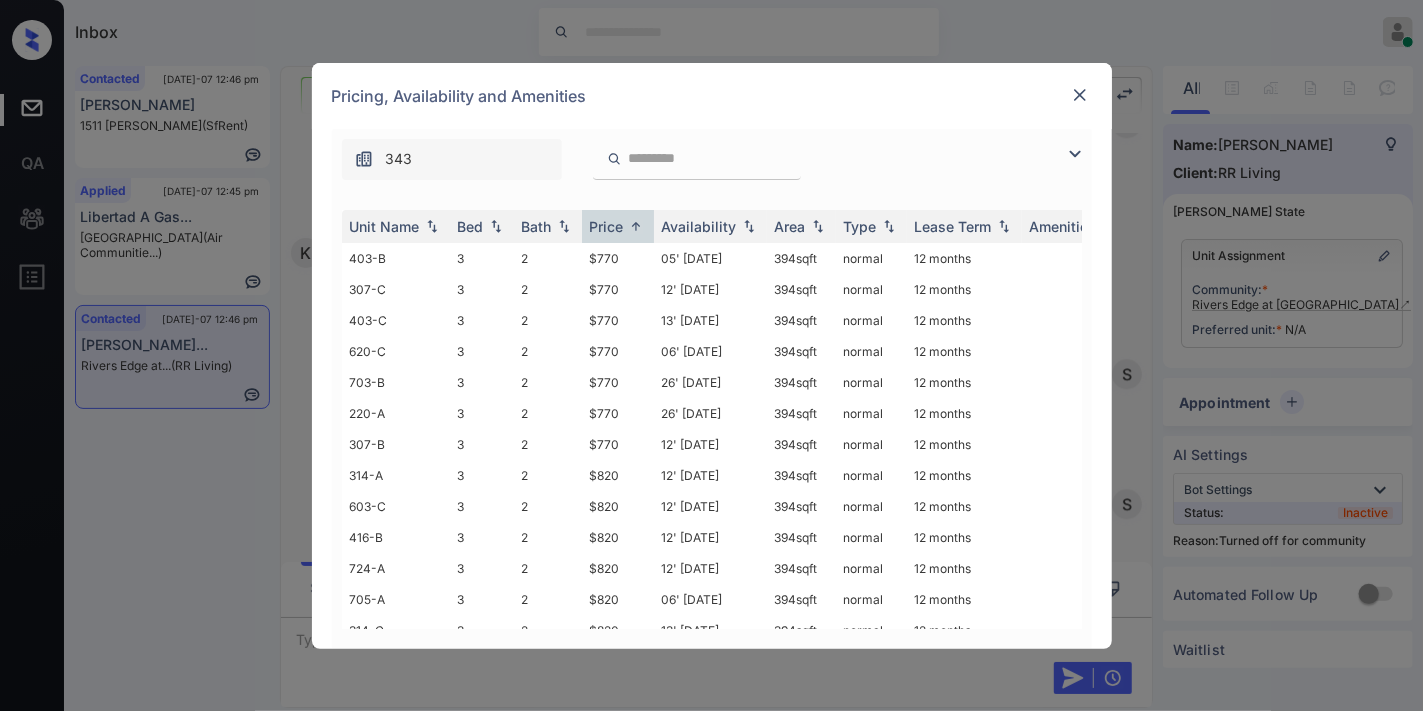 click at bounding box center [1080, 154] 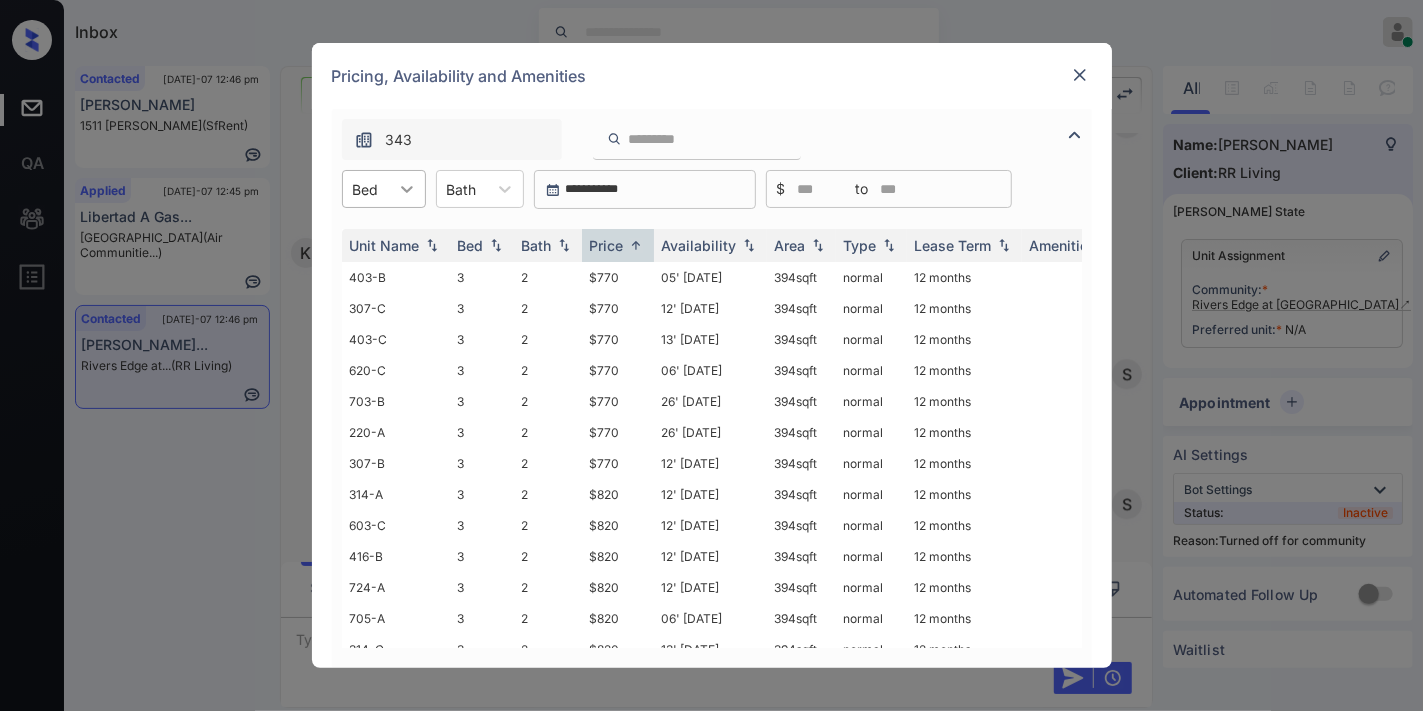 click at bounding box center [407, 189] 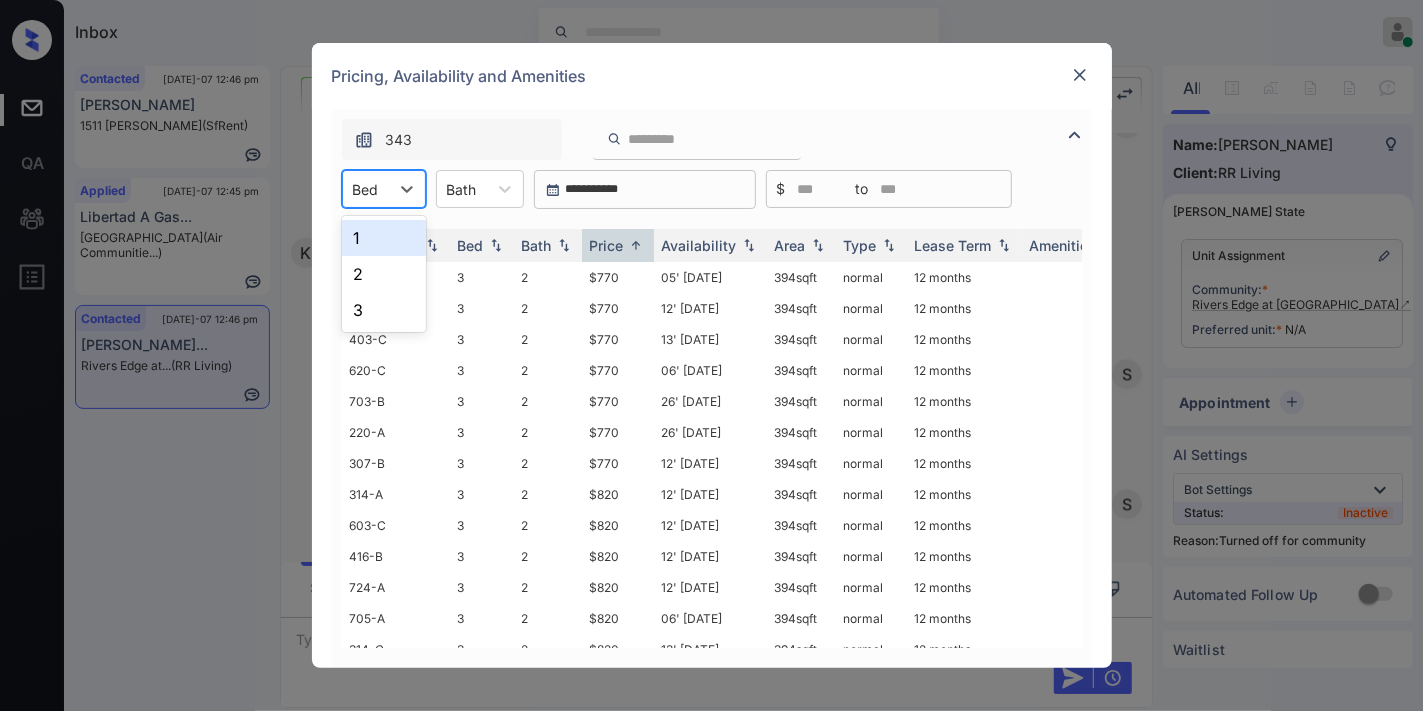 click on "1" at bounding box center [384, 238] 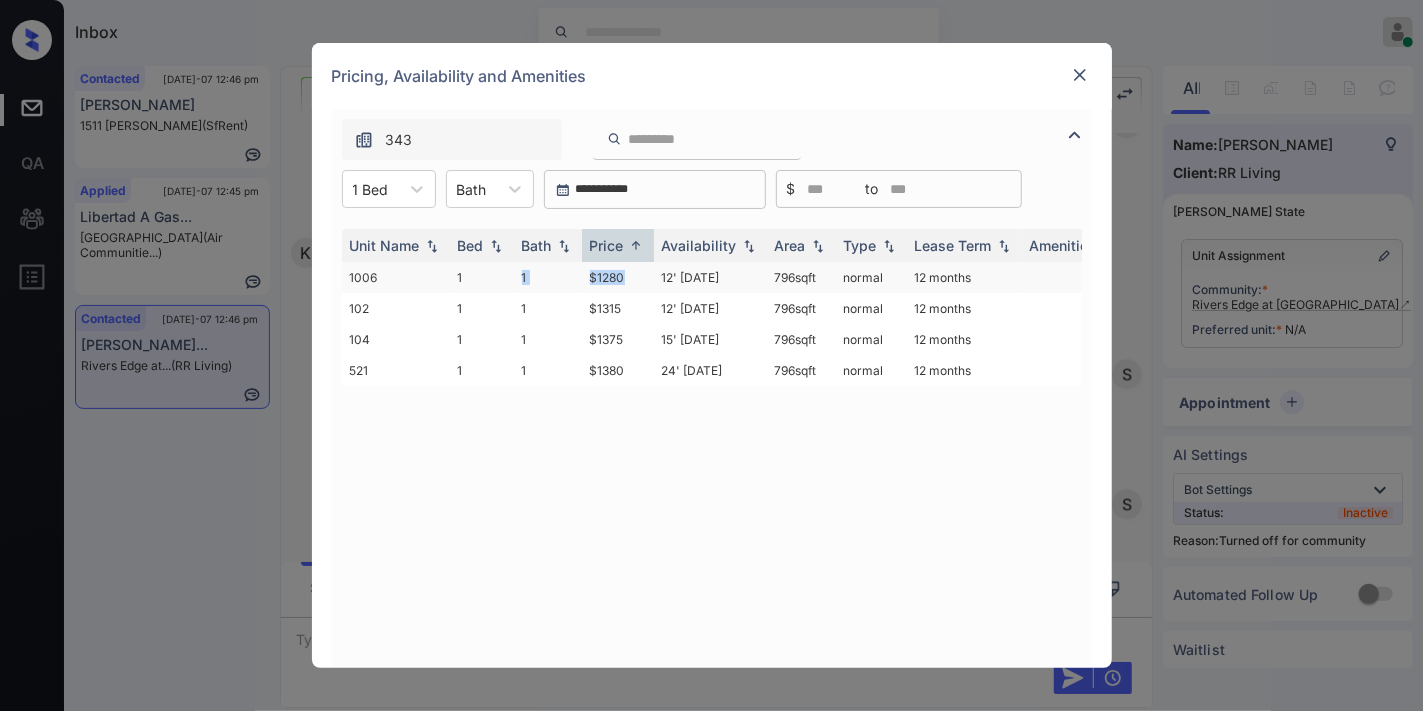 drag, startPoint x: 627, startPoint y: 270, endPoint x: 535, endPoint y: 264, distance: 92.19544 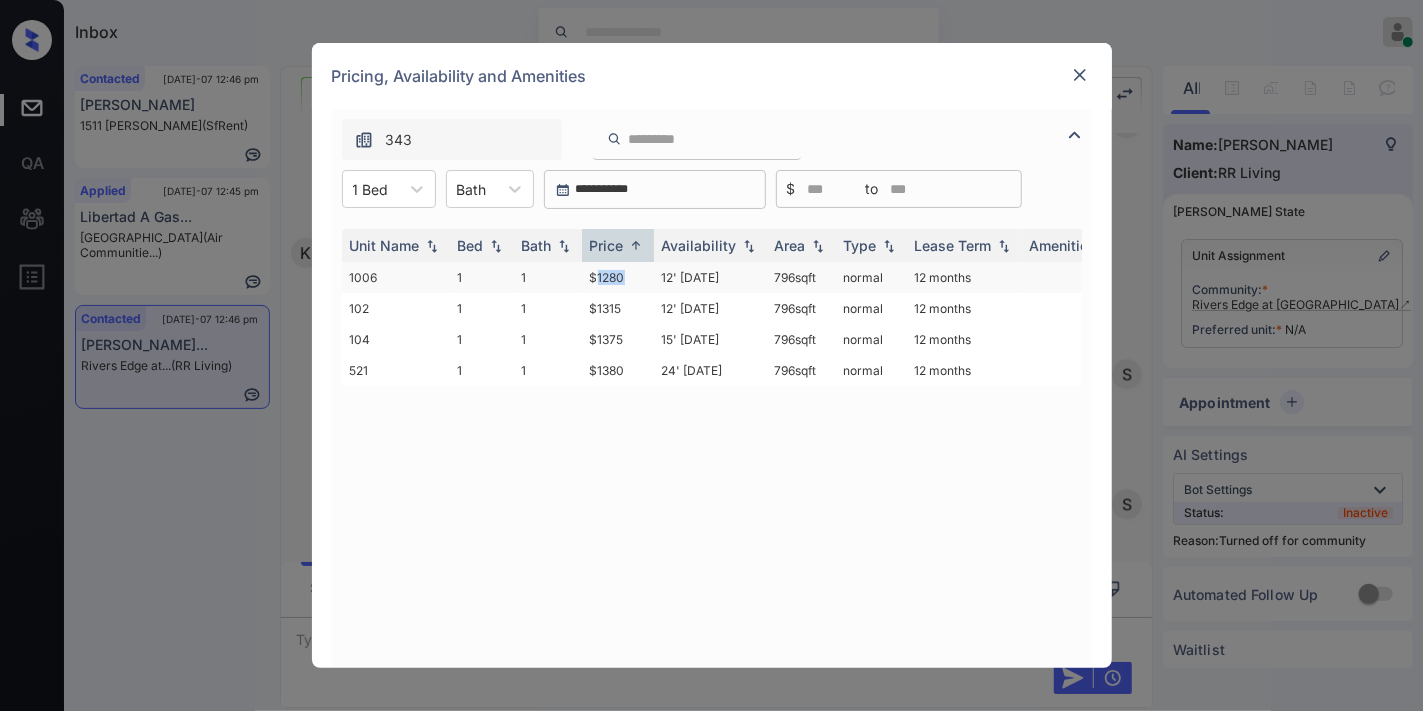 click on "$1280" at bounding box center [618, 277] 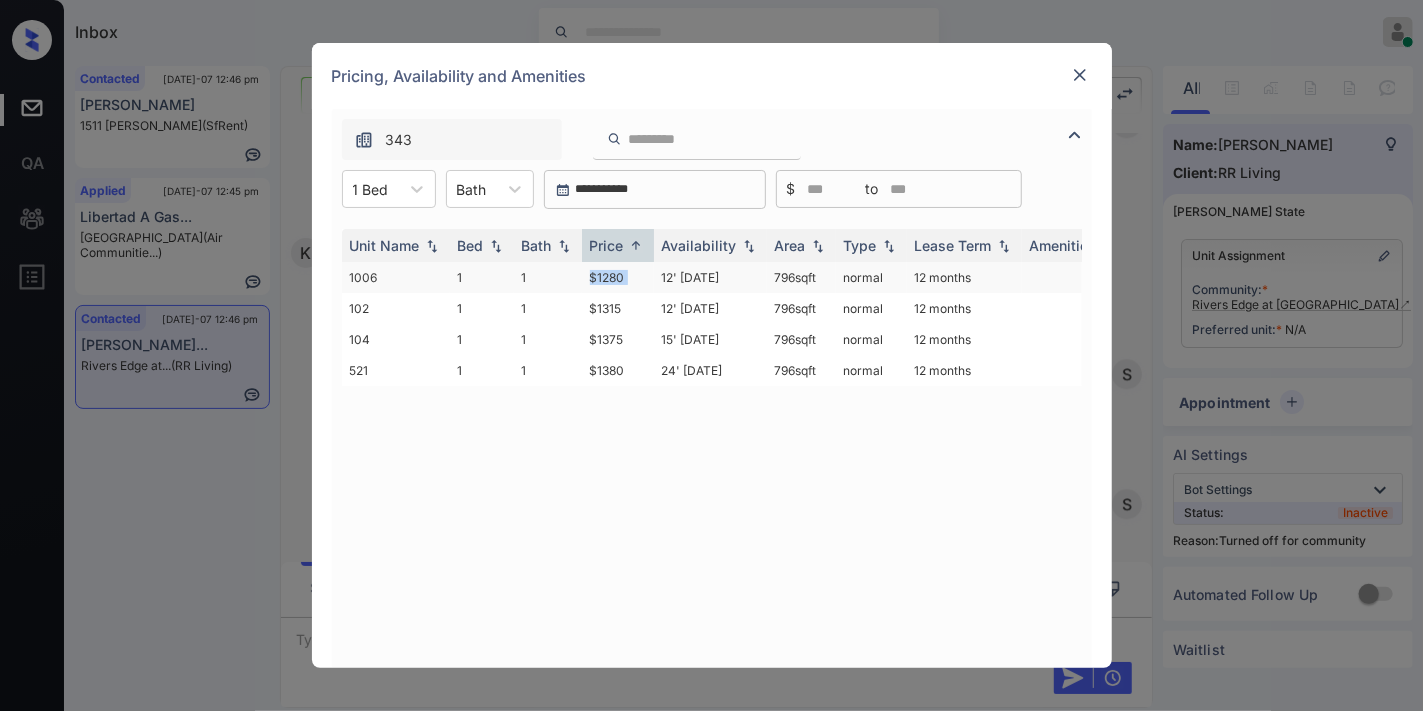 click on "$1280" at bounding box center (618, 277) 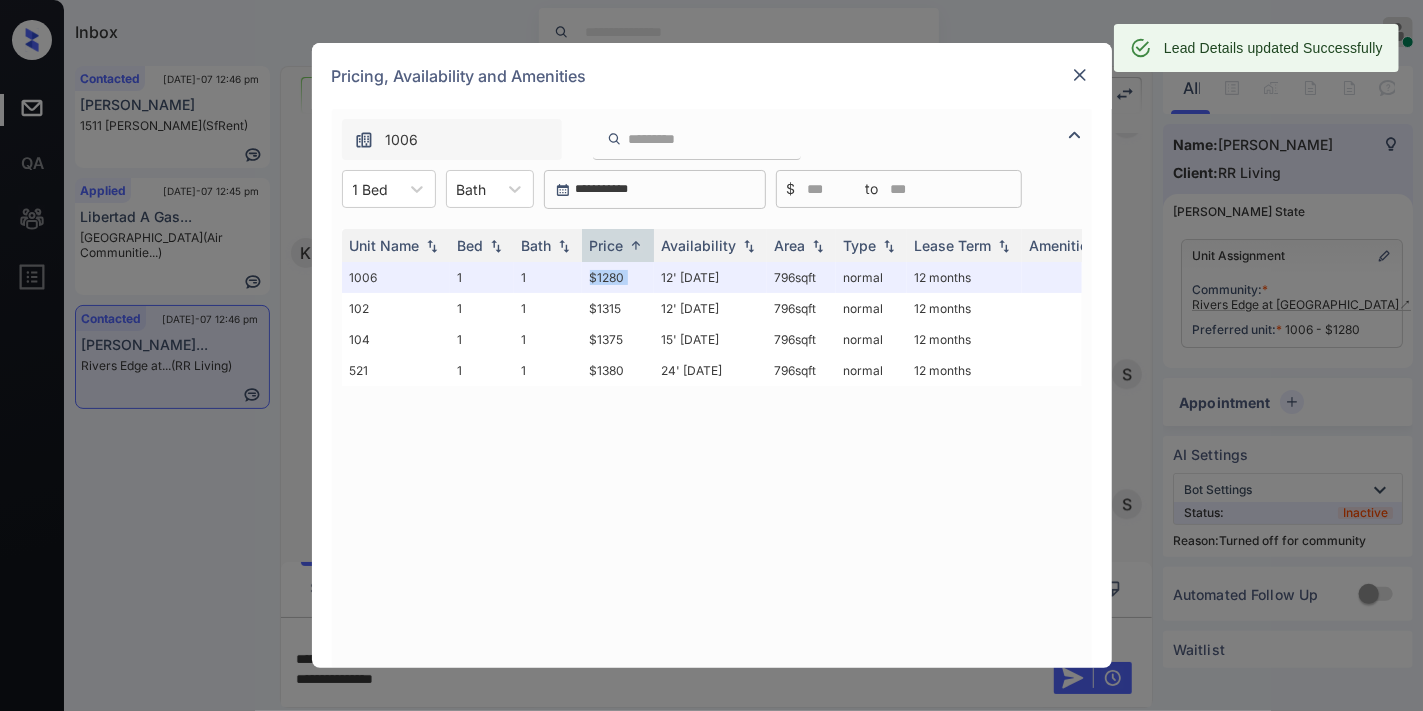click at bounding box center [1080, 75] 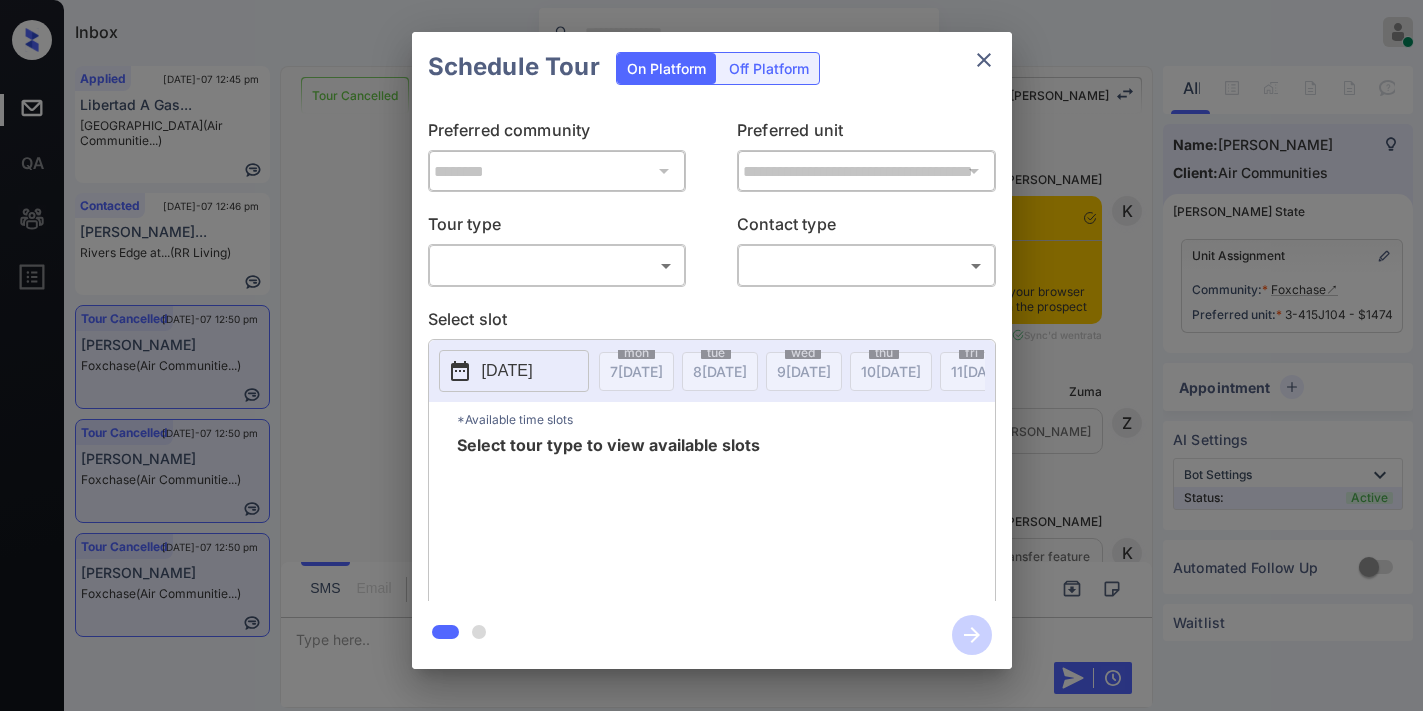 scroll, scrollTop: 0, scrollLeft: 0, axis: both 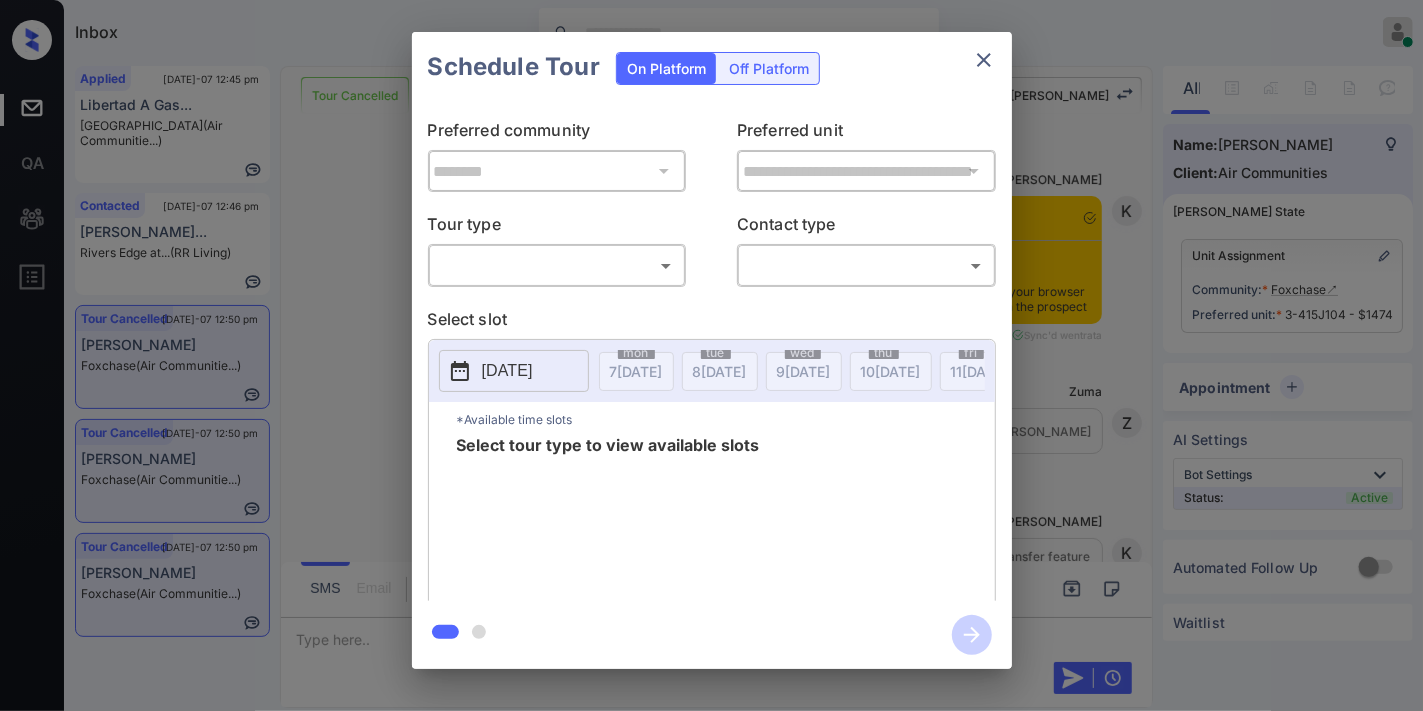 click on "Inbox Samantha Soliven Online Set yourself   offline Set yourself   on break Profile Switch to  dark  mode Sign out Applied Jul-07 12:45 pm   Libertad A Gas... Malibu Canyon  (Air Communitie...) Contacted Jul-07 12:46 pm   Kierra Mcknigh... Rivers Edge at...  (RR Living) Tour Cancelled Jul-07 12:50 pm   Marlena Elmore Foxchase  (Air Communitie...) Tour Cancelled Jul-07 12:50 pm   Marlena Elmore Foxchase  (Air Communitie...) Tour Cancelled Jul-07 12:50 pm   Marlena Elmore Foxchase  (Air Communitie...) Tour Cancelled Lost Lead Sentiment: Angry Upon sliding the acknowledgement:  Lead will move to lost stage. * ​ SMS and call option will be set to opt out. AFM will be turned off for the lead. Kelsey New Message Kelsey Notes Note: <a href="https://conversation.getzuma.com/686be1777f99e46a7912e8f0">https://conversation.getzuma.com/686be1777f99e46a7912e8f0</a> - Paste this link into your browser to view Kelsey’s conversation with the prospect Jul 07, 2025 08:02 am  Sync'd w  entrata K New Message Zuma Z Kelsey K" at bounding box center [711, 355] 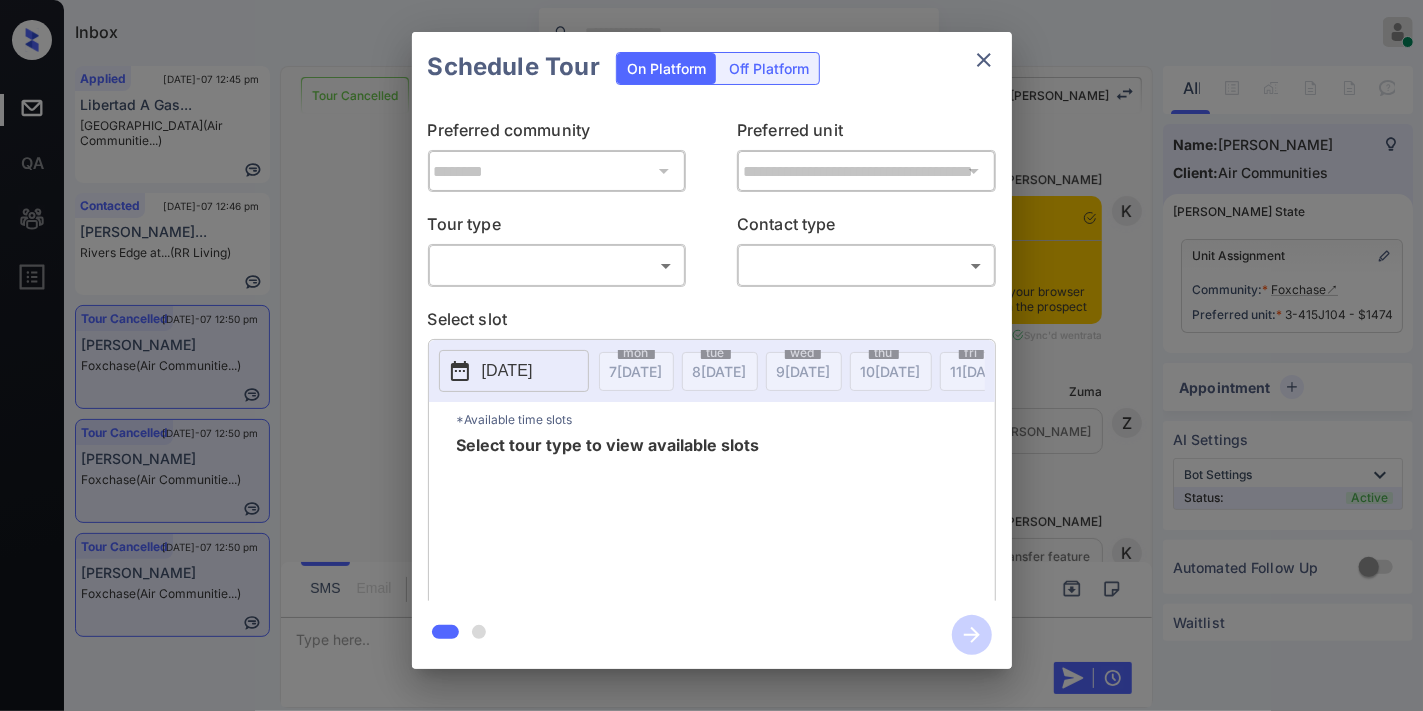 scroll, scrollTop: 7982, scrollLeft: 0, axis: vertical 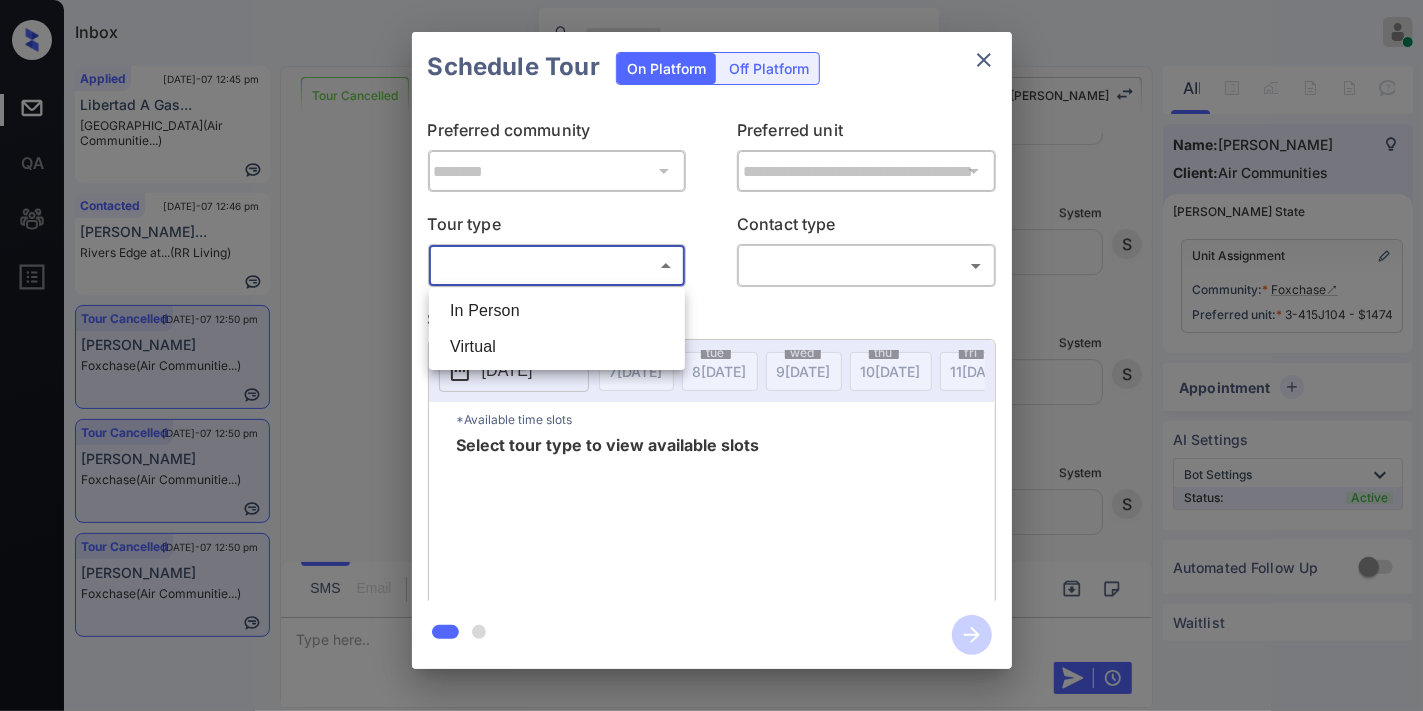 click on "In Person" at bounding box center (557, 311) 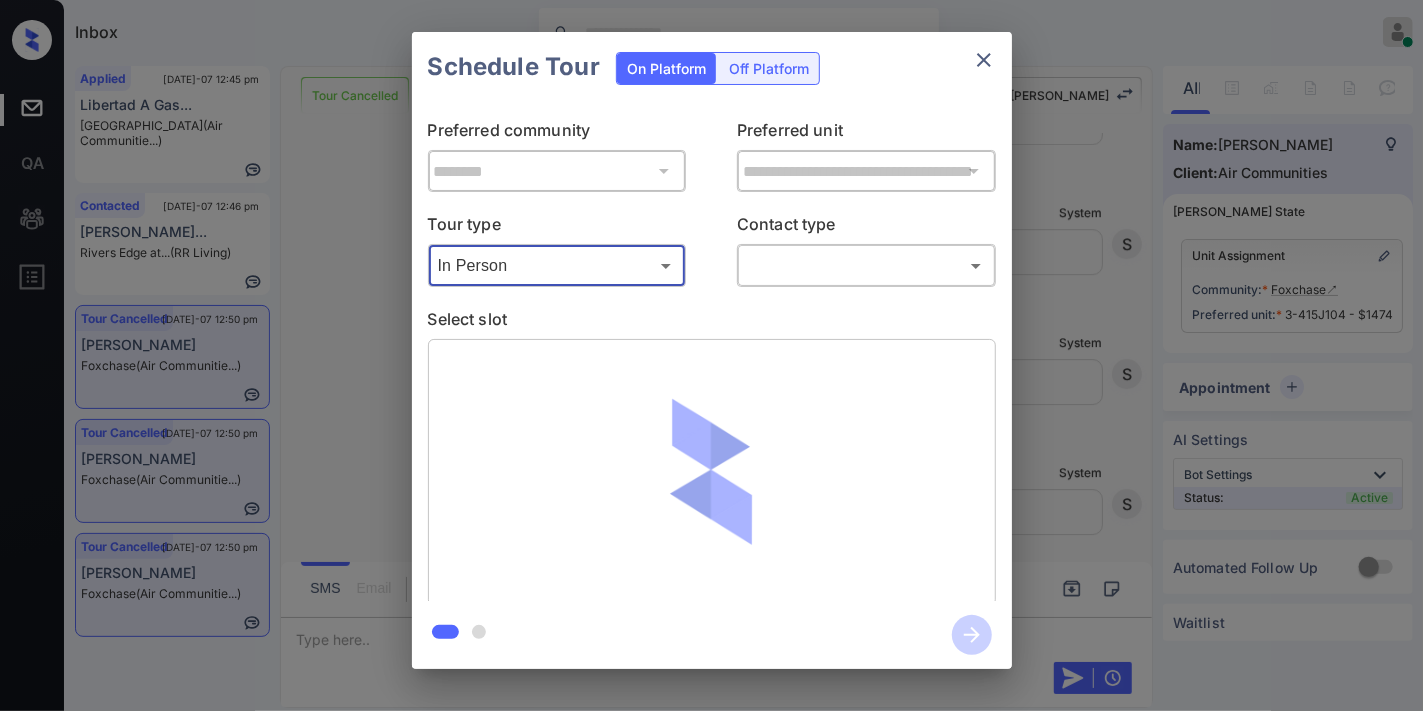 click on "Inbox Samantha Soliven Online Set yourself   offline Set yourself   on break Profile Switch to  dark  mode Sign out Applied Jul-07 12:45 pm   Libertad A Gas... Malibu Canyon  (Air Communitie...) Contacted Jul-07 12:46 pm   Kierra Mcknigh... Rivers Edge at...  (RR Living) Tour Cancelled Jul-07 12:50 pm   Marlena Elmore Foxchase  (Air Communitie...) Tour Cancelled Jul-07 12:50 pm   Marlena Elmore Foxchase  (Air Communitie...) Tour Cancelled Jul-07 12:50 pm   Marlena Elmore Foxchase  (Air Communitie...) Tour Cancelled Lost Lead Sentiment: Angry Upon sliding the acknowledgement:  Lead will move to lost stage. * ​ SMS and call option will be set to opt out. AFM will be turned off for the lead. Kelsey New Message Kelsey Notes Note: <a href="https://conversation.getzuma.com/686be1777f99e46a7912e8f0">https://conversation.getzuma.com/686be1777f99e46a7912e8f0</a> - Paste this link into your browser to view Kelsey’s conversation with the prospect Jul 07, 2025 08:02 am  Sync'd w  entrata K New Message Zuma Z Kelsey K" at bounding box center [711, 355] 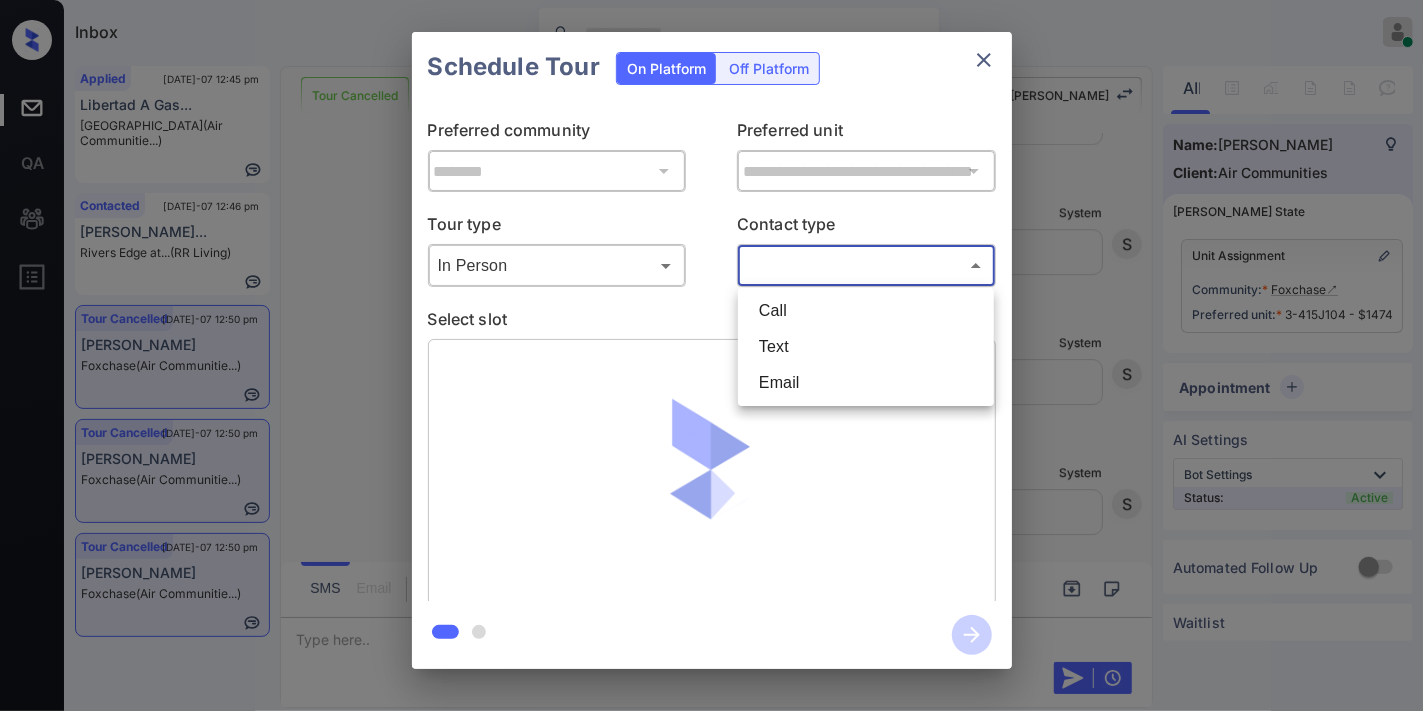 click on "Text" at bounding box center [866, 347] 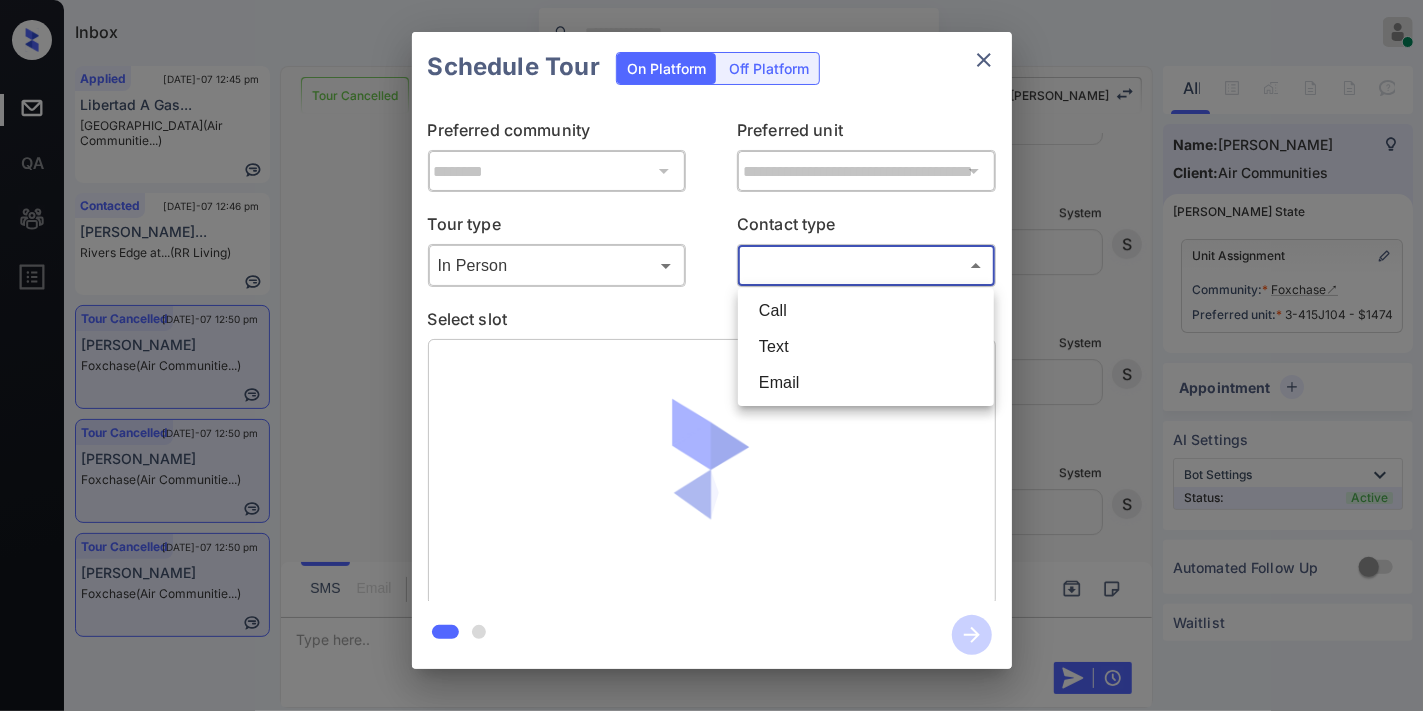 type on "****" 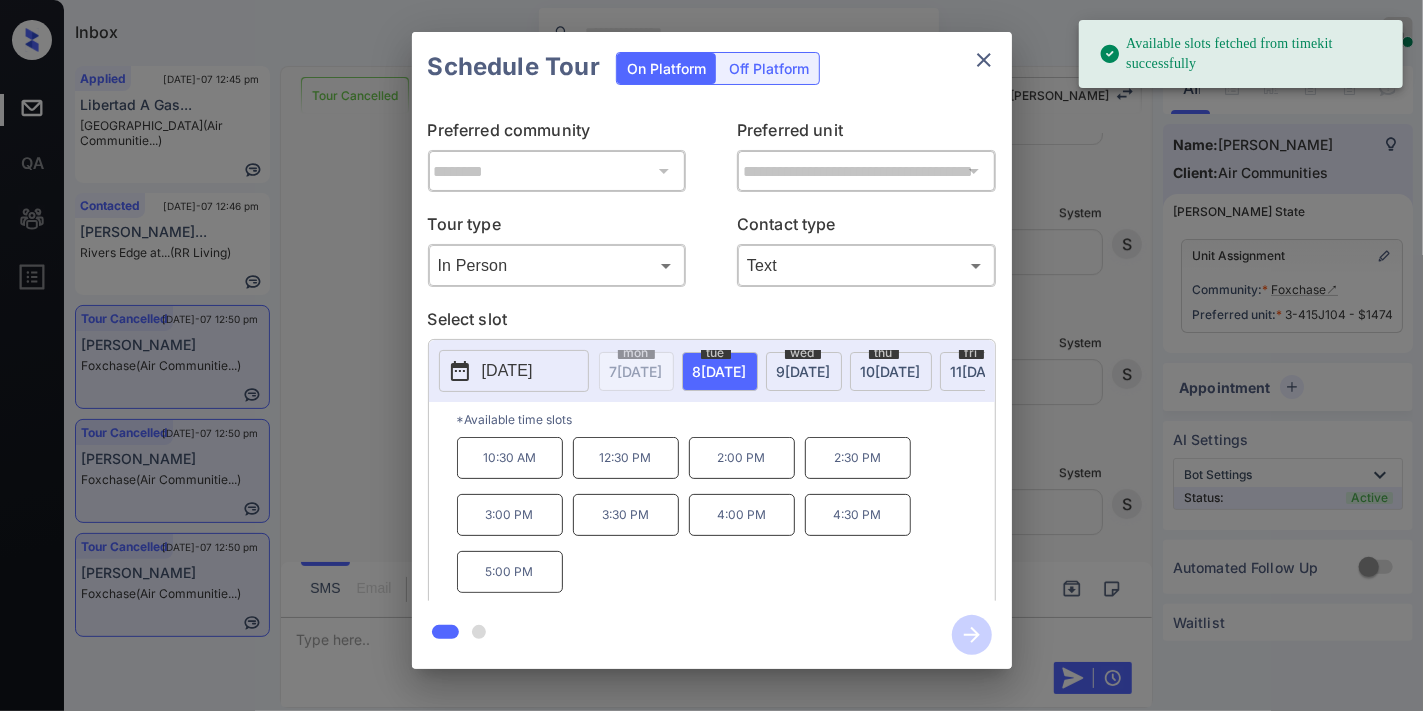 click on "2025-07-08" at bounding box center [507, 371] 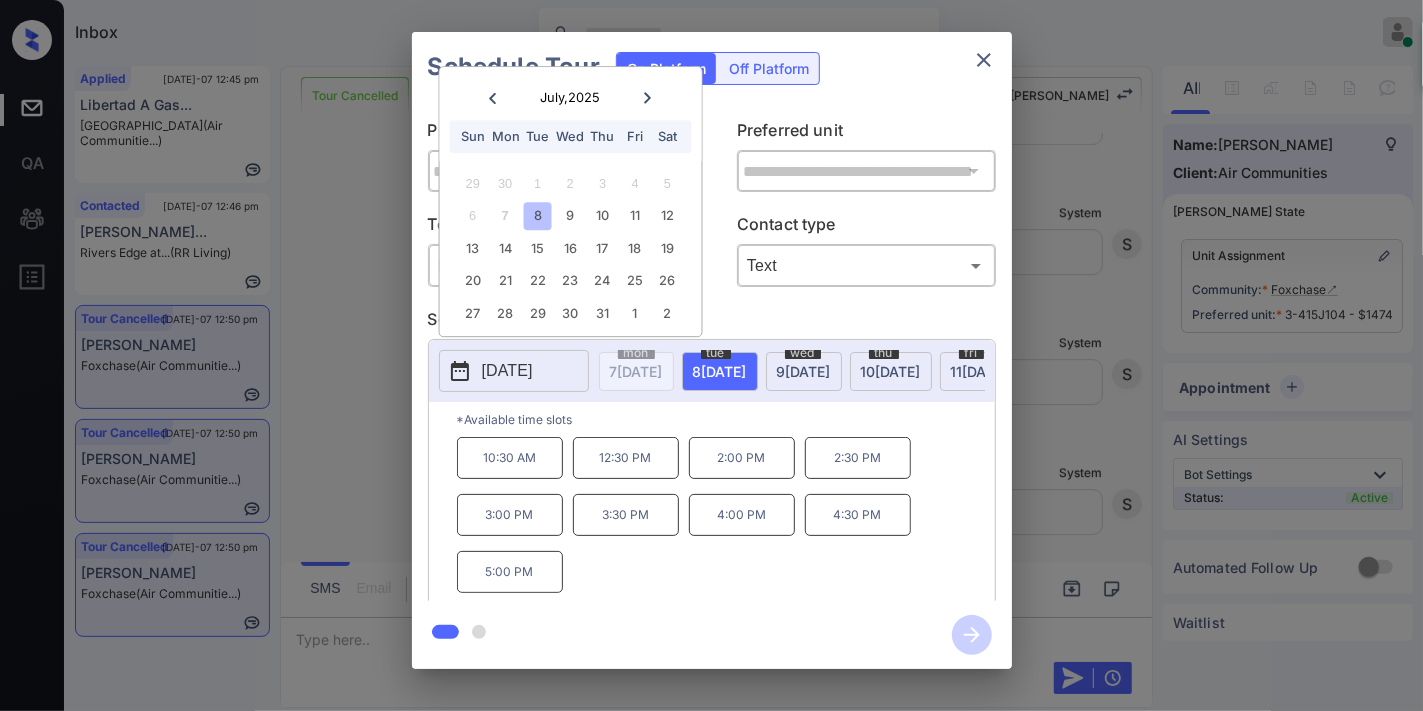 click on "10:30 AM" at bounding box center [510, 458] 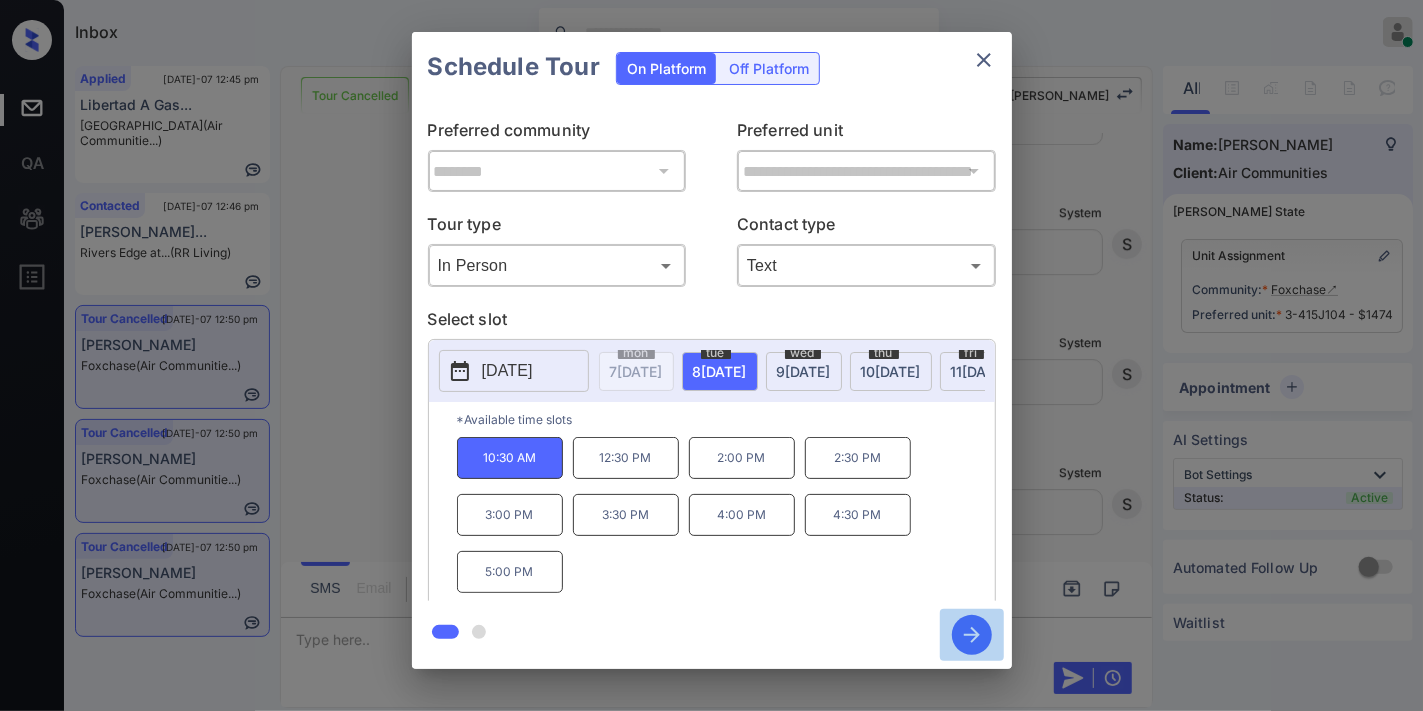 click 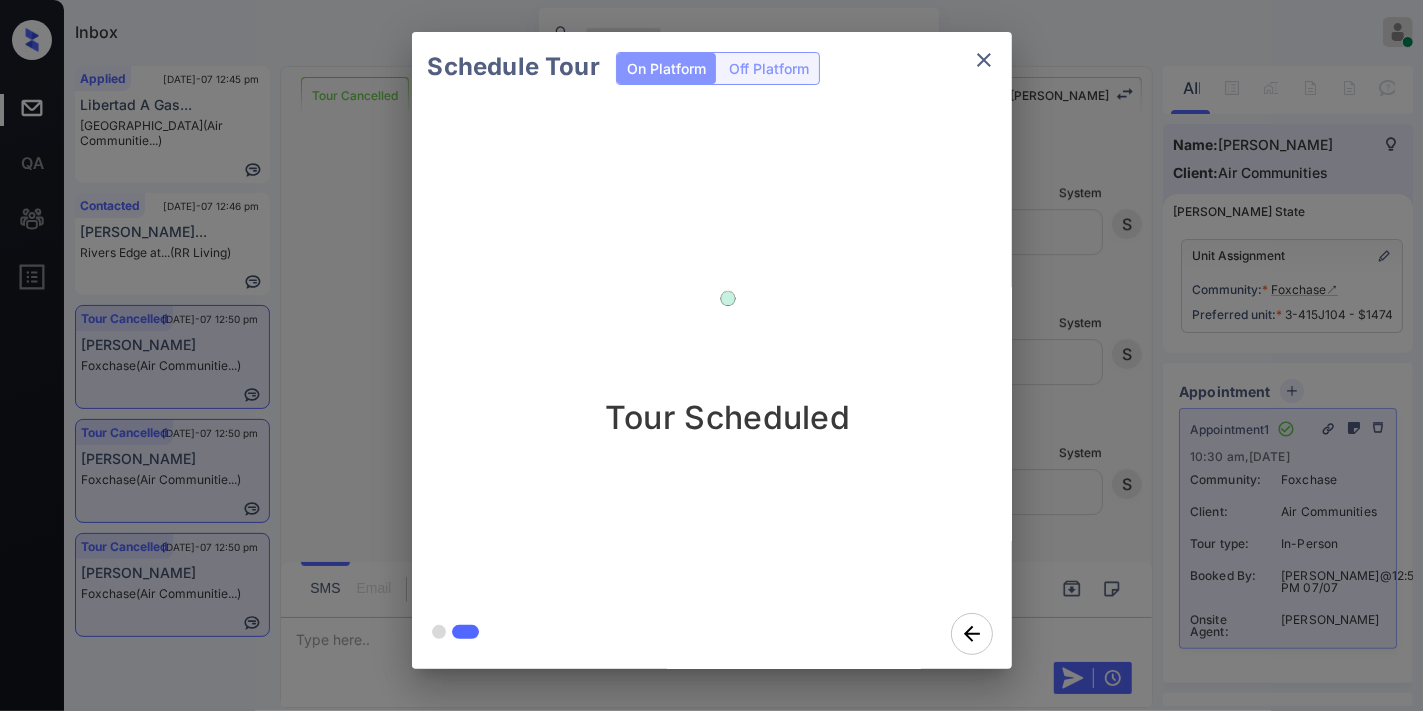 click 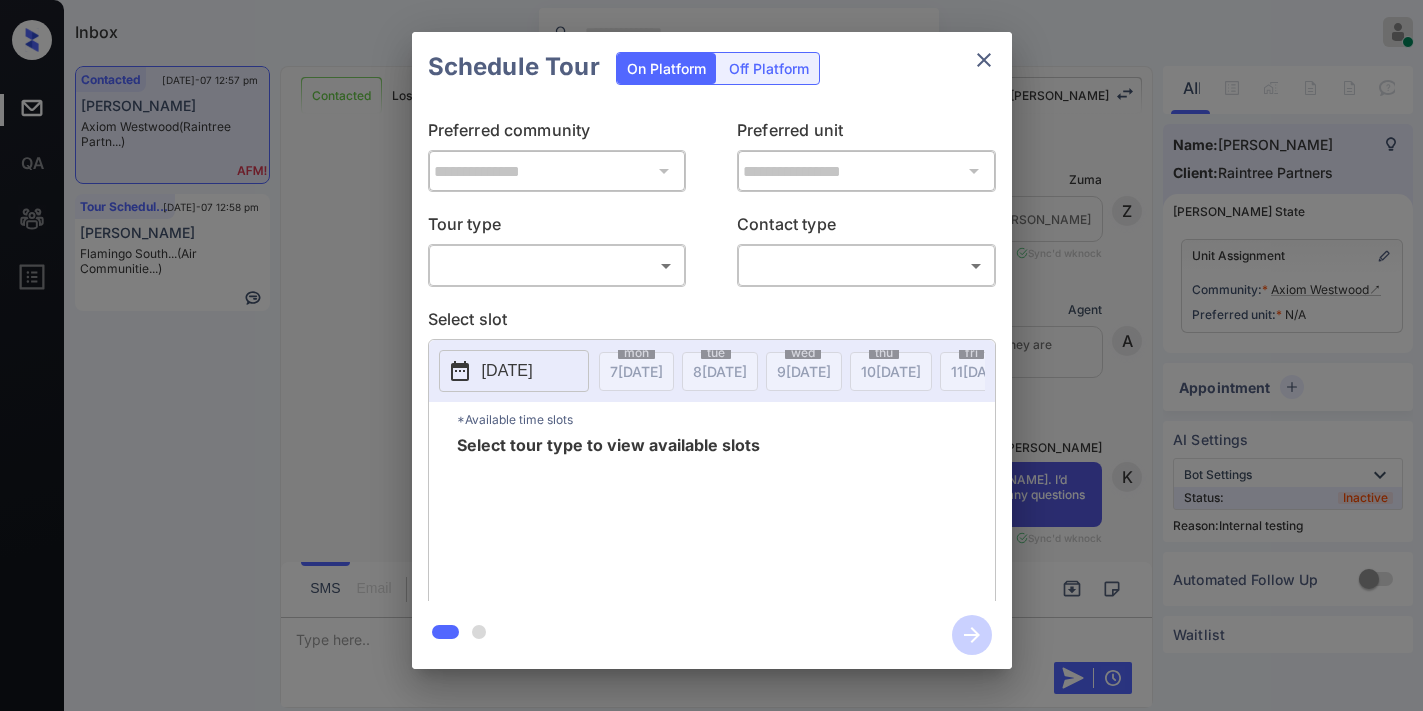 click on "Inbox Samantha Soliven Online Set yourself   offline Set yourself   on break Profile Switch to  dark  mode Sign out Contacted Jul-07 12:57 pm   Irene Axiom Westwood  (Raintree Partn...) Tour Scheduled Jul-07 12:58 pm   Daniel Cabrera Flamingo South...  (Air Communitie...) Contacted Lost Lead Sentiment: Angry Upon sliding the acknowledgement:  Lead will move to lost stage. * ​ SMS and call option will be set to opt out. AFM will be turned off for the lead. Kelsey New Message Zuma Lead transferred to leasing agent: kelsey Jul 07, 2025 11:40 am  Sync'd w  knock Z New Message Agent Lead created because they indicated they are interested in leasing via Zuma IVR. Jul 07, 2025 11:40 am A New Message Kelsey Thank you for calling Axiom Westwood! This is Kelsey. I’d love to help—let me know if you’d like to schedule a tour or have any questions about our apartment homes. Jul 07, 2025 11:41 am   | conversationalSms  Sync'd w  knock K New Message Leasing office missed call, AFM sent Jul 07, 2025 11:41 am K Irene" at bounding box center [711, 355] 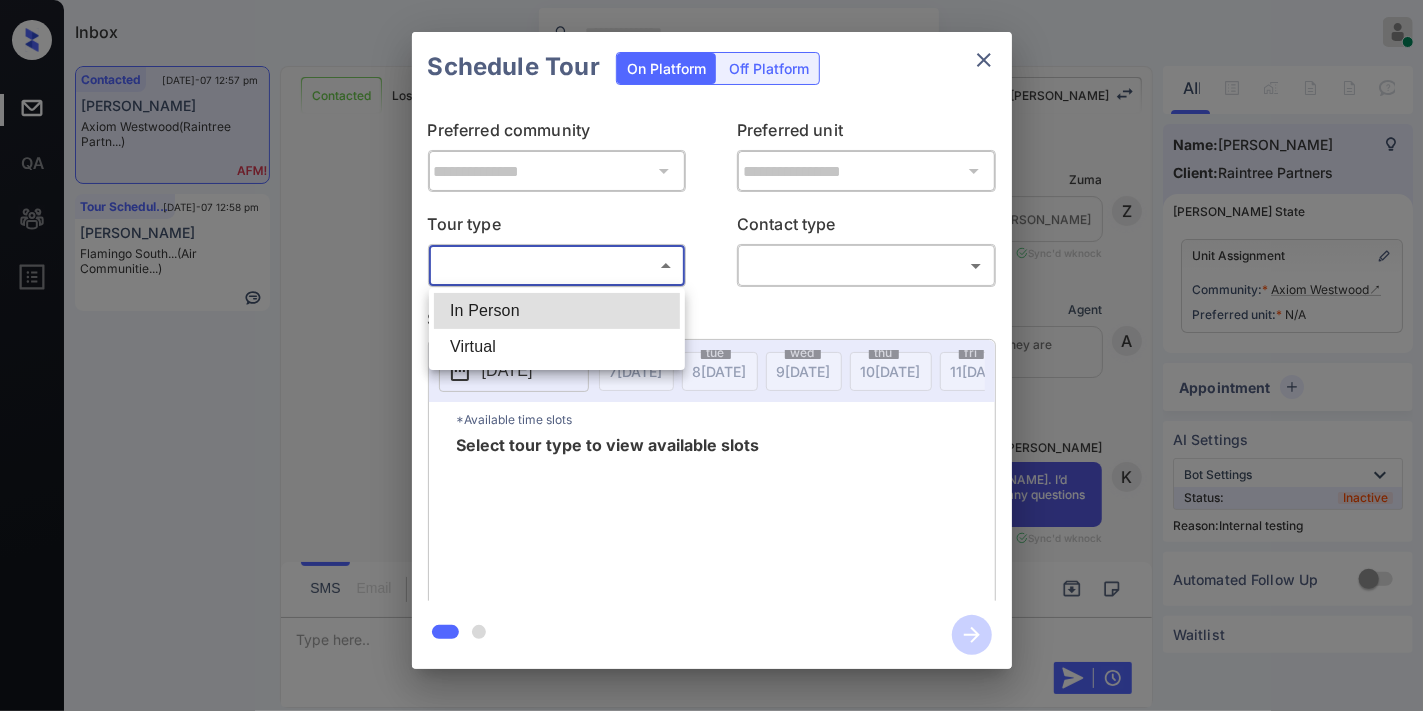scroll, scrollTop: 5742, scrollLeft: 0, axis: vertical 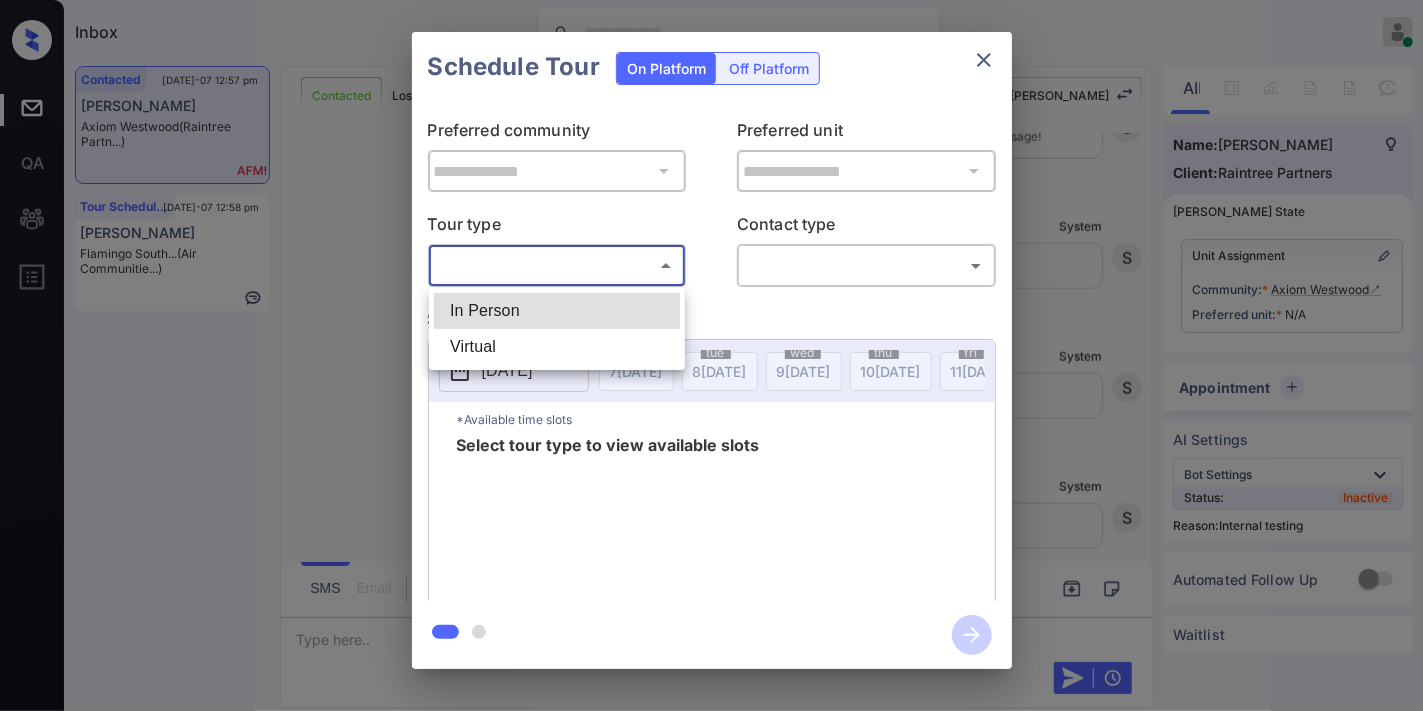 click on "In Person" at bounding box center (557, 311) 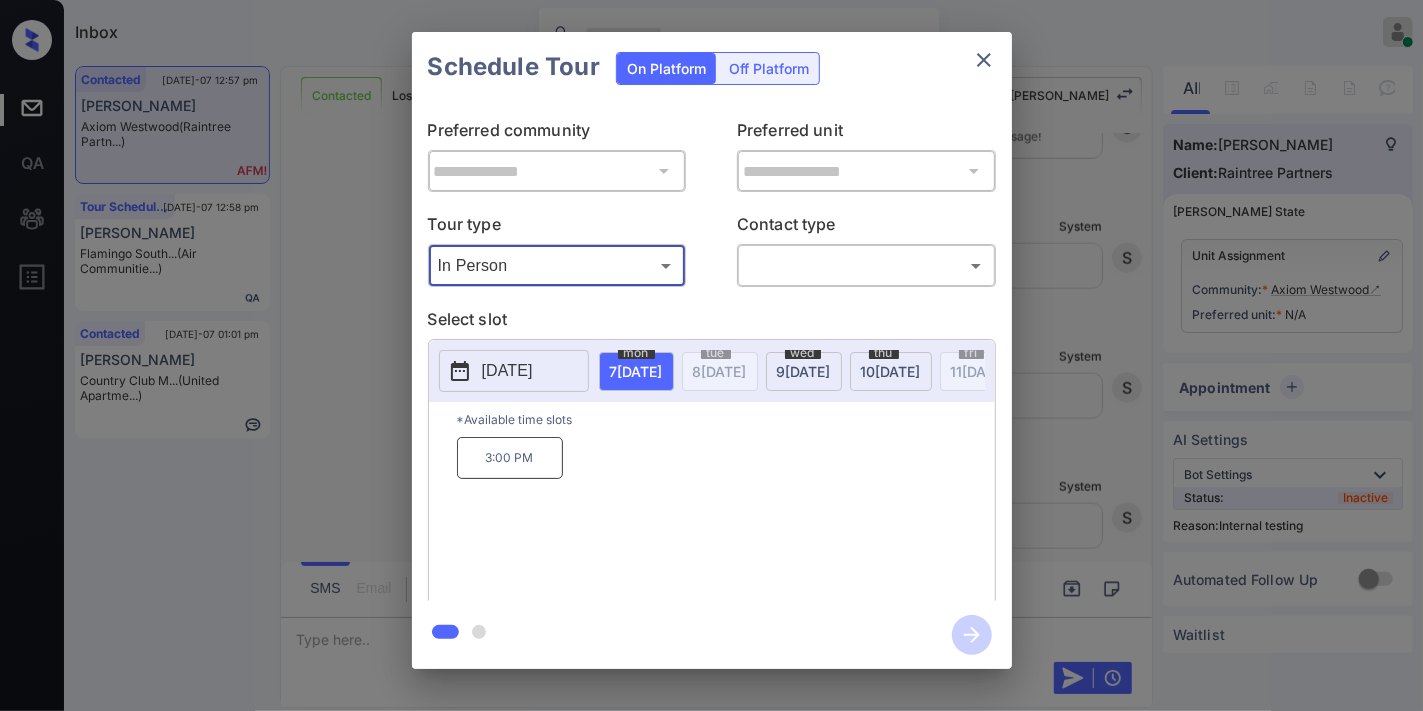 click on "3:00 PM" at bounding box center (726, 517) 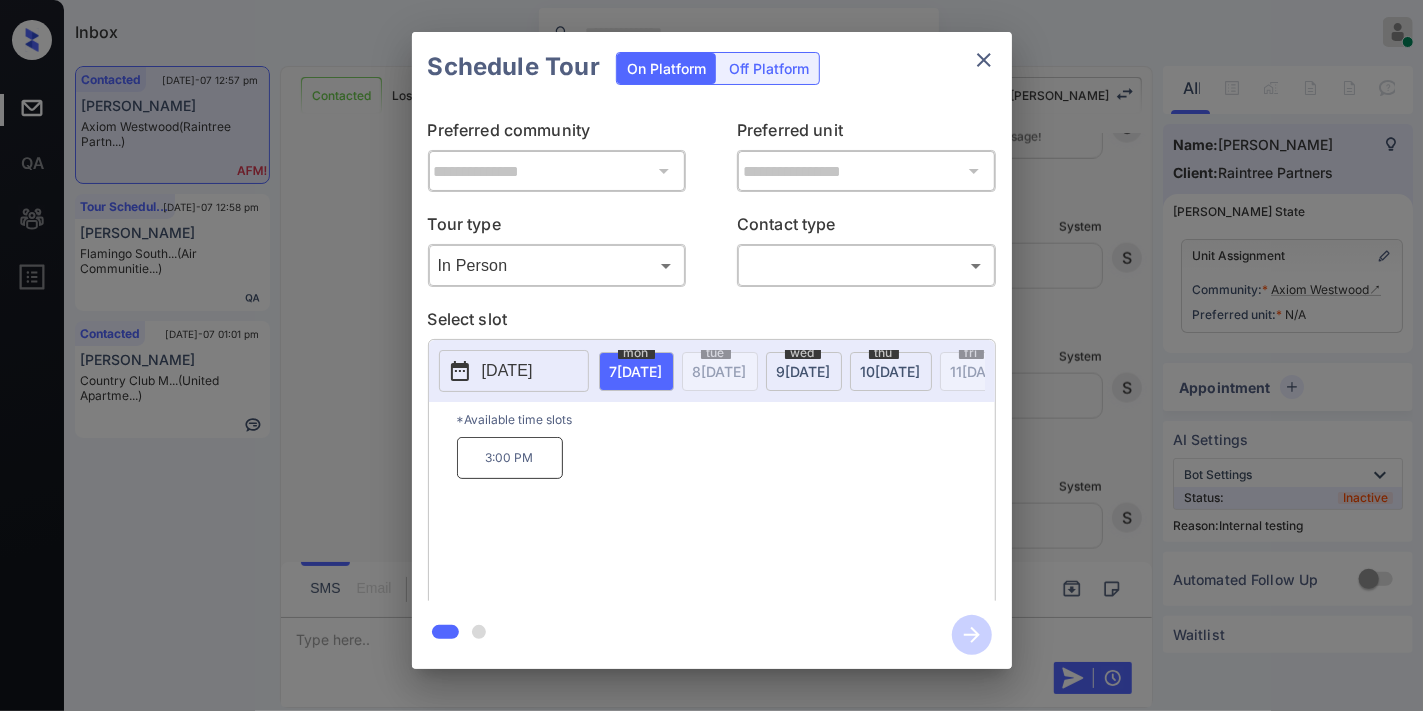 click on "**********" at bounding box center [711, 350] 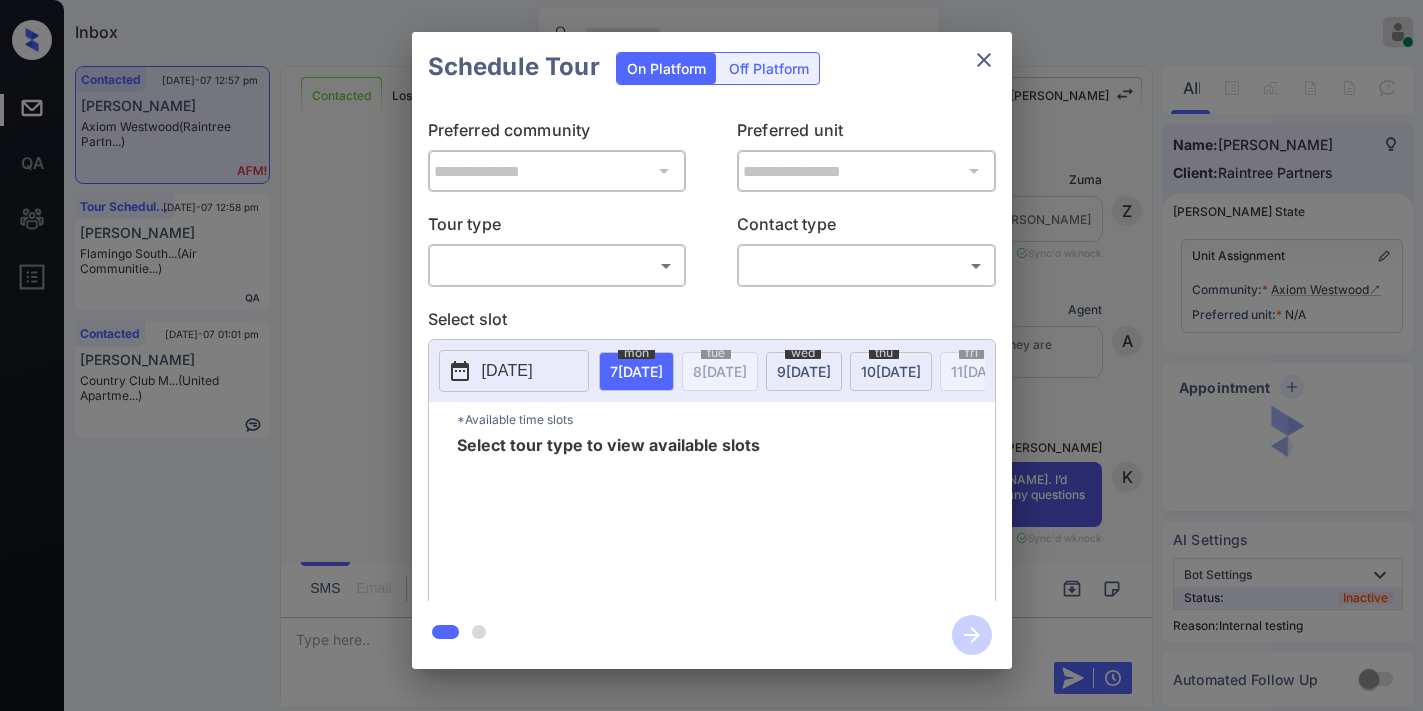 scroll, scrollTop: 0, scrollLeft: 0, axis: both 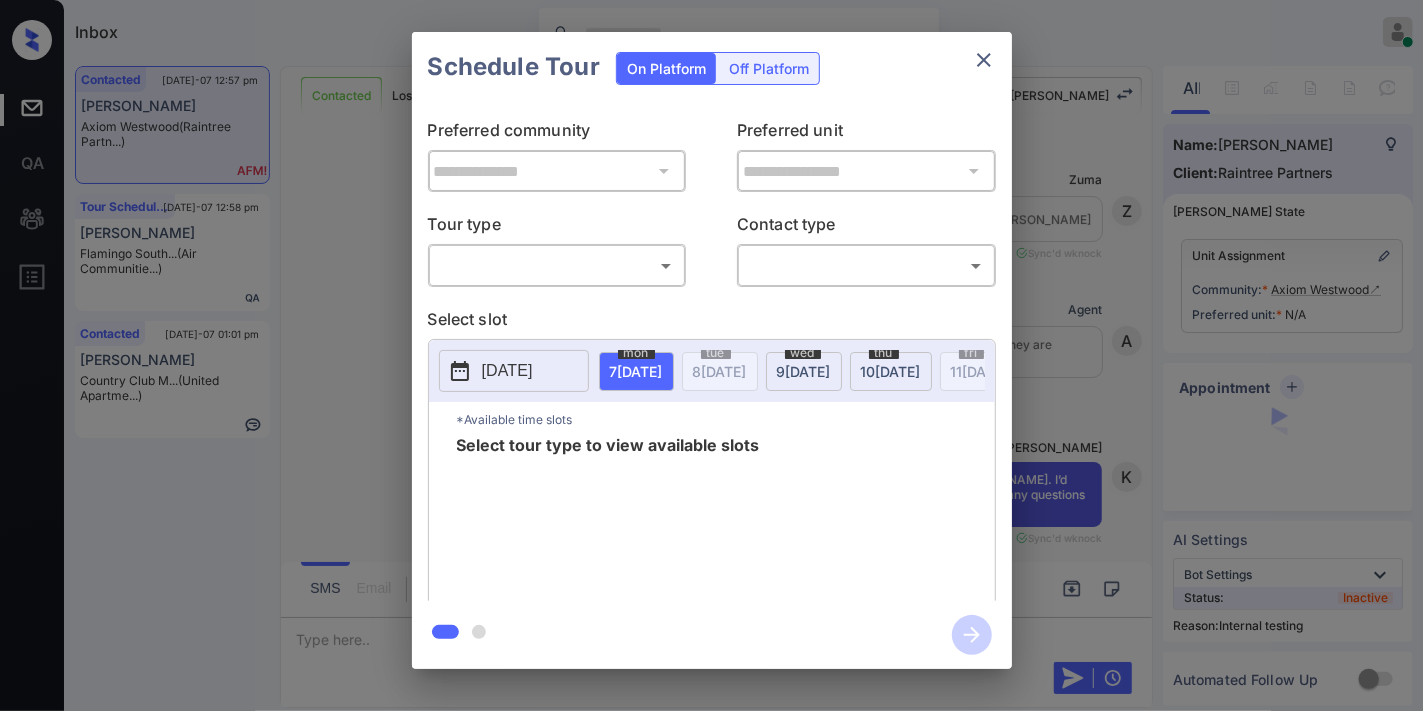 click on "Inbox [PERSON_NAME] Online Set yourself   offline Set yourself   on break Profile Switch to  dark  mode Sign out Contacted [DATE]-07 12:57 pm   [PERSON_NAME]  (Raintree Partn...) Tour Scheduled [DATE]-07 12:58 pm   [PERSON_NAME] Flamingo South...  (Air Communitie...) Contacted [DATE]-07 01:01 pm   [PERSON_NAME] Country Club M...  (United Apartme...) Contacted Lost Lead Sentiment: Angry Upon sliding the acknowledgement:  Lead will move to lost stage. * ​ SMS and call option will be set to opt out. AFM will be turned off for the lead. [PERSON_NAME] New Message [PERSON_NAME] Lead transferred to leasing agent: [PERSON_NAME] [DATE] 11:40 am  Sync'd w  knock Z New Message Agent Lead created because they indicated they are interested in leasing via Zuma IVR. [DATE] 11:40 am A New Message [PERSON_NAME] Thank you for calling Axiom [PERSON_NAME]! This is [PERSON_NAME]. I’d love to help—let me know if you’d like to schedule a tour or have any questions about our apartment homes. [DATE] 11:41 am   | conversationalSms  Sync'd w  knock K K" at bounding box center [711, 355] 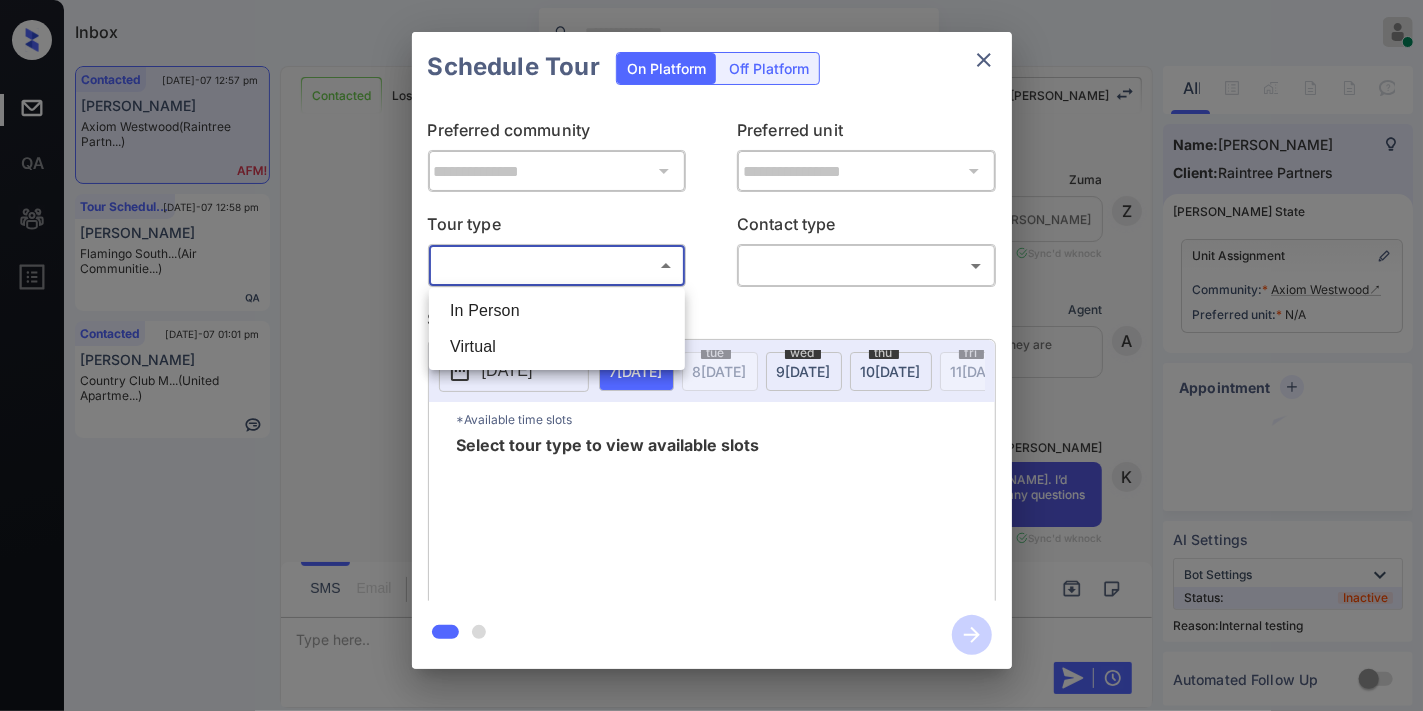 scroll, scrollTop: 5408, scrollLeft: 0, axis: vertical 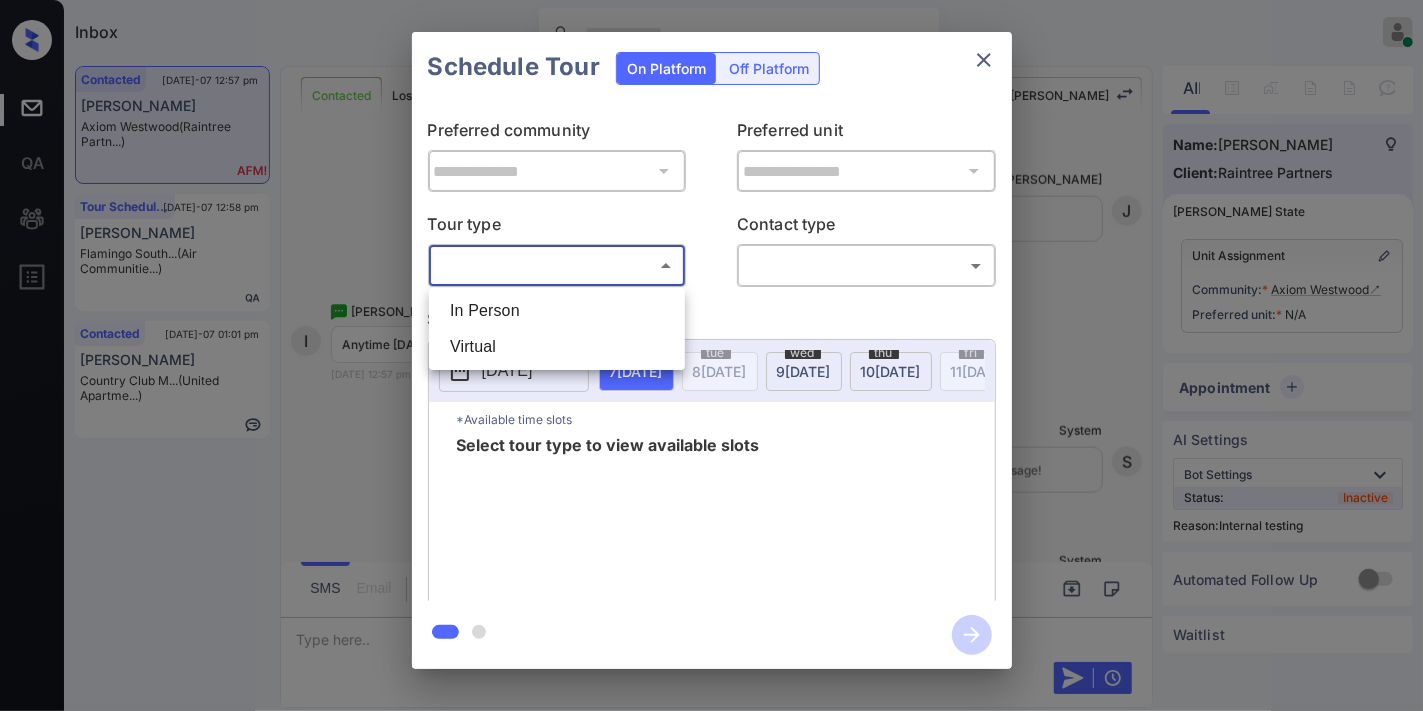 click on "In Person" at bounding box center [557, 311] 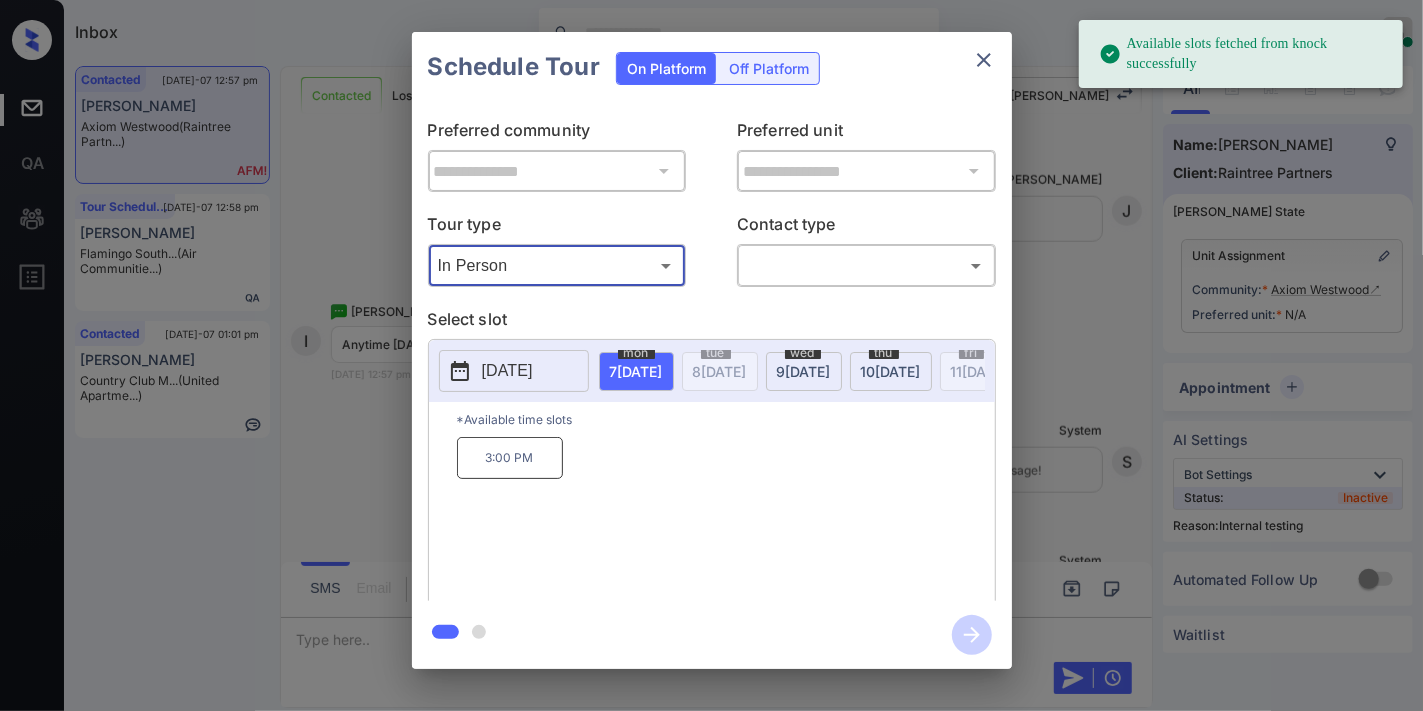 click on "[DATE]" at bounding box center [636, 371] 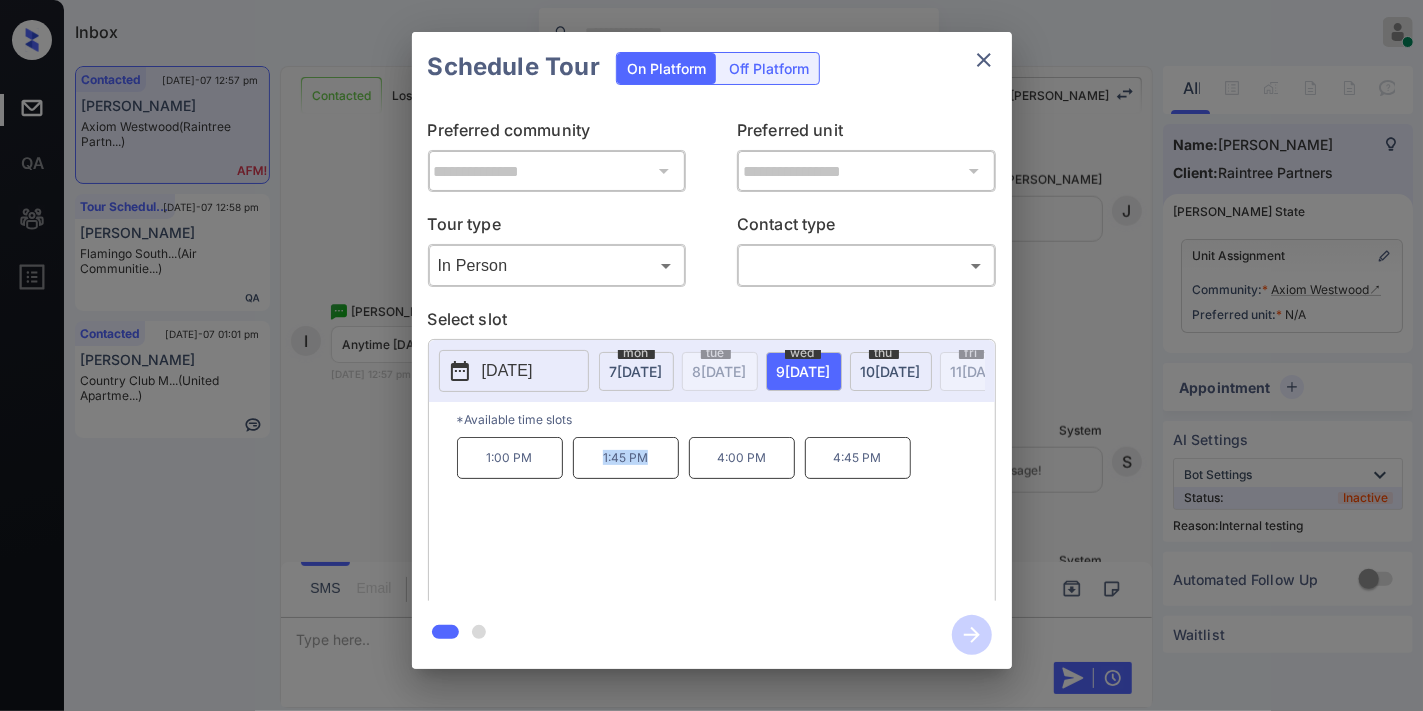 drag, startPoint x: 670, startPoint y: 473, endPoint x: 603, endPoint y: 473, distance: 67 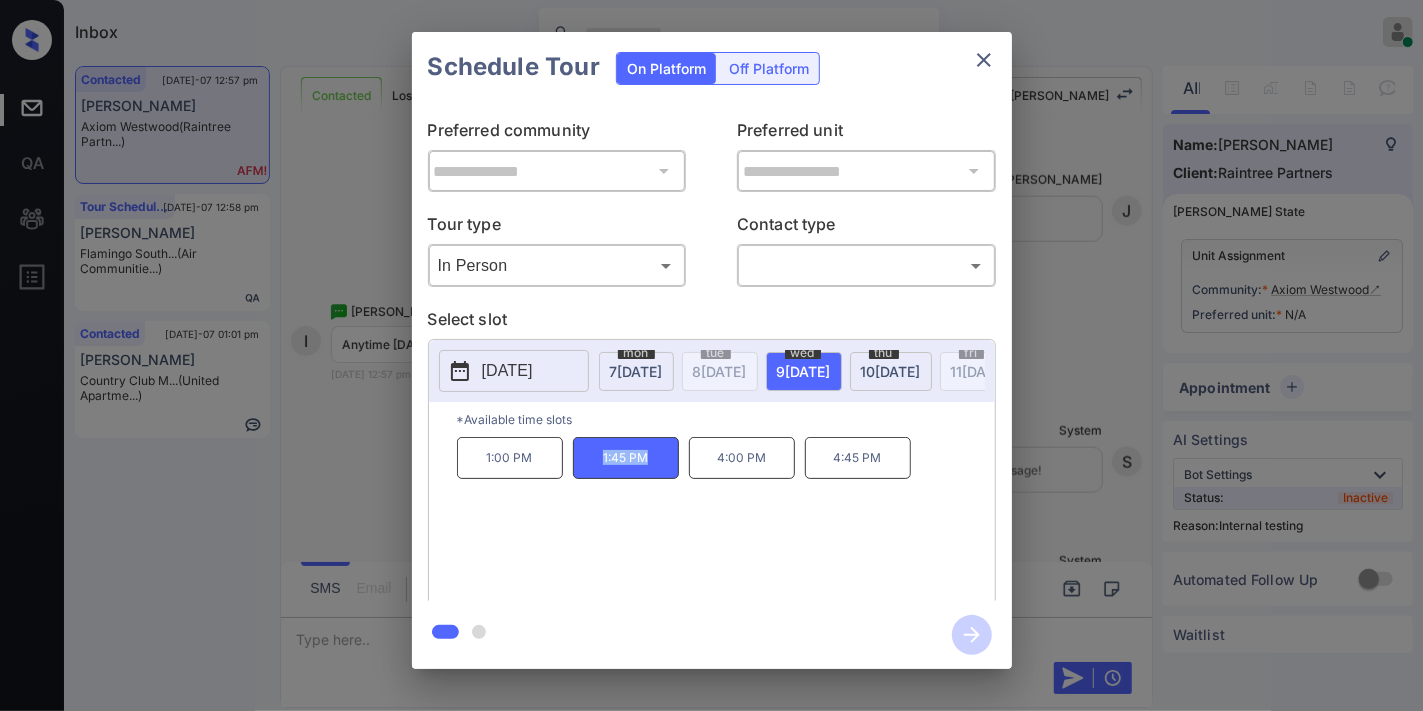 click on "1:45 PM" at bounding box center [626, 458] 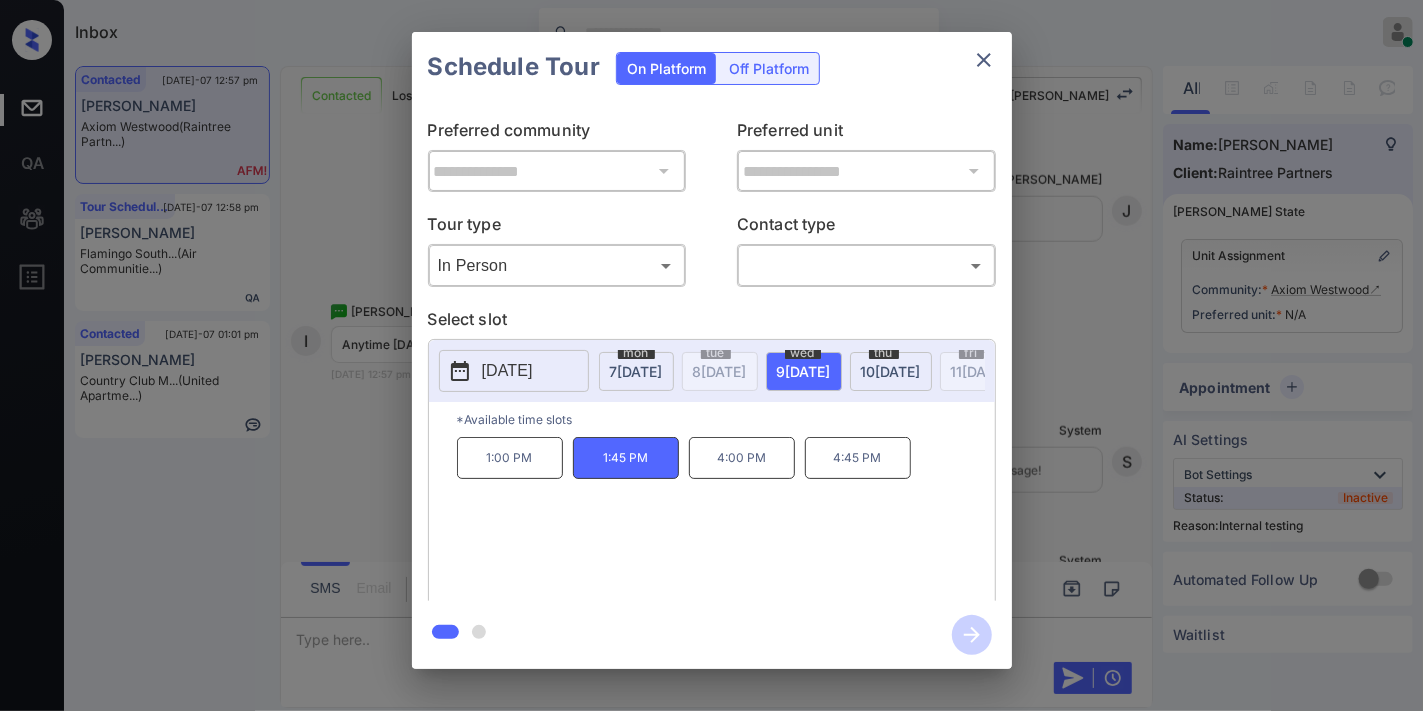 drag, startPoint x: 620, startPoint y: 472, endPoint x: 676, endPoint y: 497, distance: 61.326992 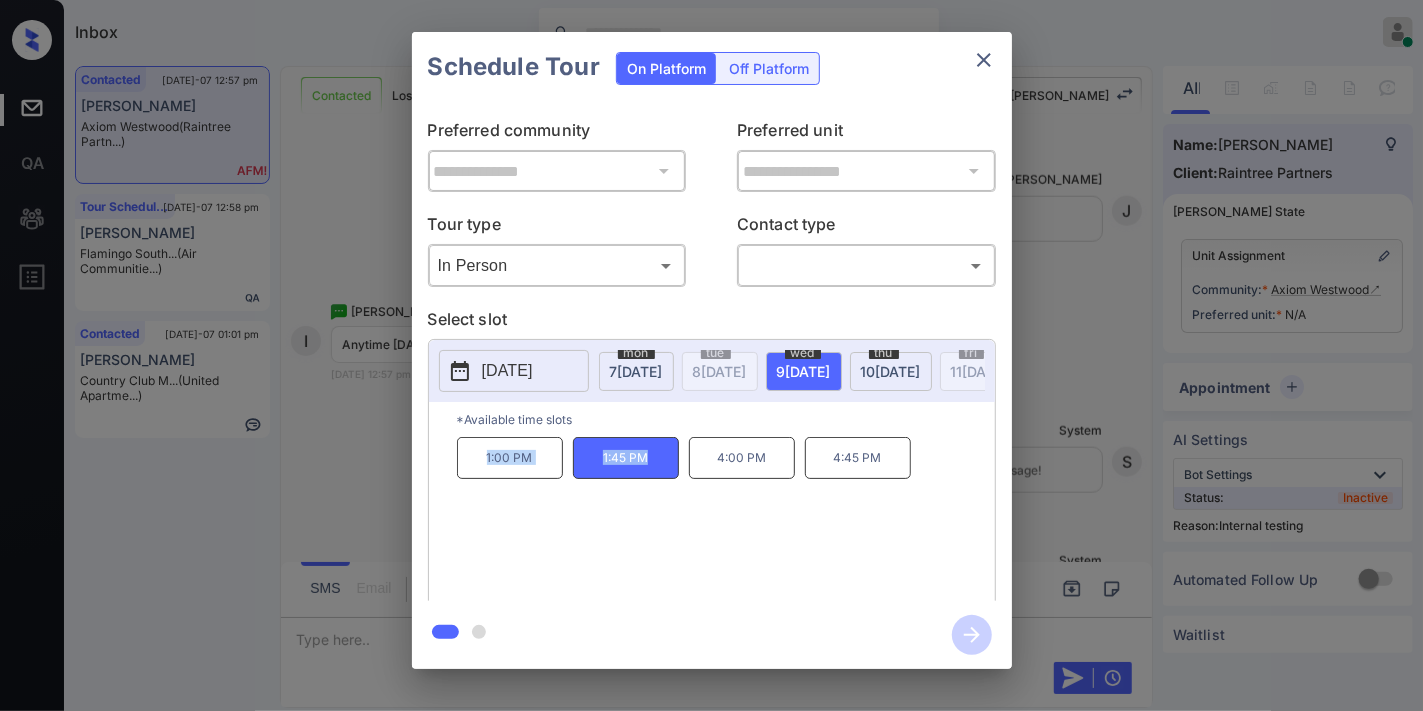 drag, startPoint x: 657, startPoint y: 463, endPoint x: 575, endPoint y: 444, distance: 84.17244 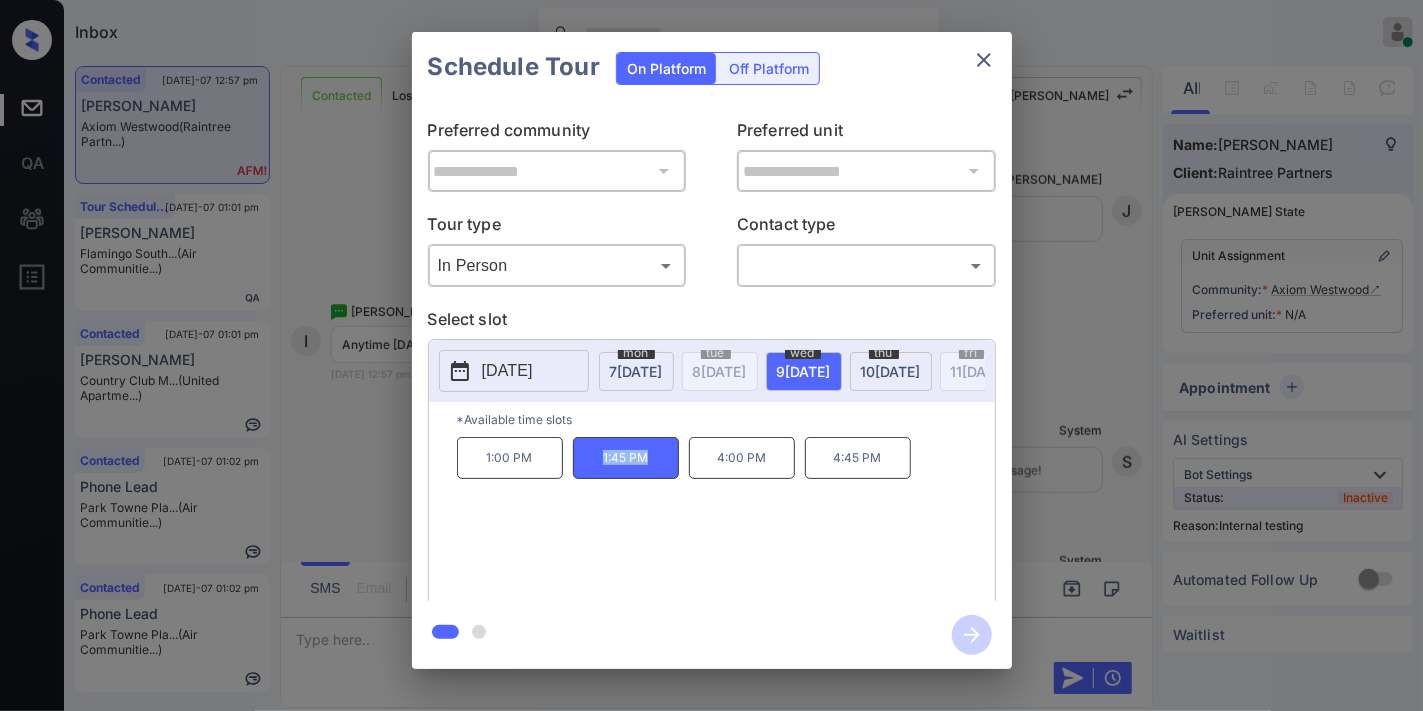 drag, startPoint x: 633, startPoint y: 467, endPoint x: 583, endPoint y: 470, distance: 50.08992 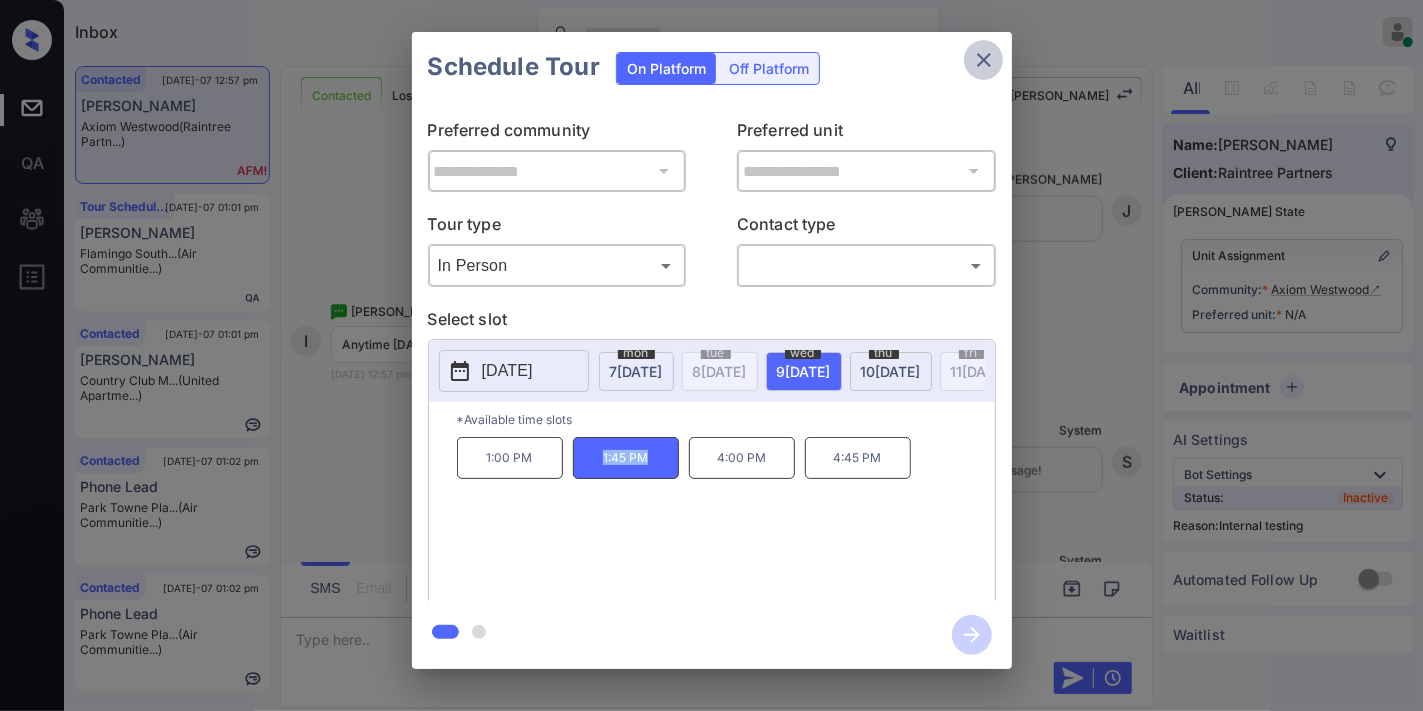 click 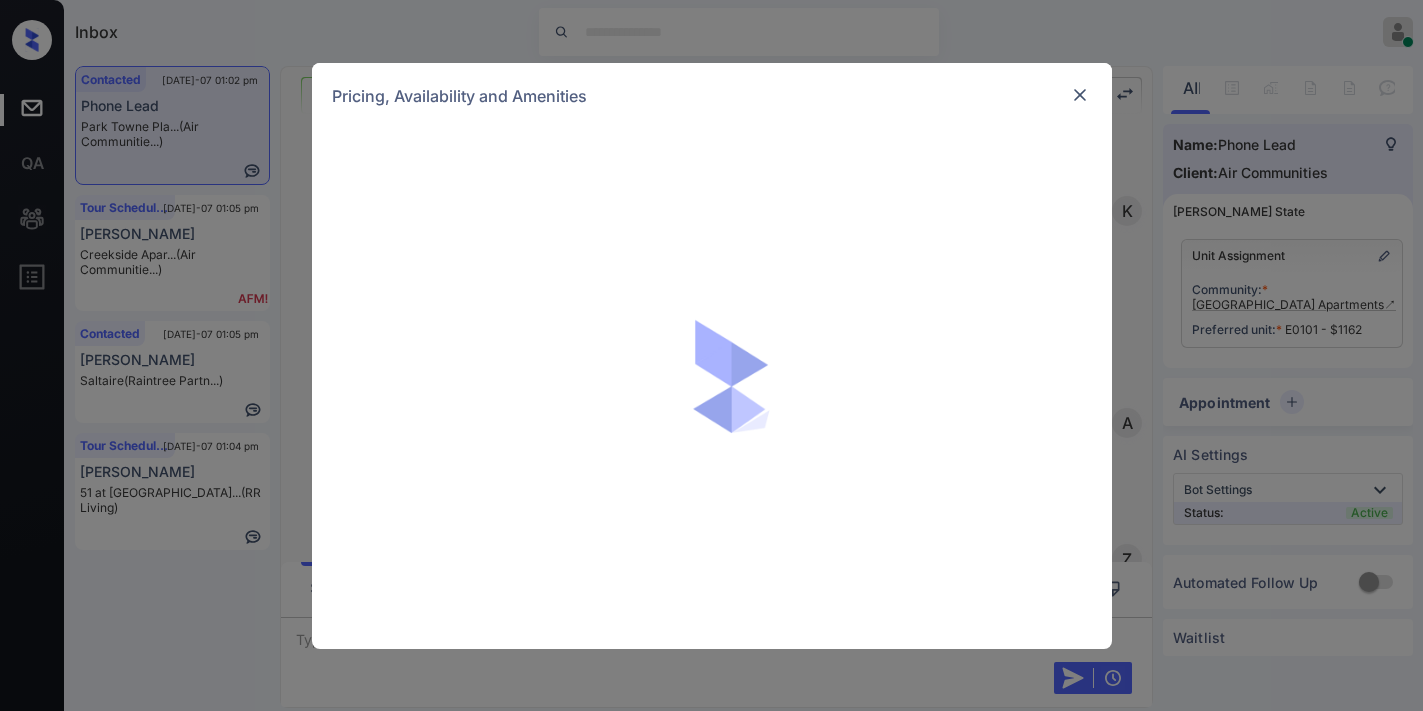 scroll, scrollTop: 0, scrollLeft: 0, axis: both 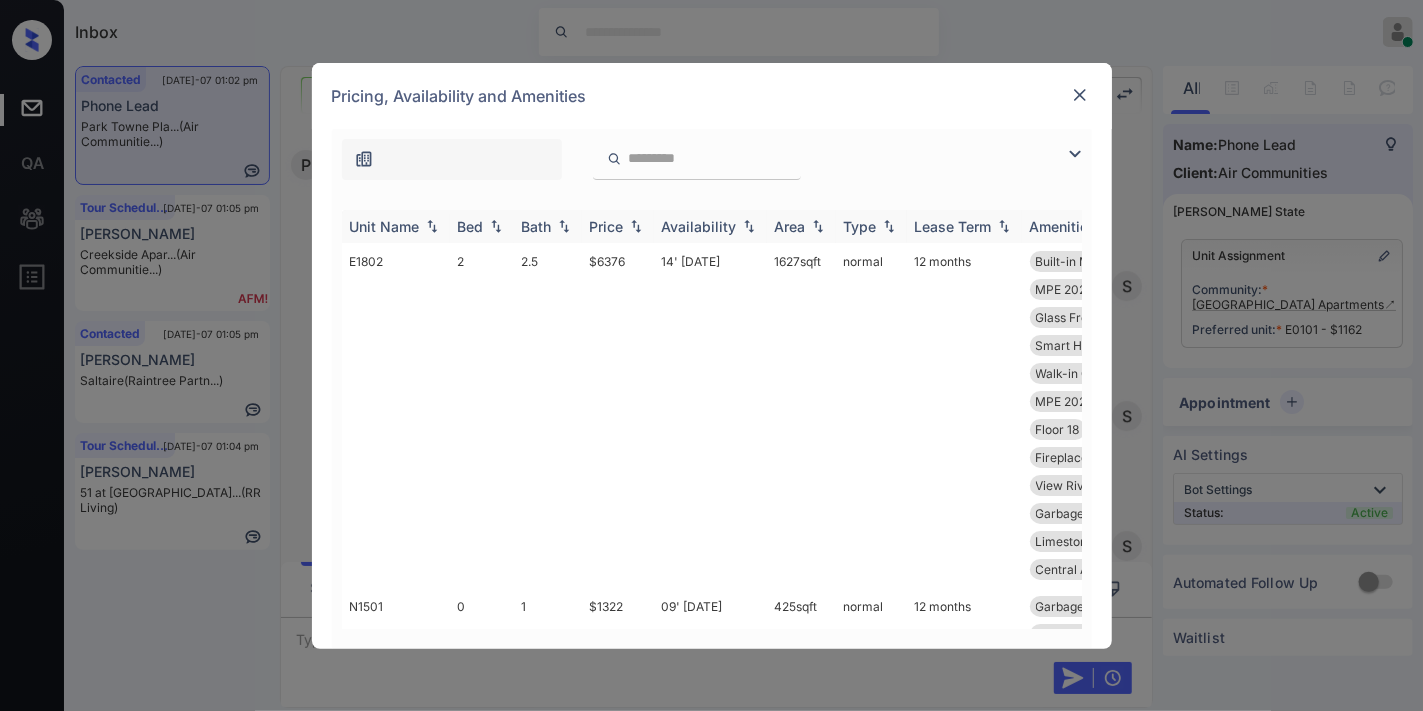 click on "Price" at bounding box center (607, 226) 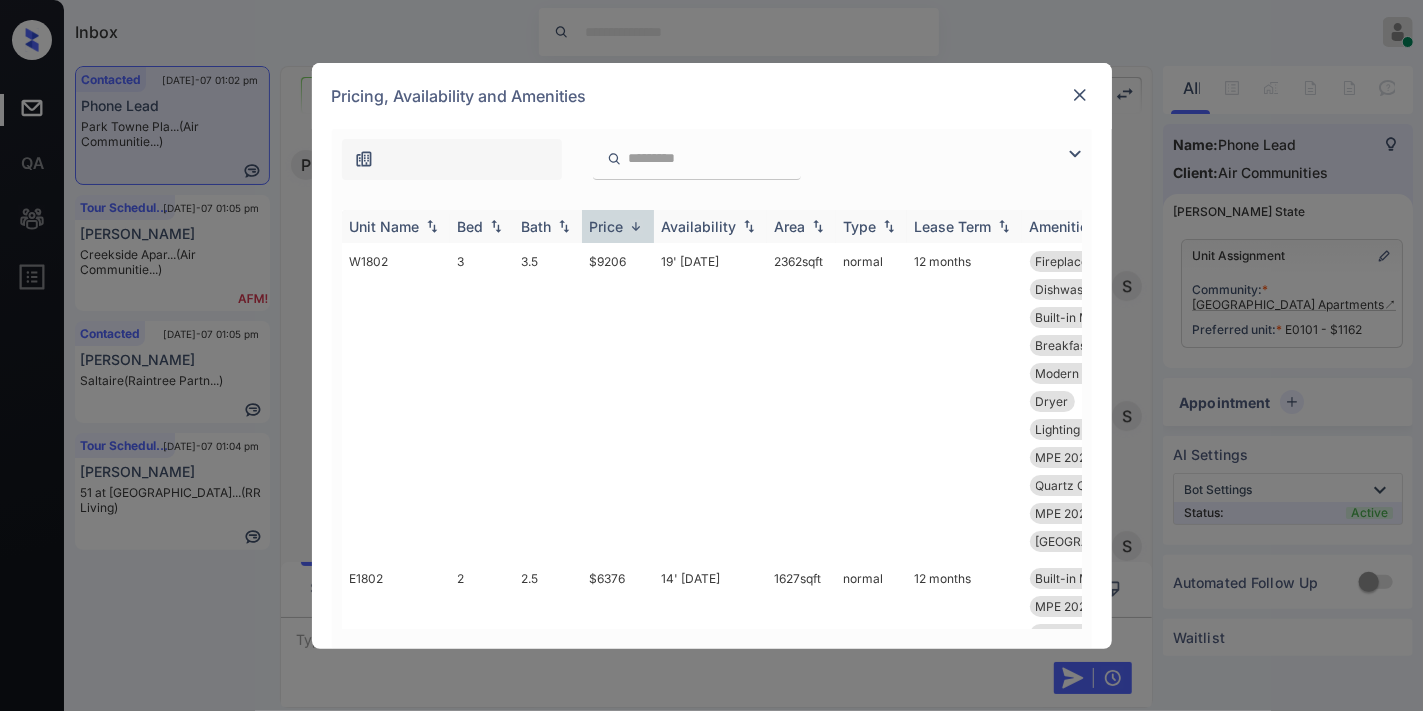 click at bounding box center [636, 226] 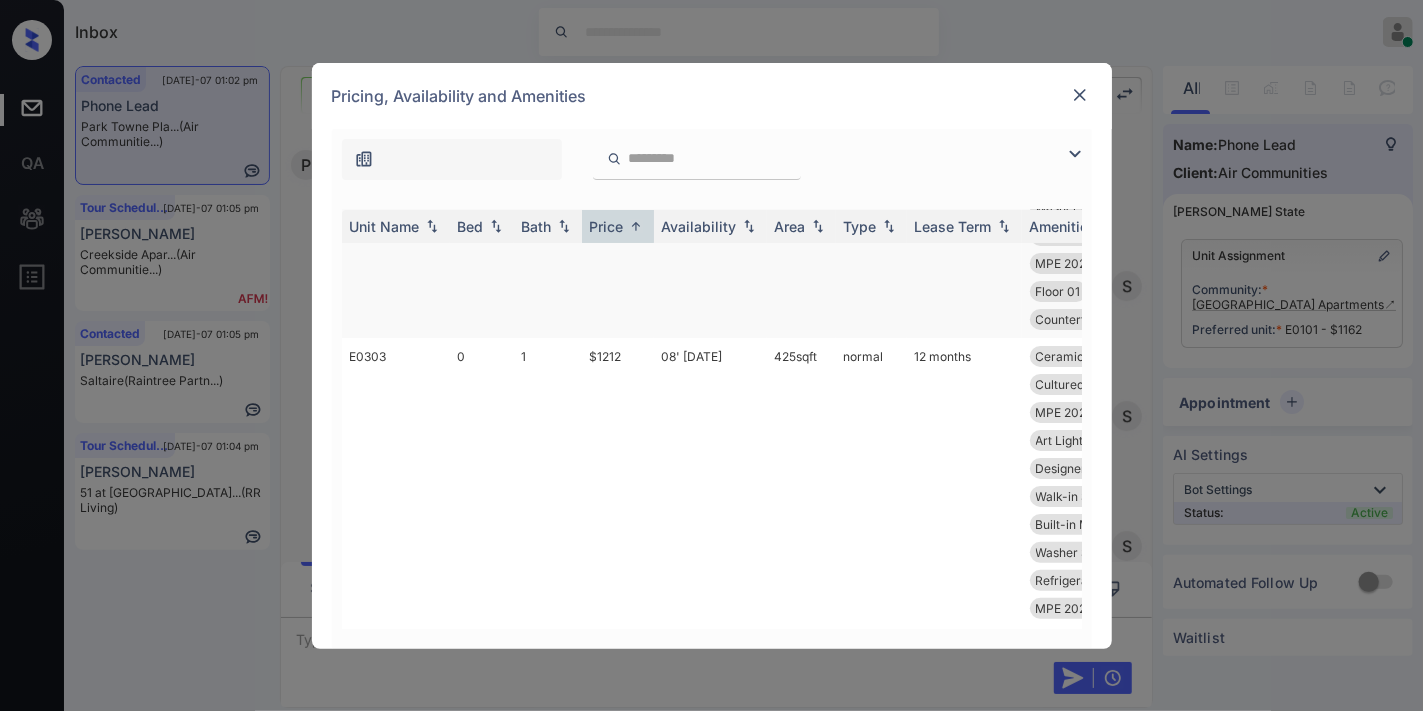 scroll, scrollTop: 444, scrollLeft: 0, axis: vertical 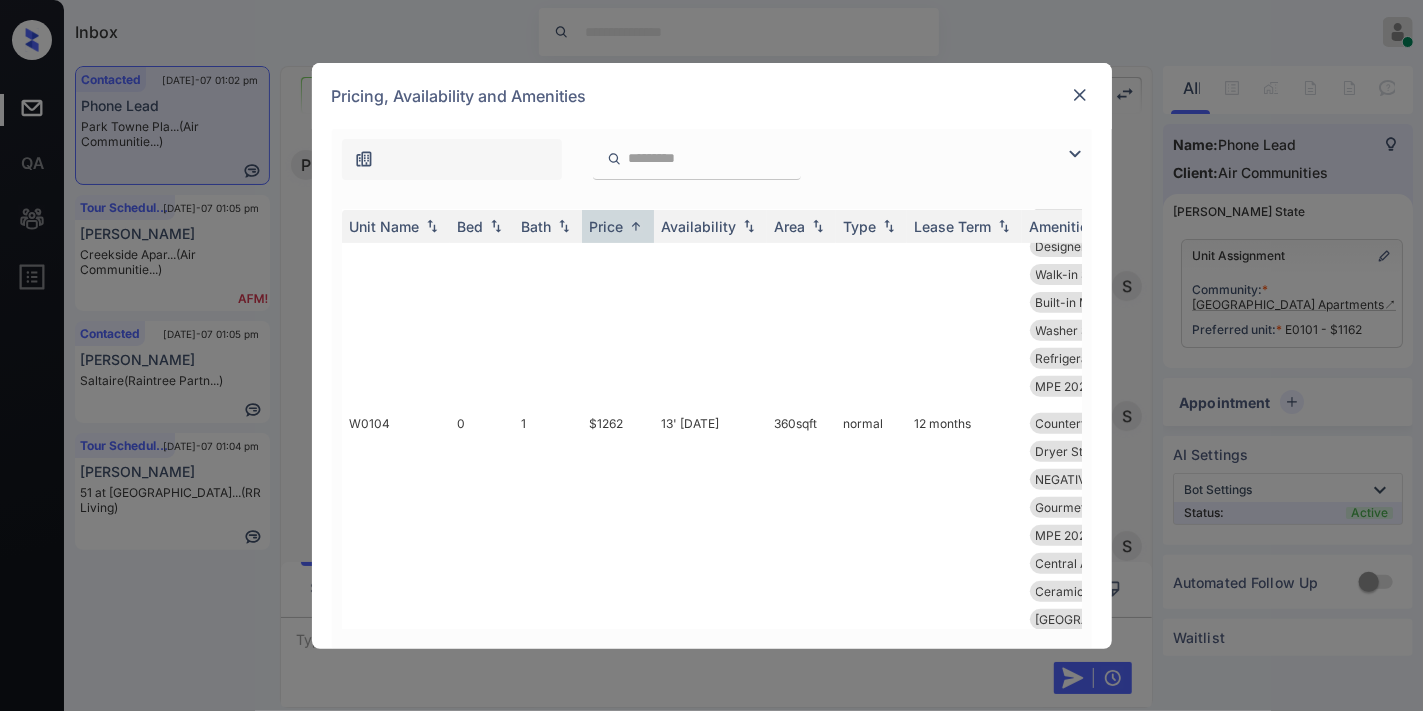 click on "$1162" at bounding box center [618, -43] 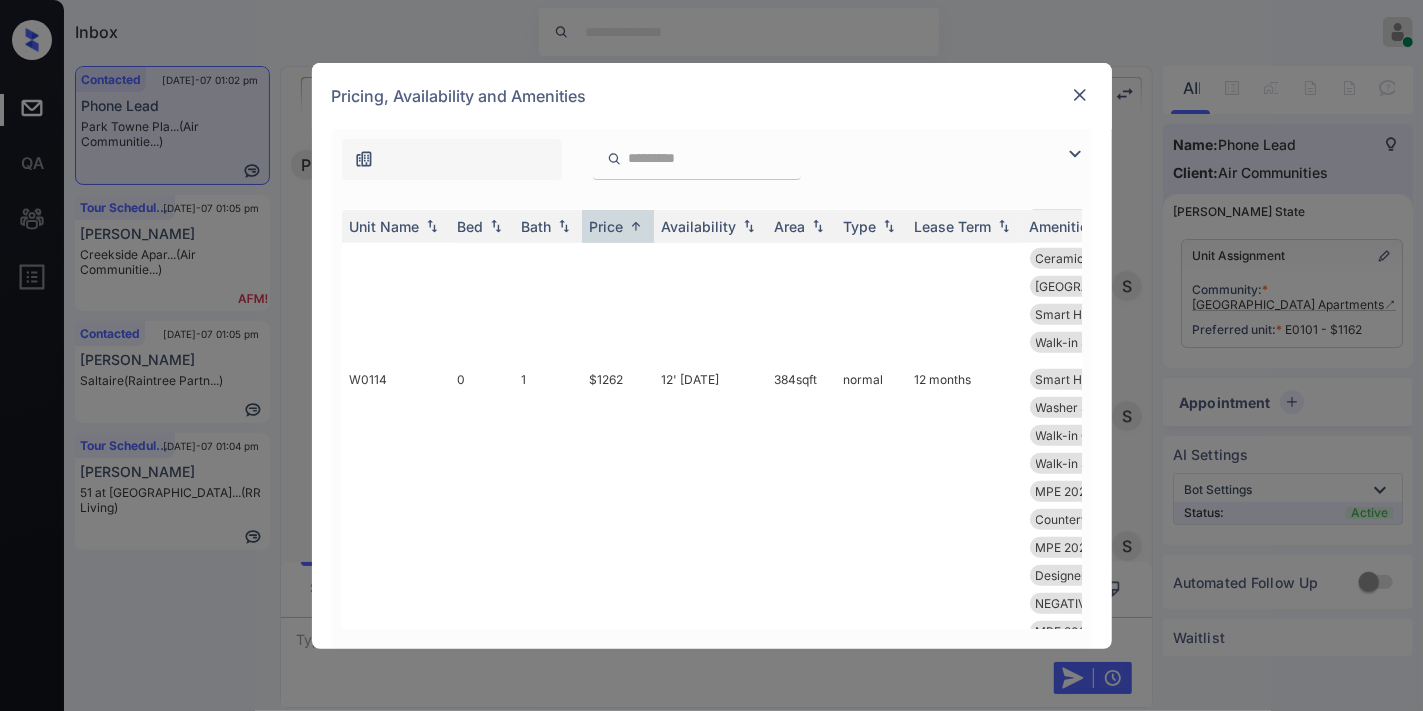 scroll, scrollTop: 0, scrollLeft: 0, axis: both 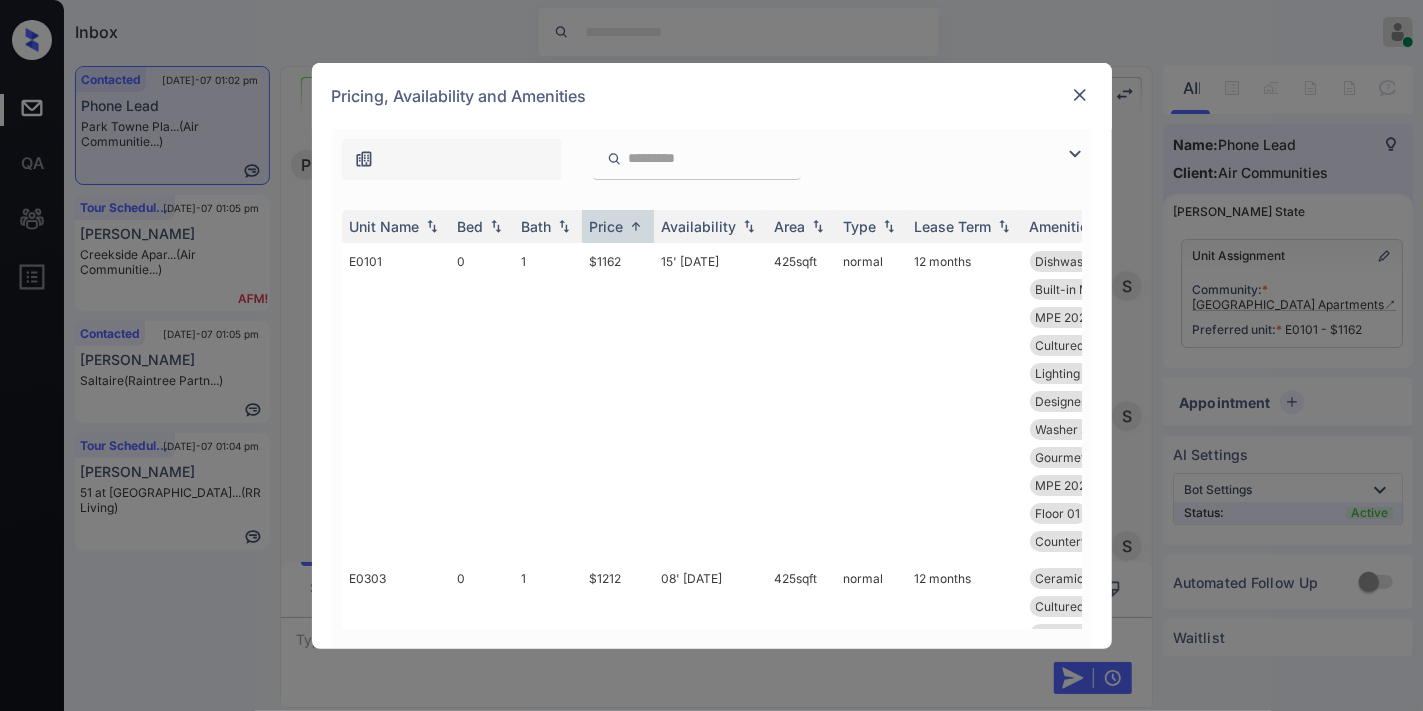 click at bounding box center [1080, 95] 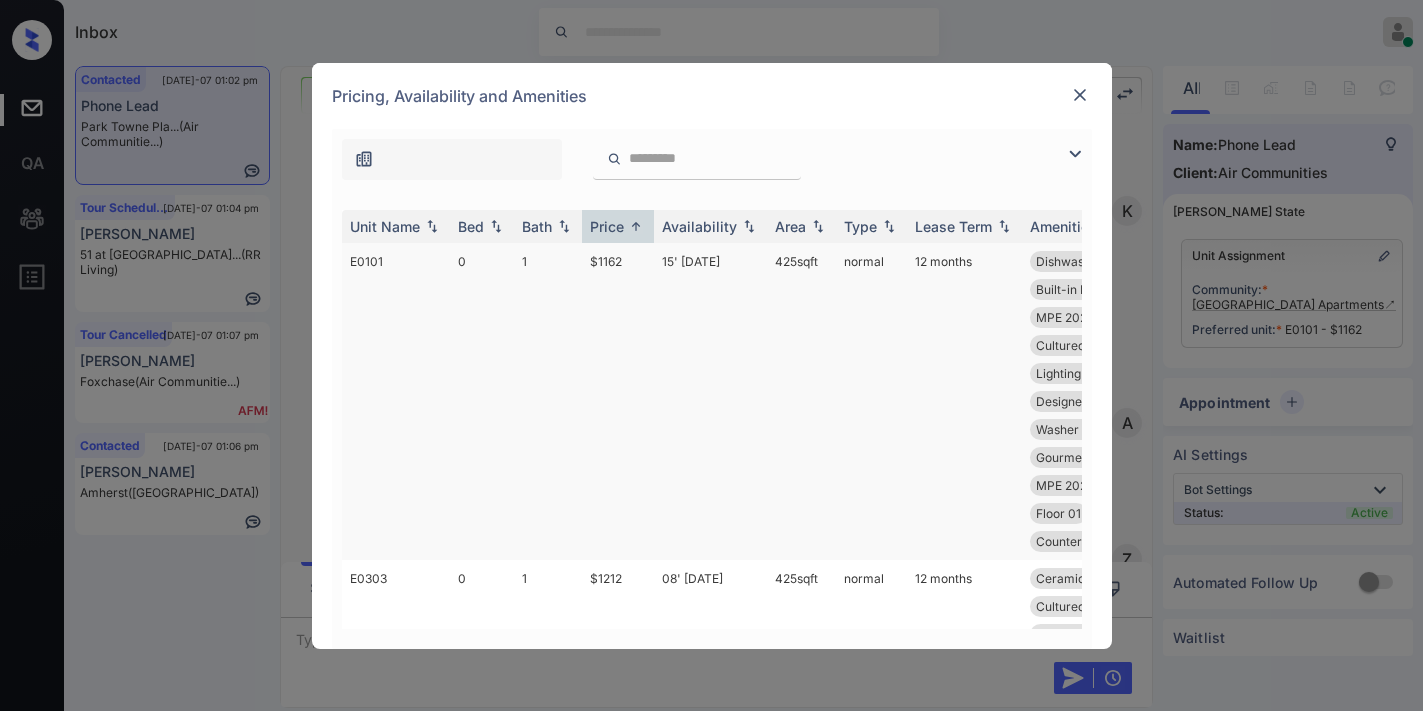 scroll, scrollTop: 0, scrollLeft: 0, axis: both 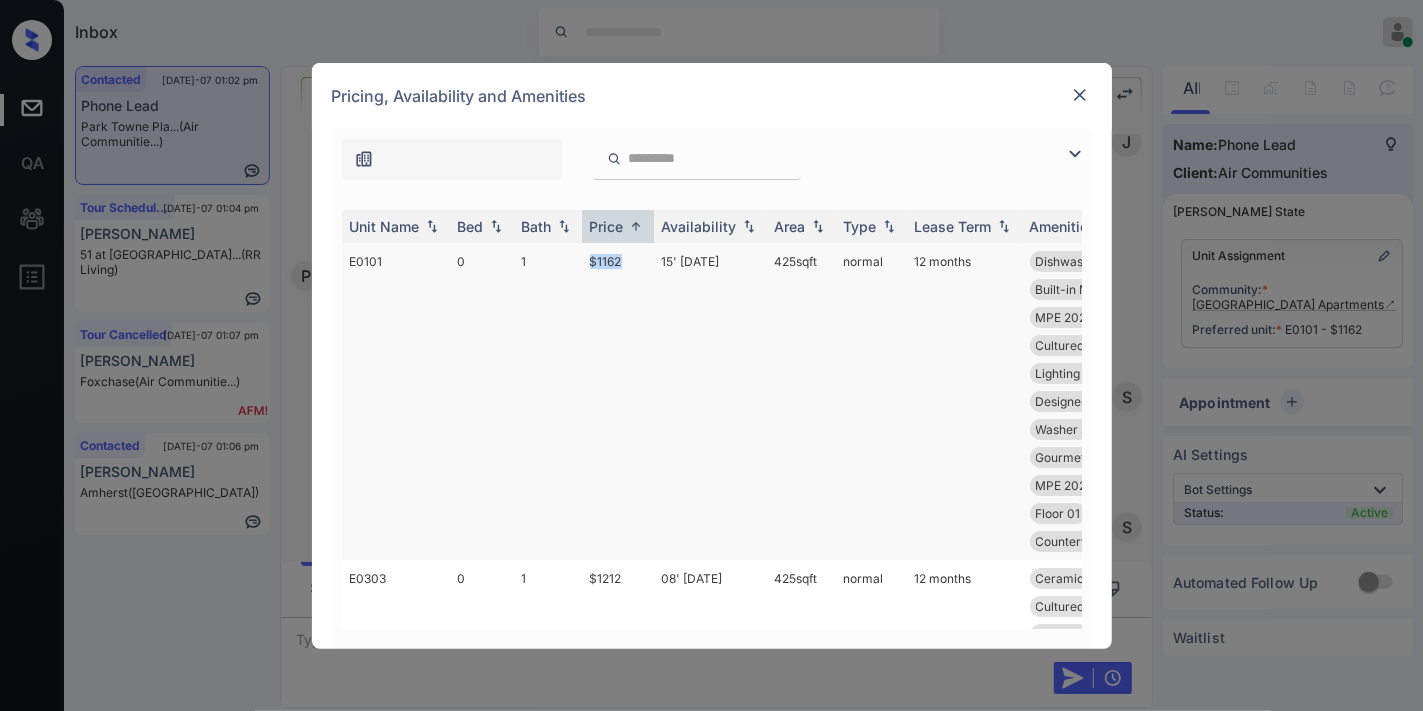 drag, startPoint x: 603, startPoint y: 260, endPoint x: 693, endPoint y: 264, distance: 90.088844 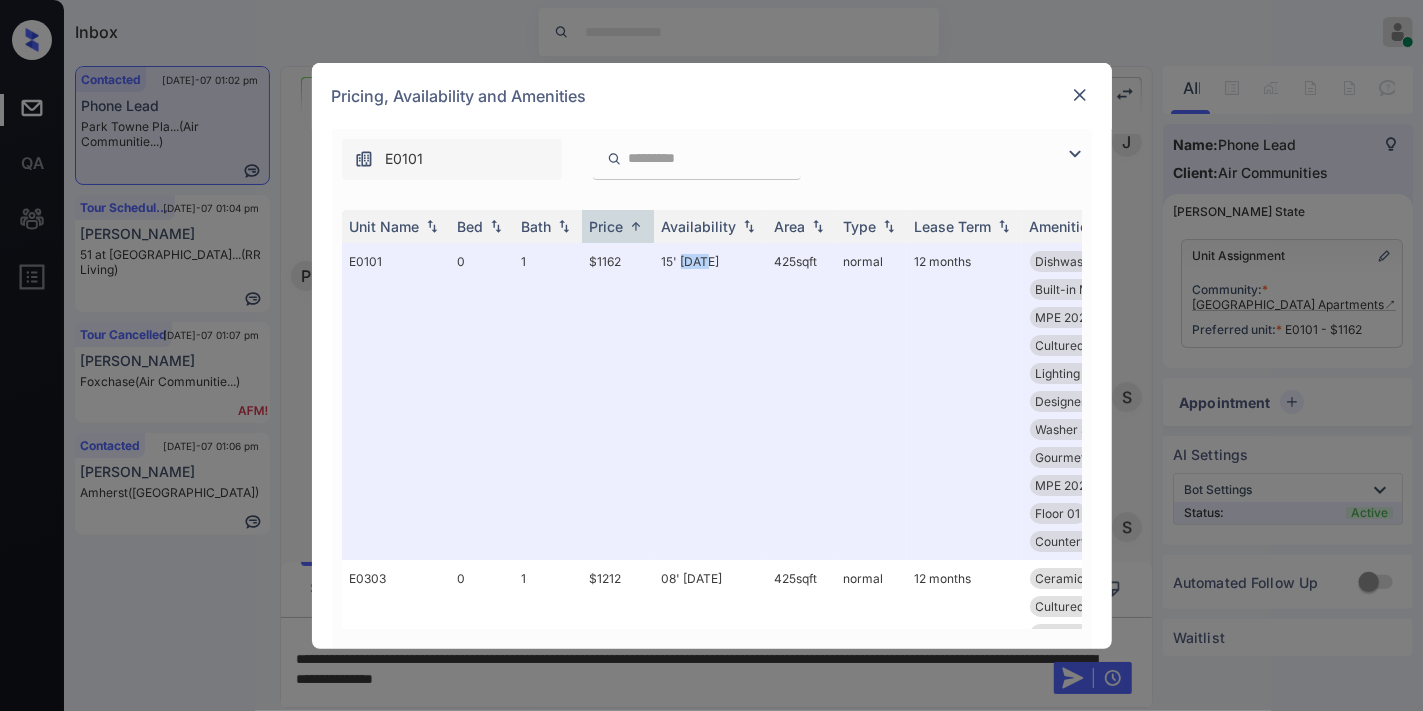 click at bounding box center (1080, 95) 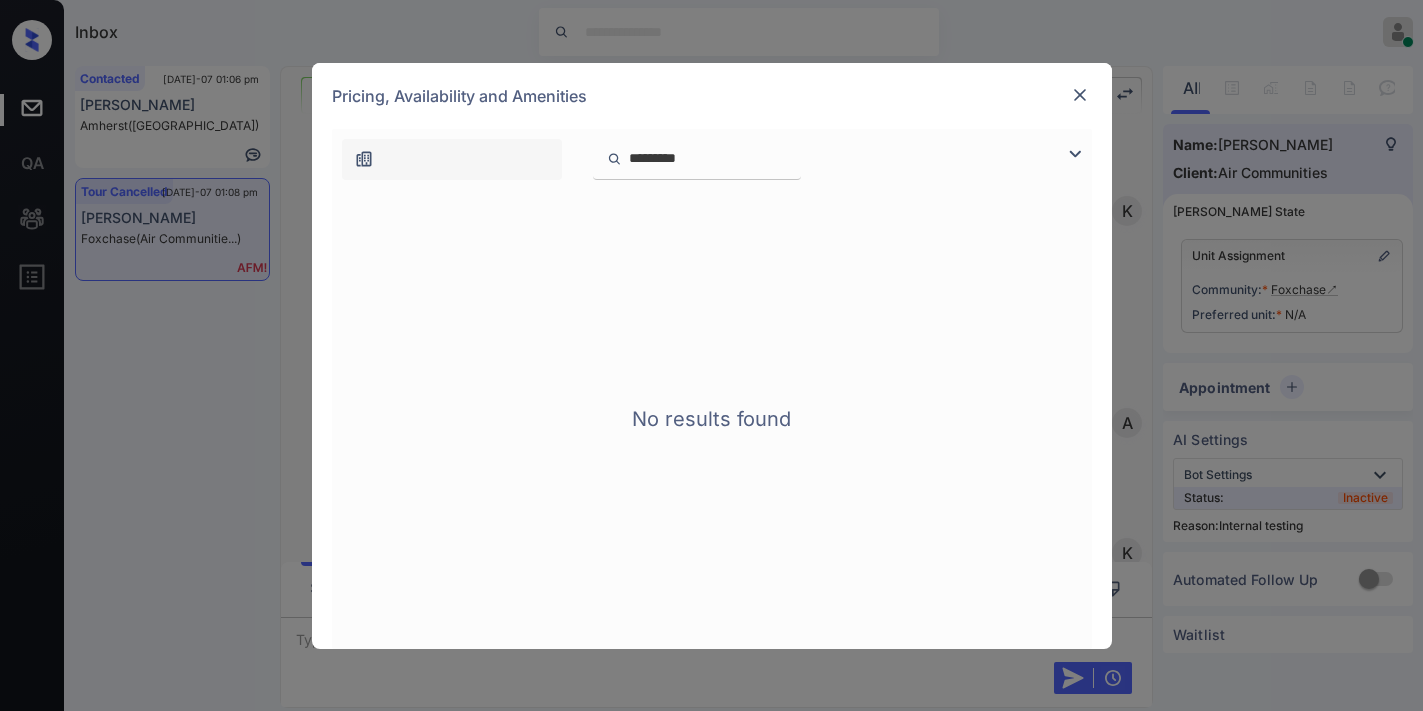scroll, scrollTop: 0, scrollLeft: 0, axis: both 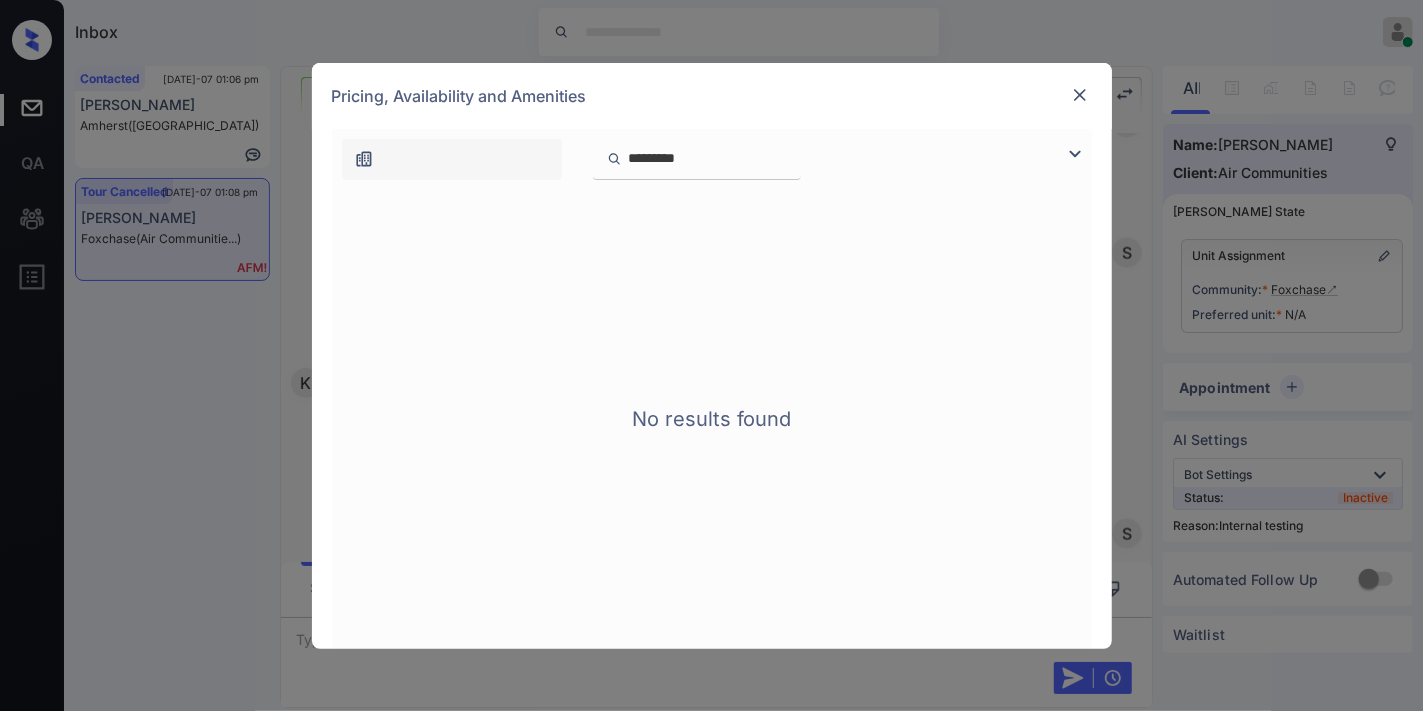 drag, startPoint x: 724, startPoint y: 163, endPoint x: 623, endPoint y: 155, distance: 101.31634 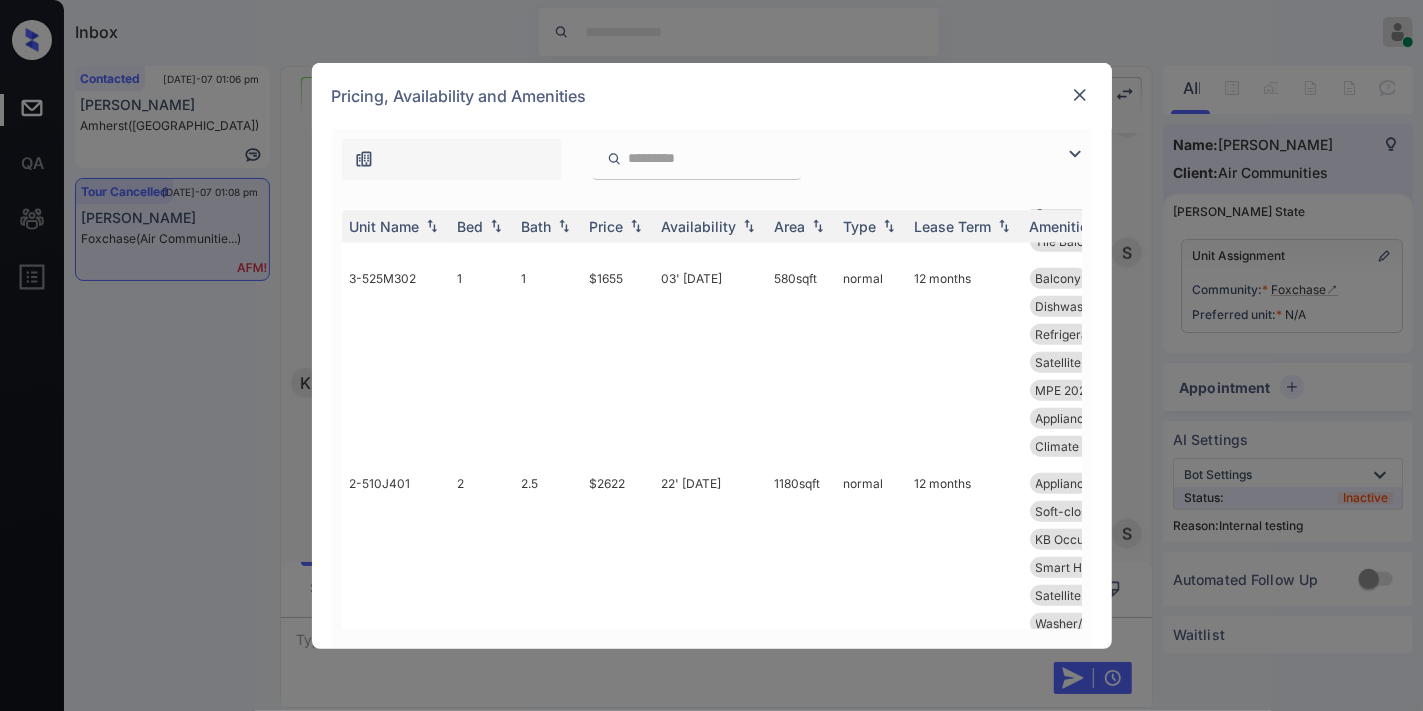 scroll, scrollTop: 1222, scrollLeft: 0, axis: vertical 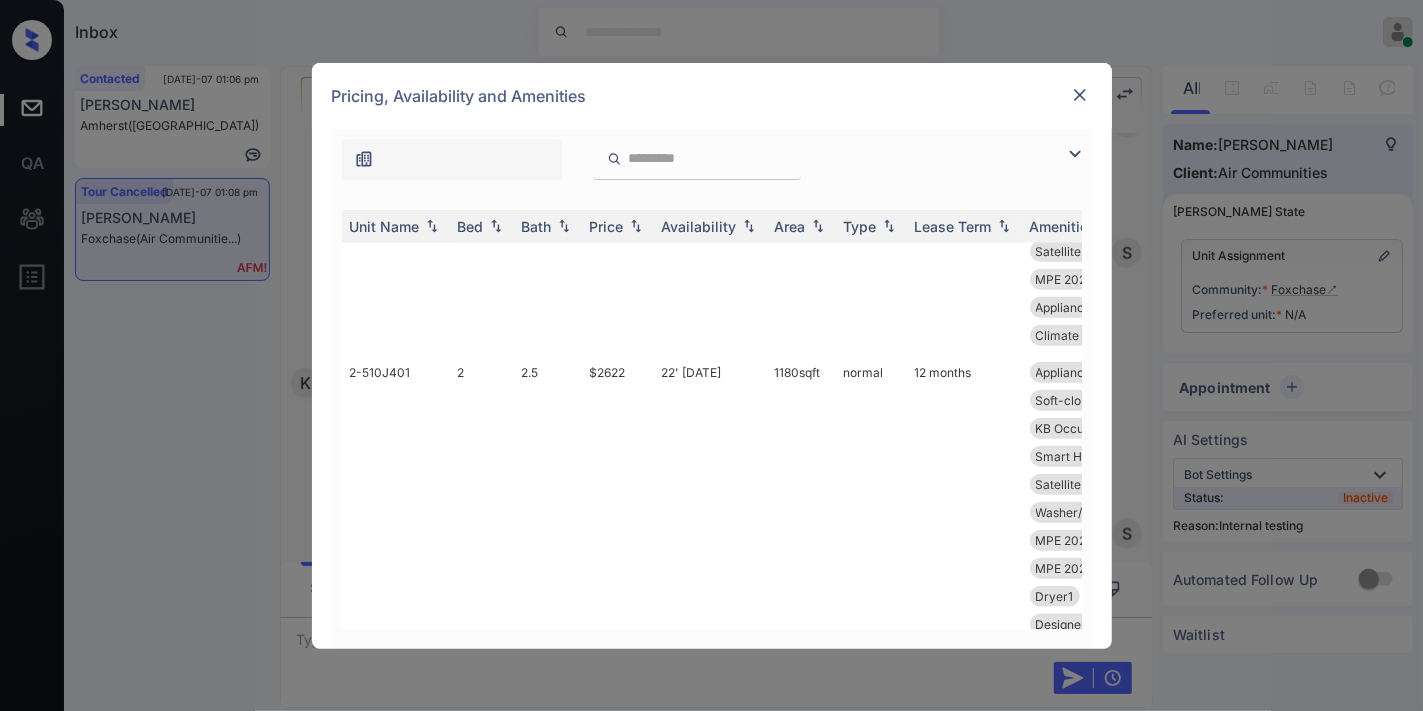 drag, startPoint x: 720, startPoint y: 156, endPoint x: 726, endPoint y: 167, distance: 12.529964 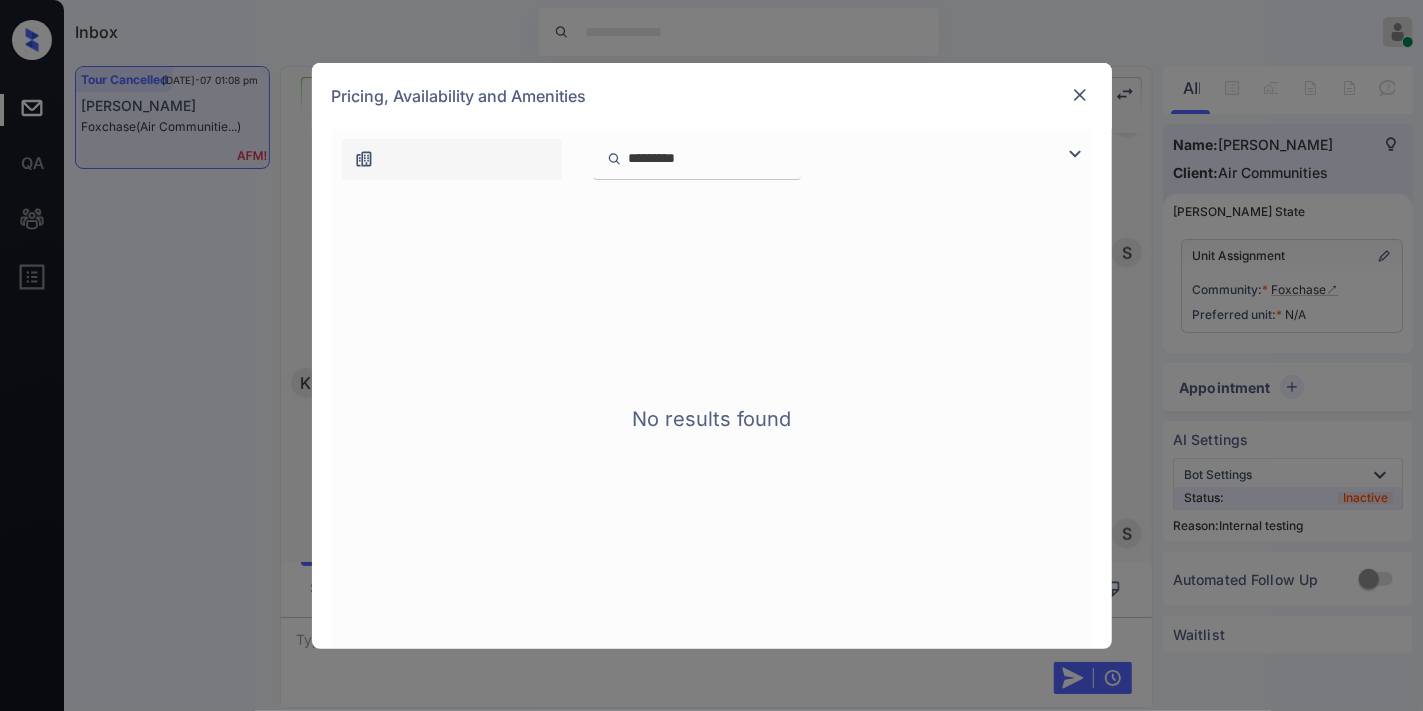 drag, startPoint x: 725, startPoint y: 157, endPoint x: 660, endPoint y: 153, distance: 65.12296 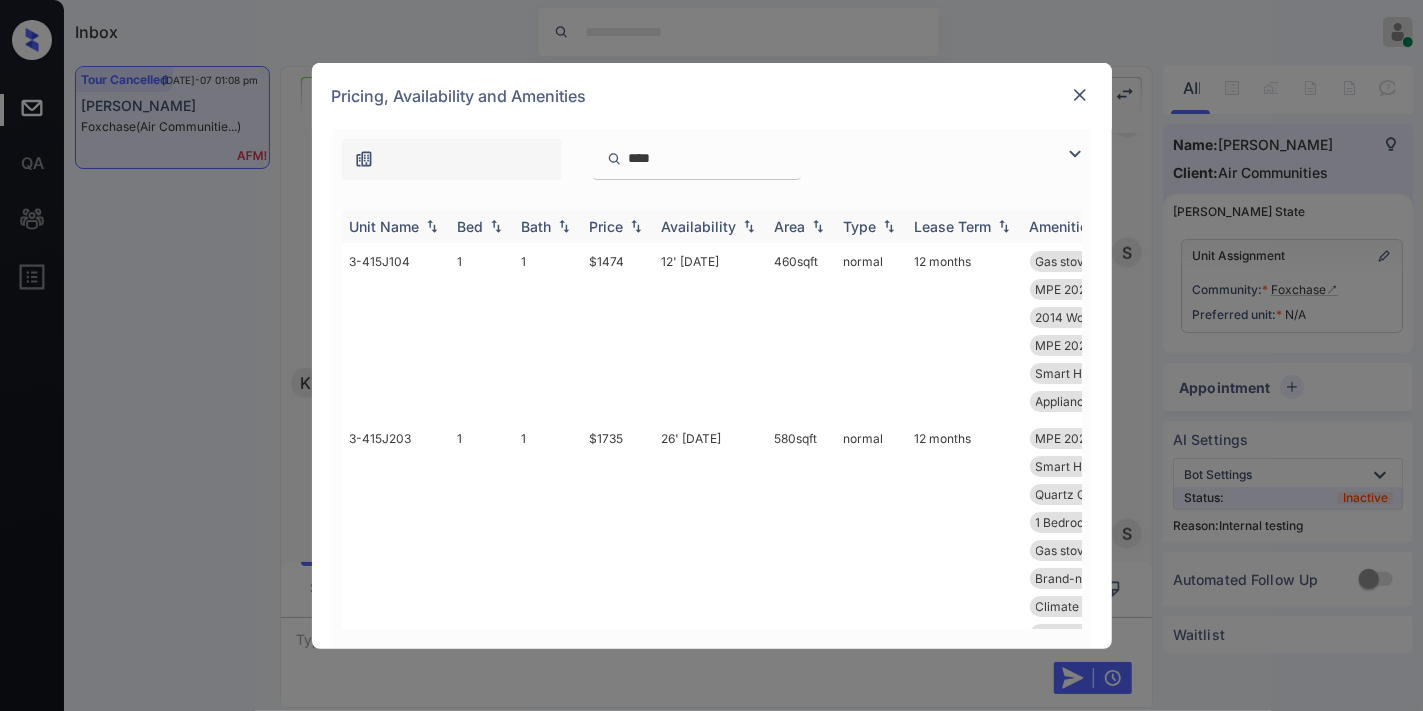 click on "Price" at bounding box center (607, 226) 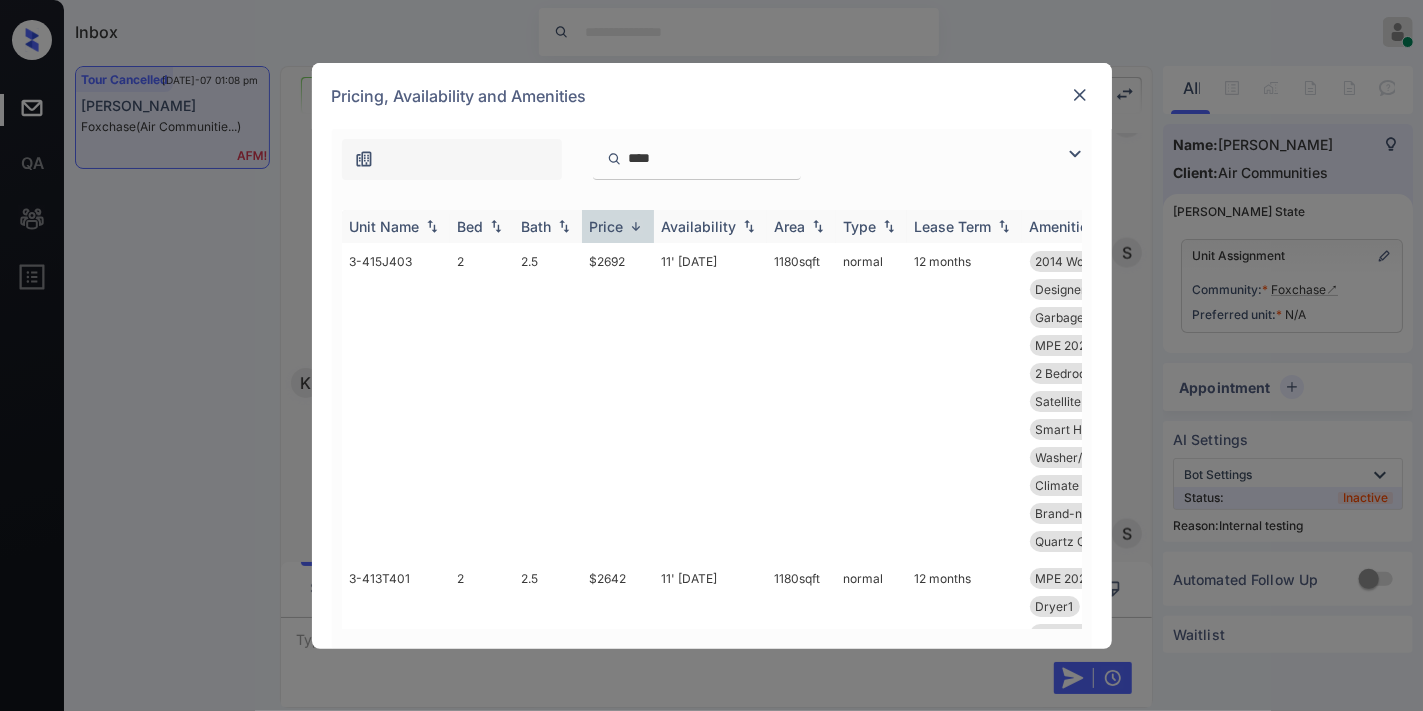 click on "Price" at bounding box center (607, 226) 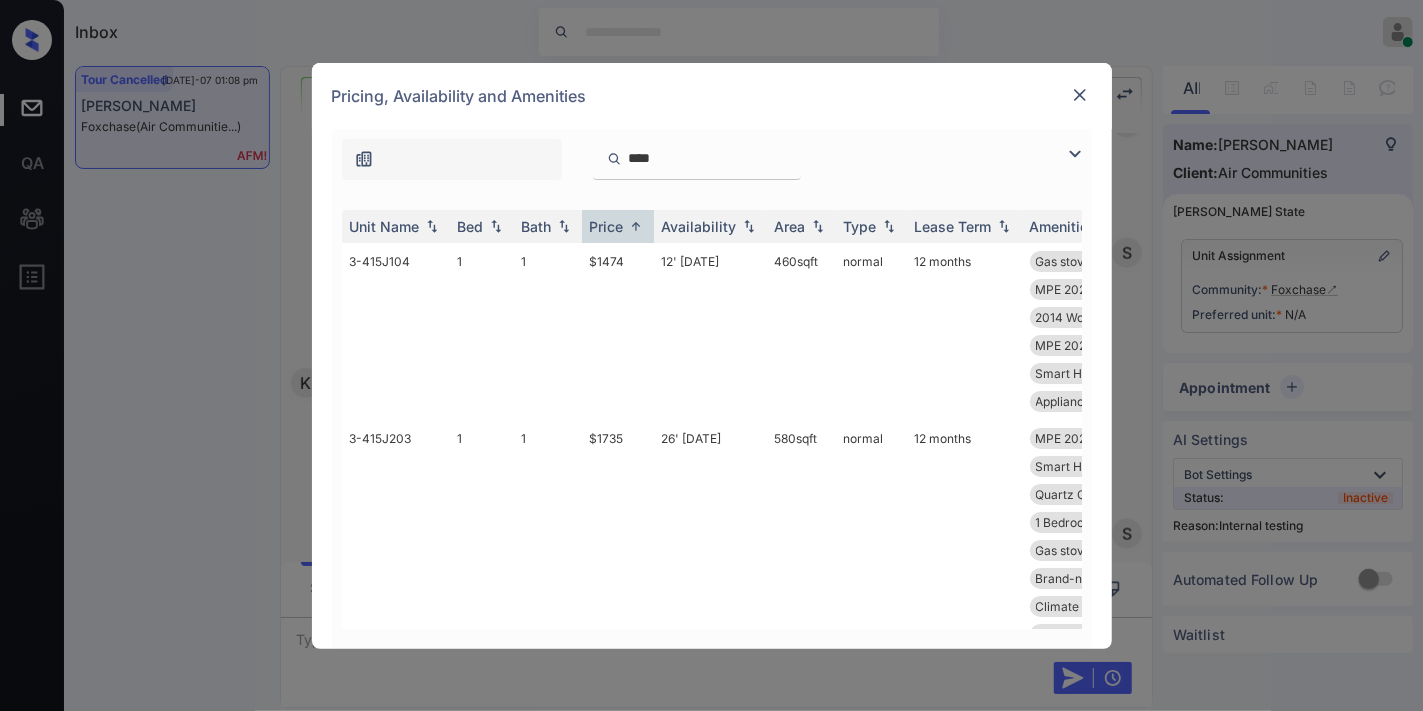 click on "****" at bounding box center [709, 158] 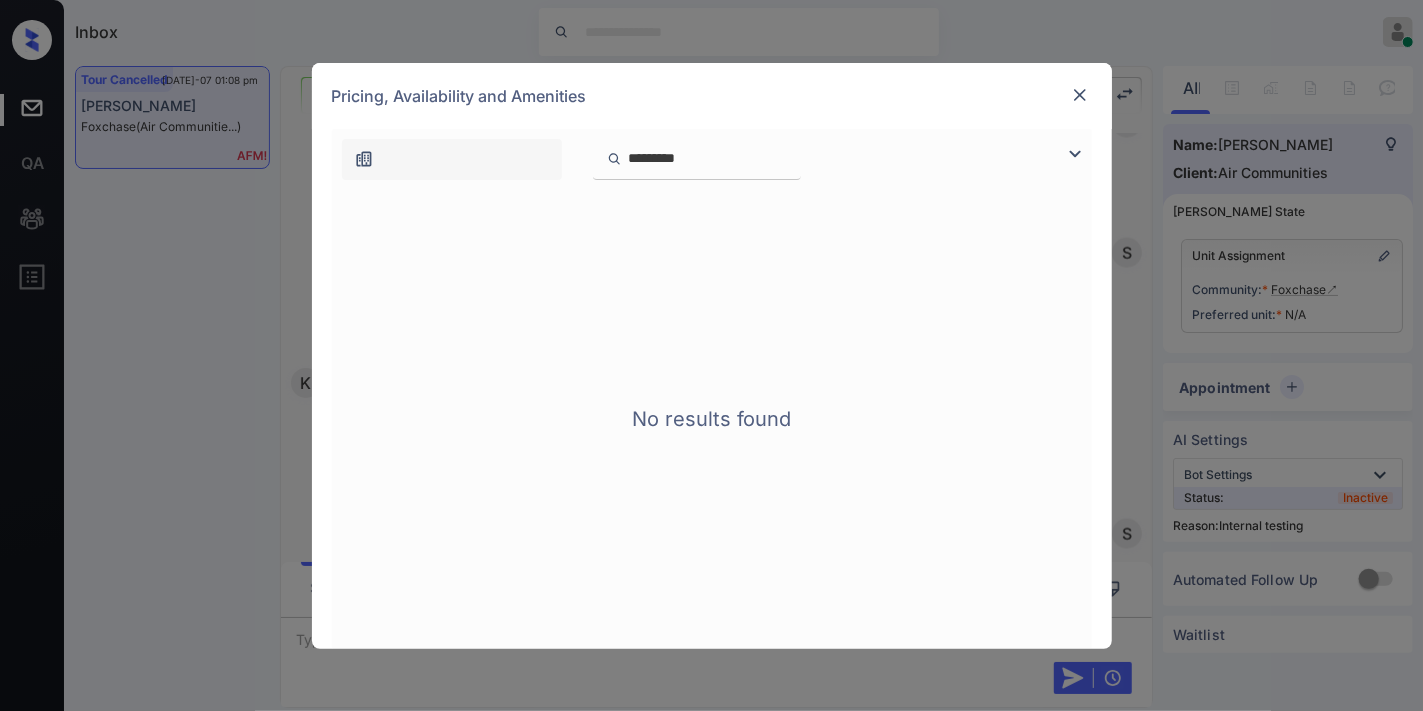drag, startPoint x: 713, startPoint y: 154, endPoint x: 670, endPoint y: 150, distance: 43.185646 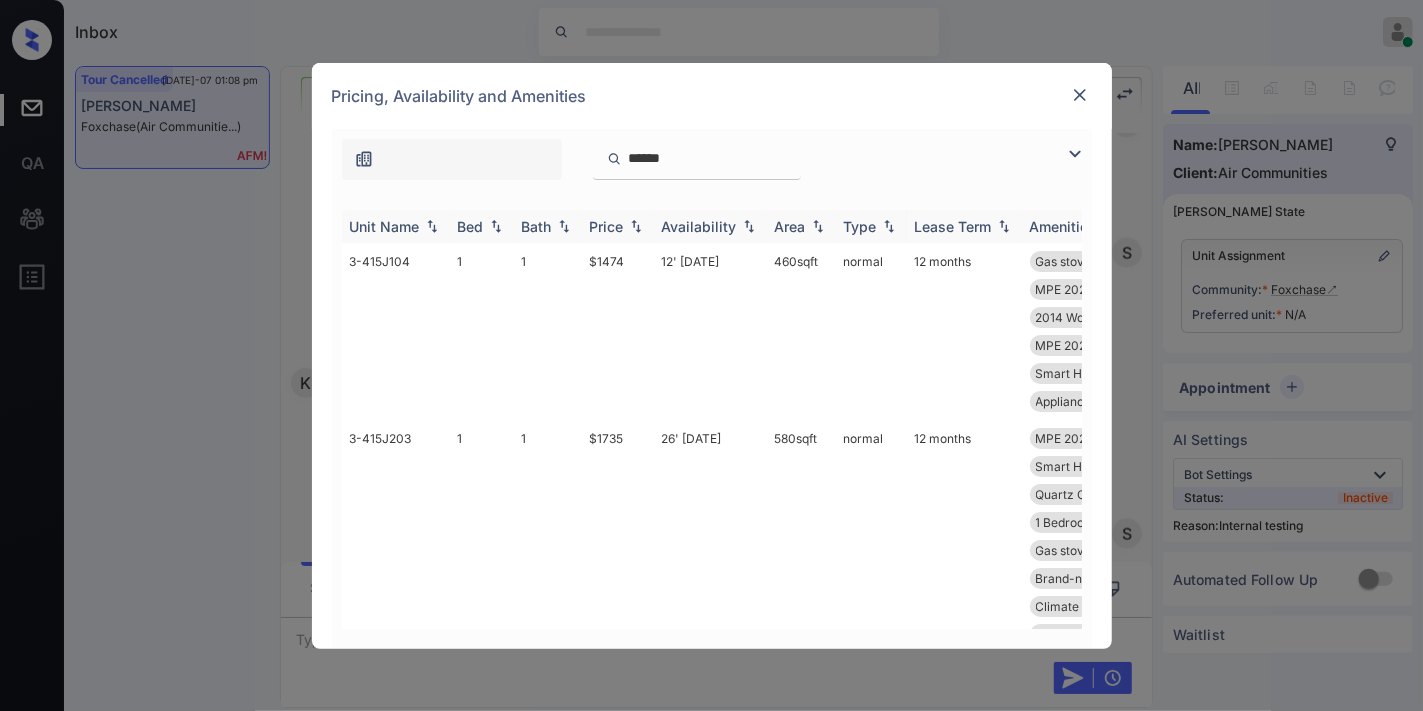 type on "******" 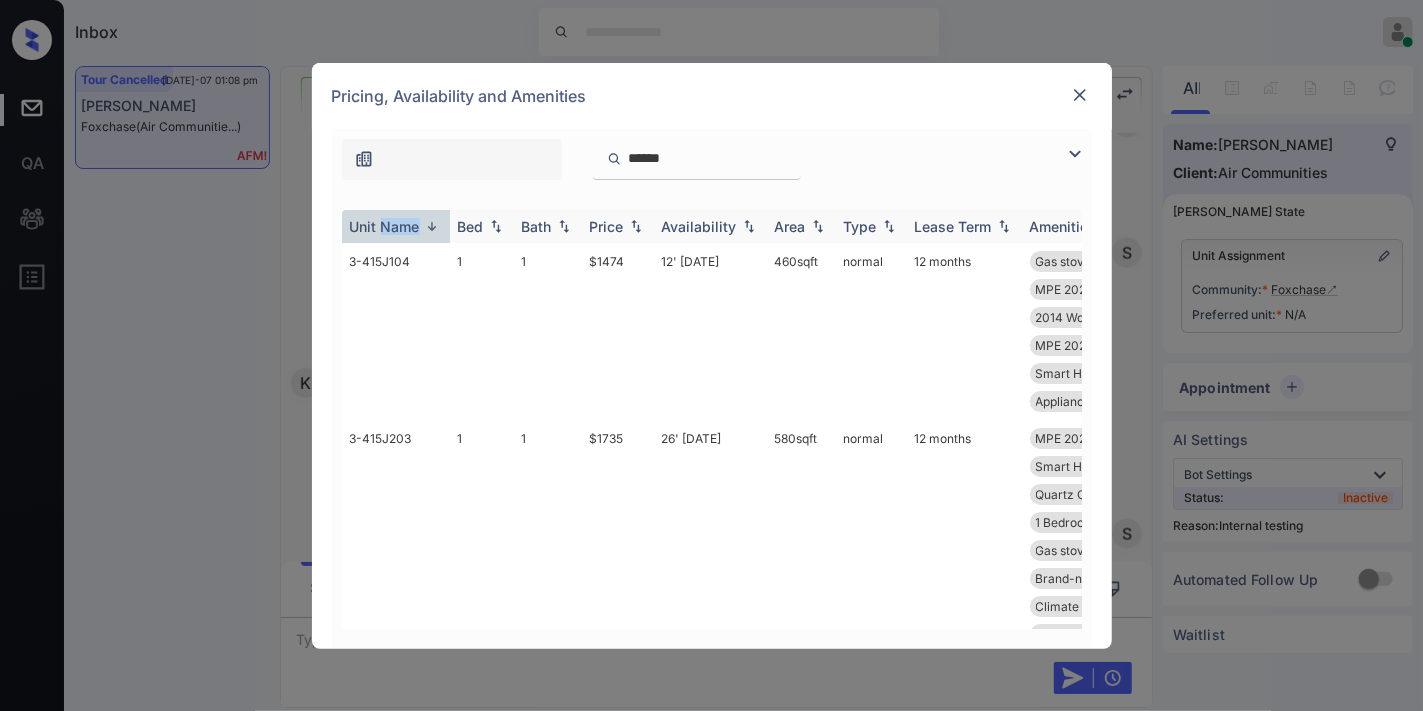 click on "Unit Name" at bounding box center (385, 226) 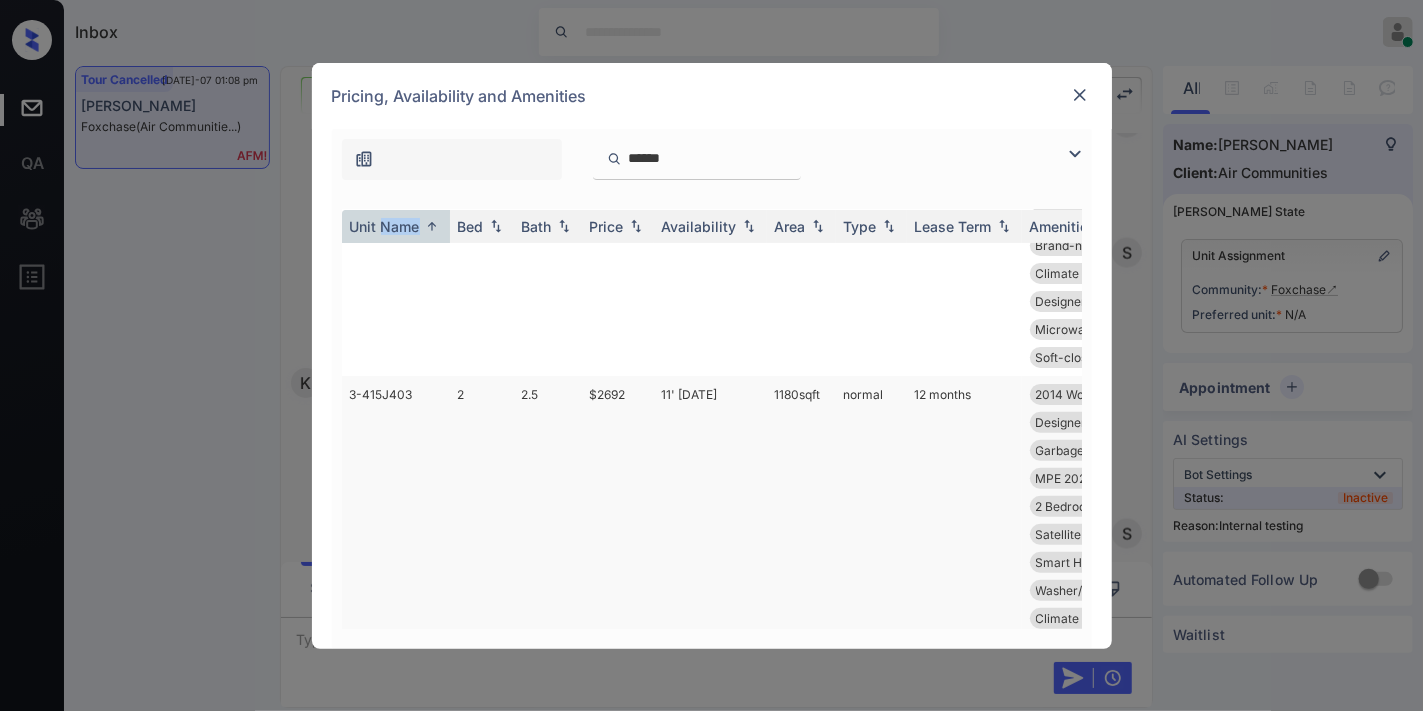 scroll, scrollTop: 468, scrollLeft: 0, axis: vertical 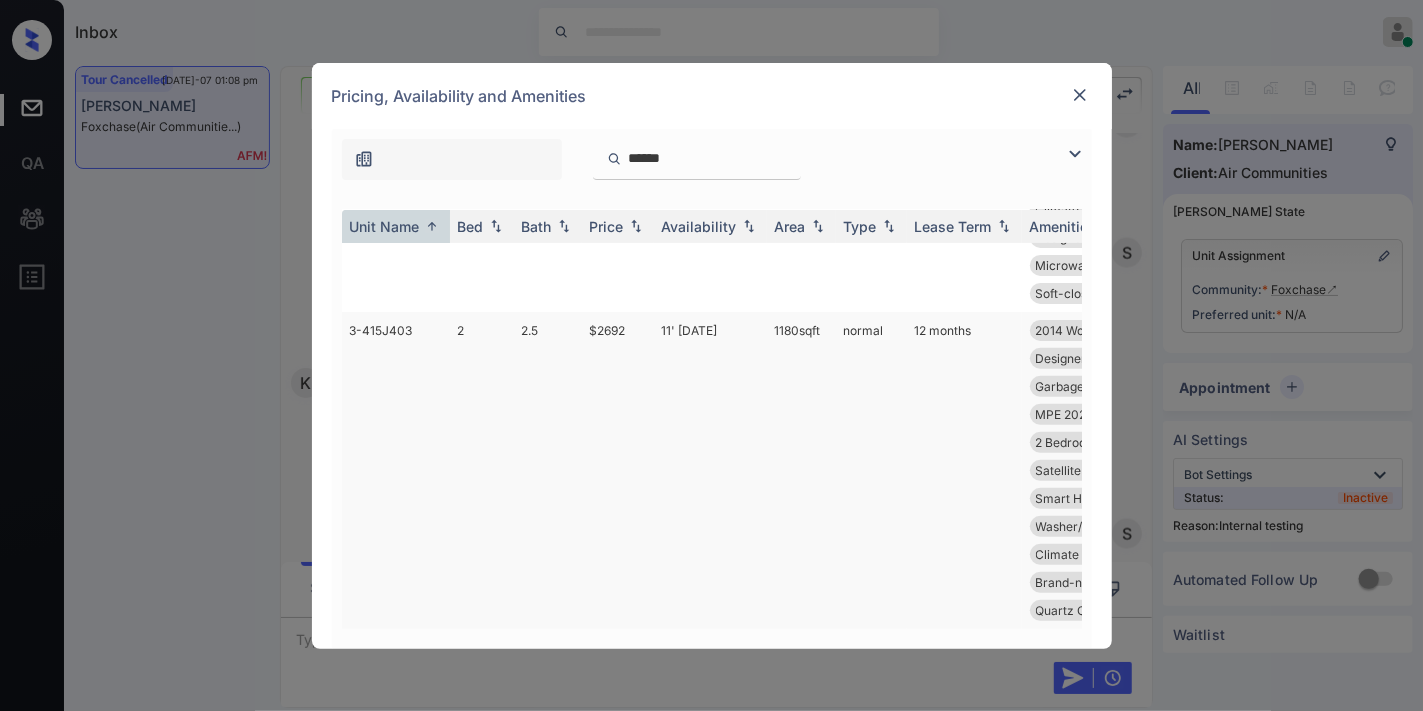 click on "$2692" at bounding box center (618, 470) 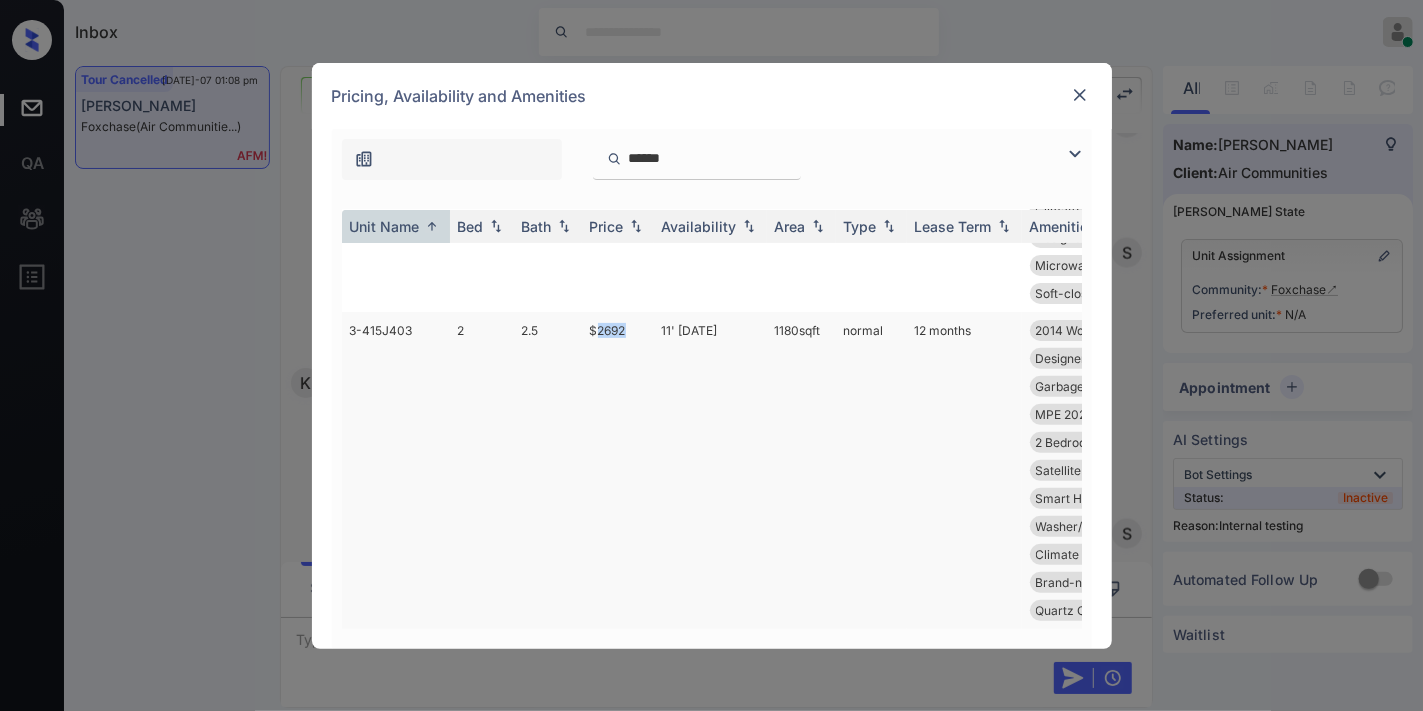 click on "$2692" at bounding box center [618, 470] 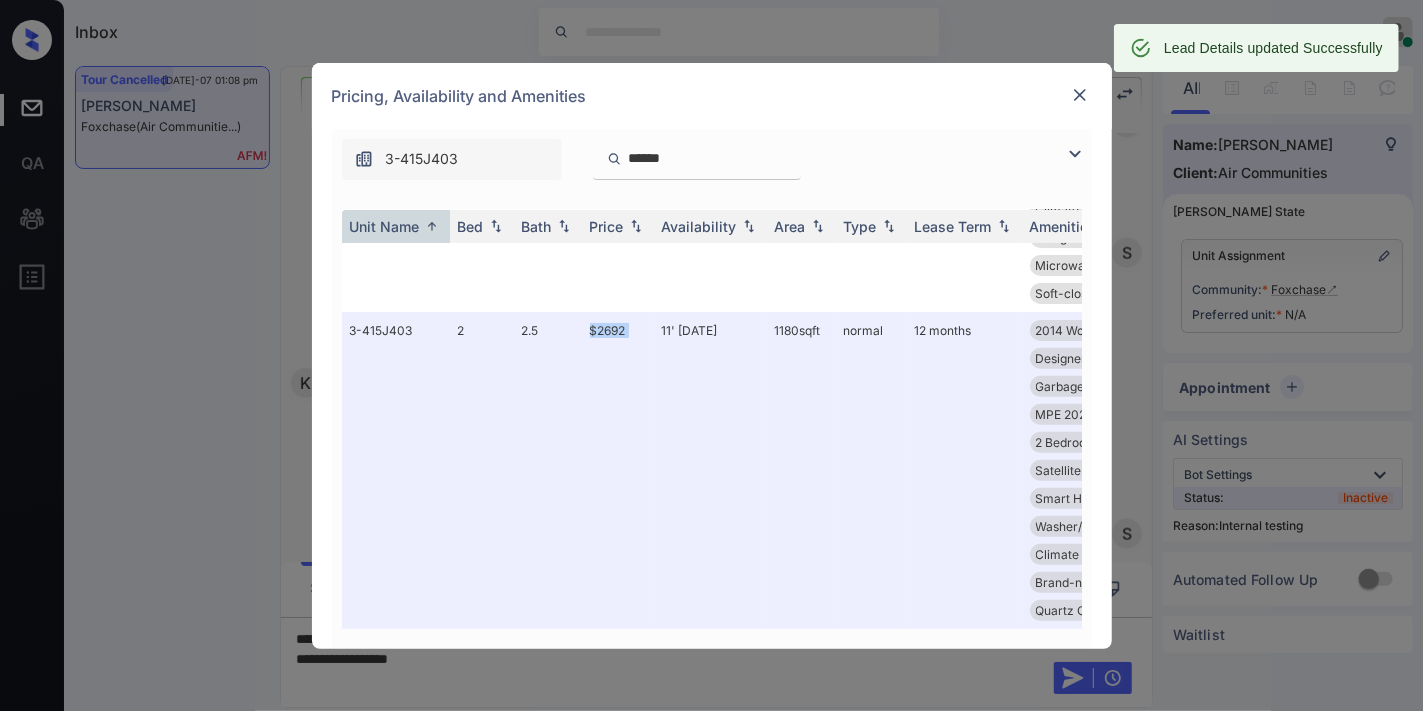 click at bounding box center [1080, 95] 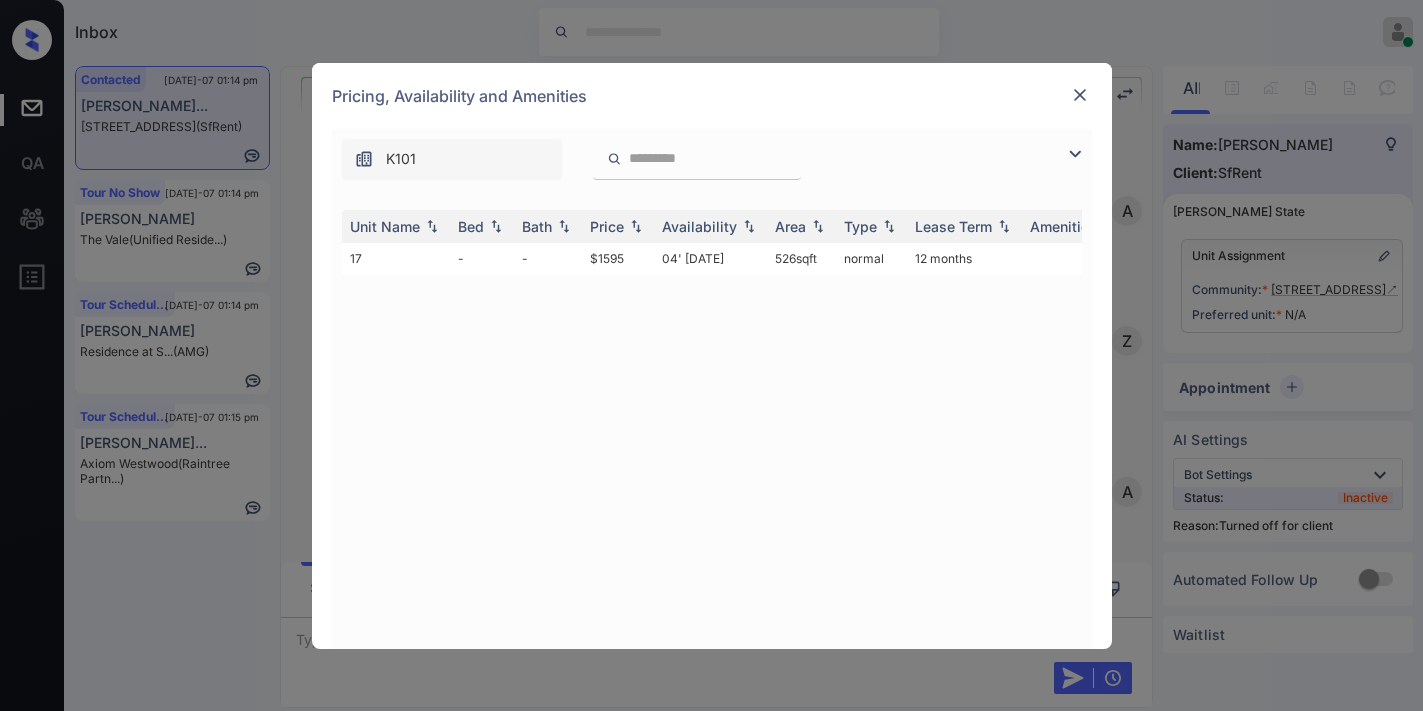 scroll, scrollTop: 0, scrollLeft: 0, axis: both 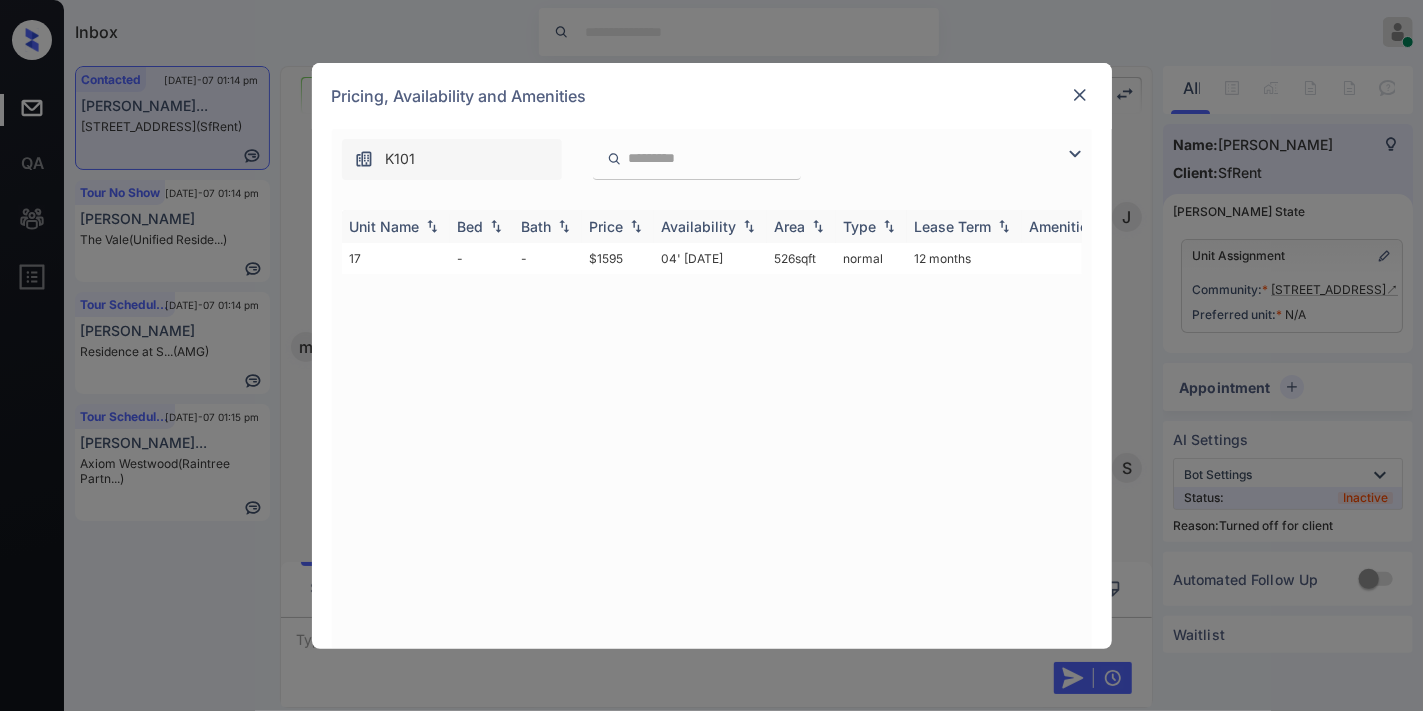 click on "Availability" at bounding box center [710, 226] 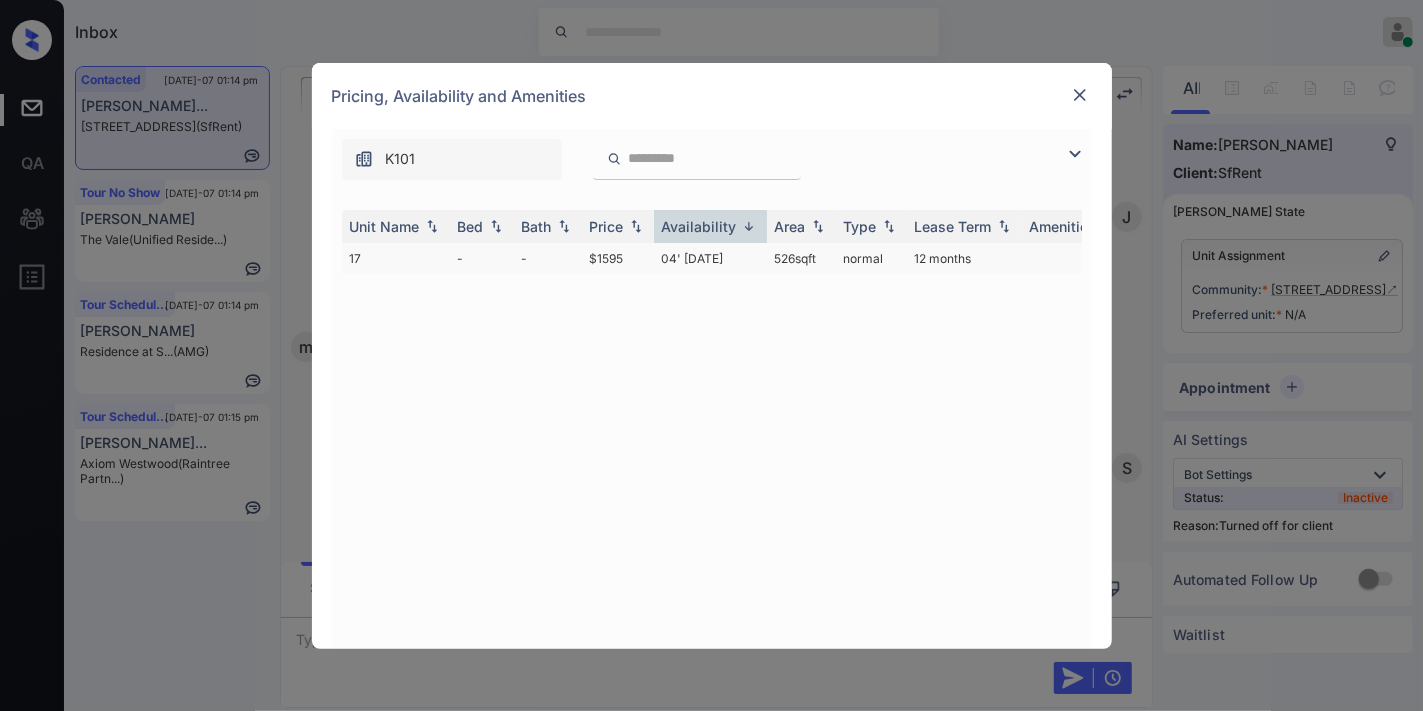 click on "04' [DATE]" at bounding box center (710, 258) 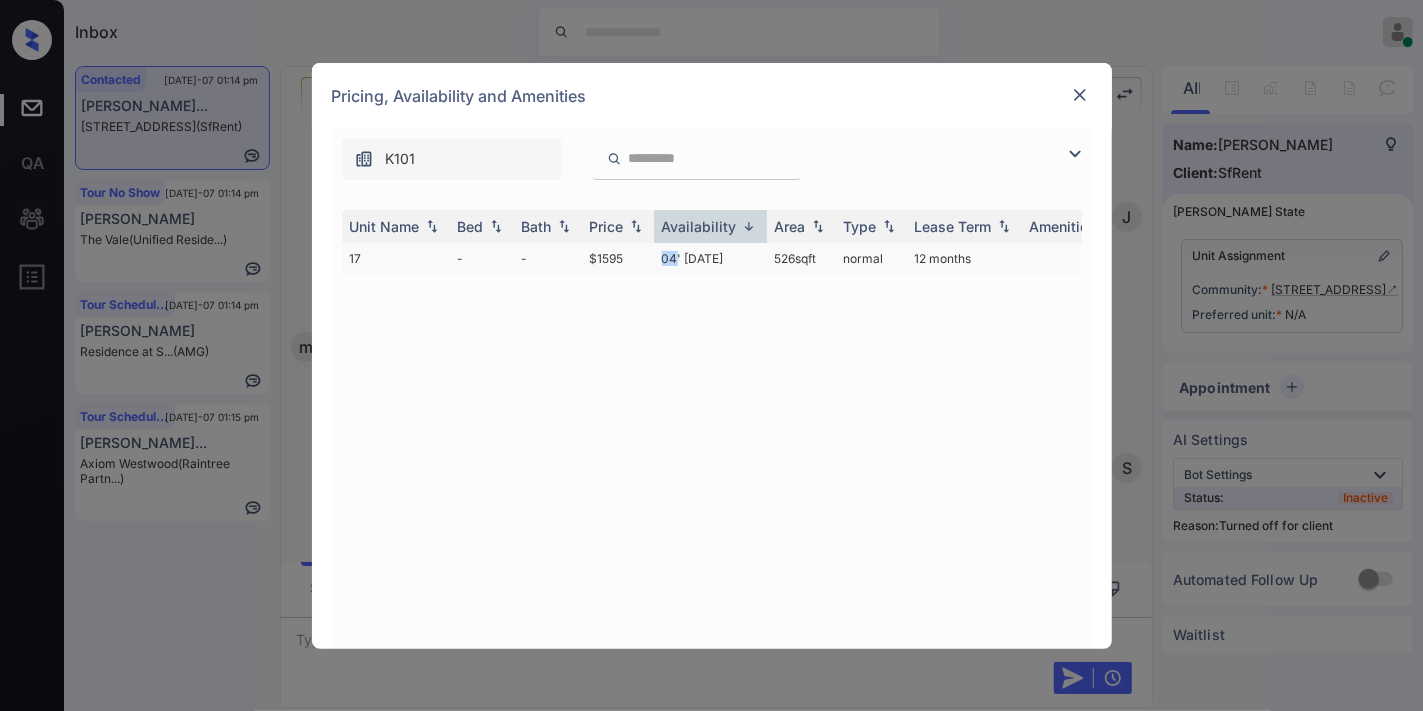 click on "04' [DATE]" at bounding box center [710, 258] 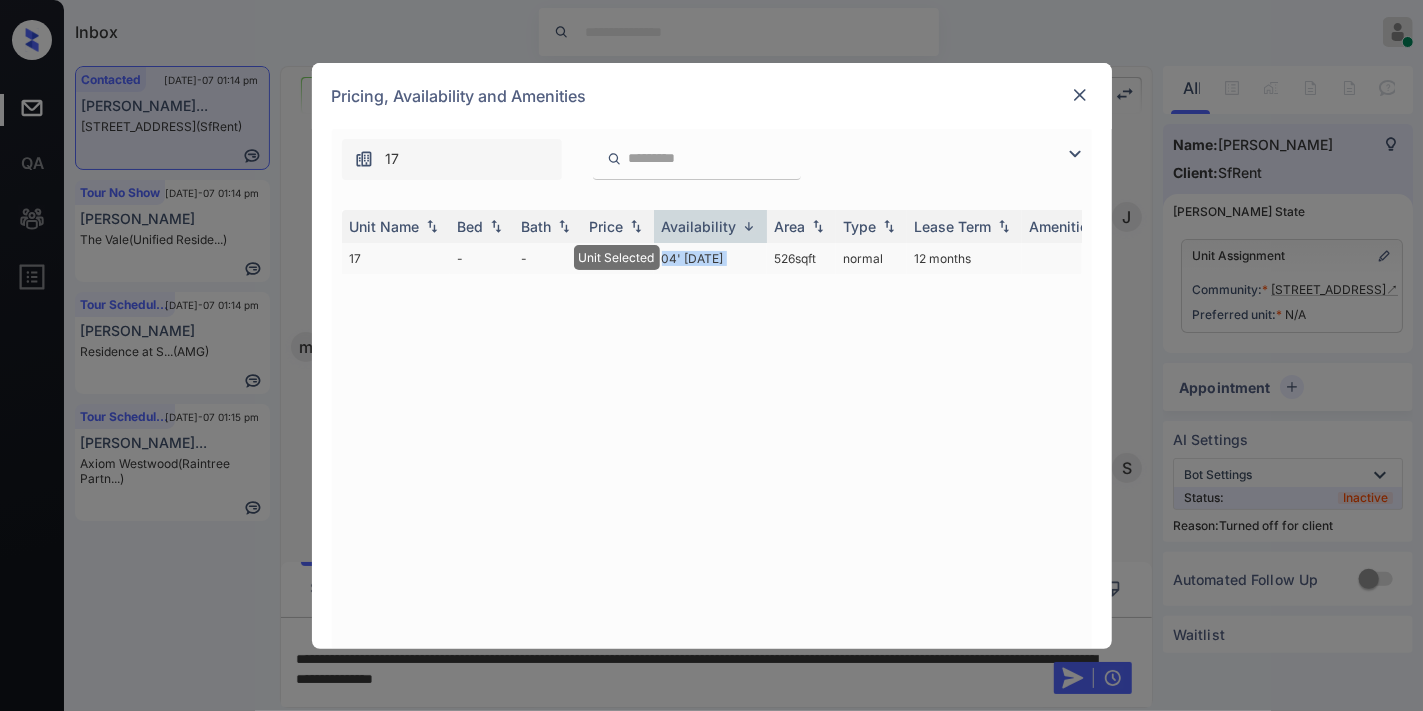 click on "04' [DATE]" at bounding box center [710, 258] 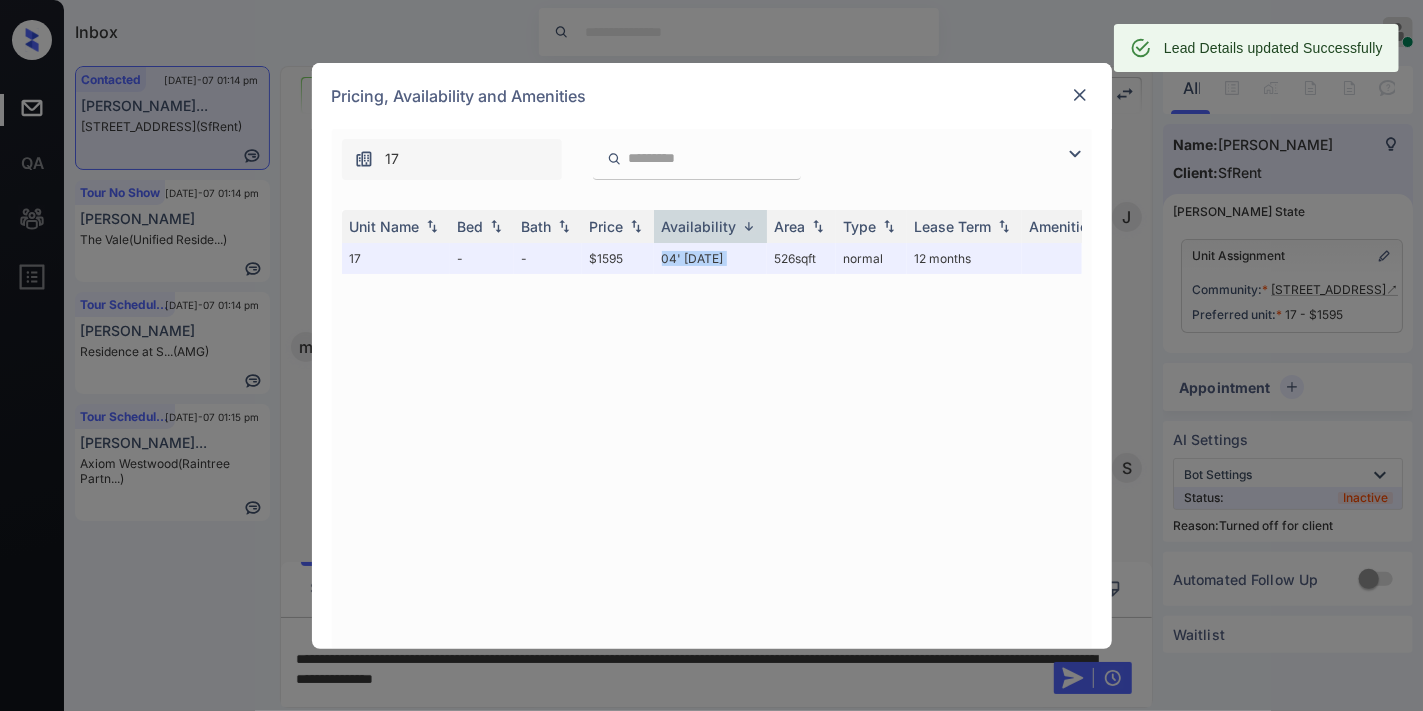 click at bounding box center (1080, 95) 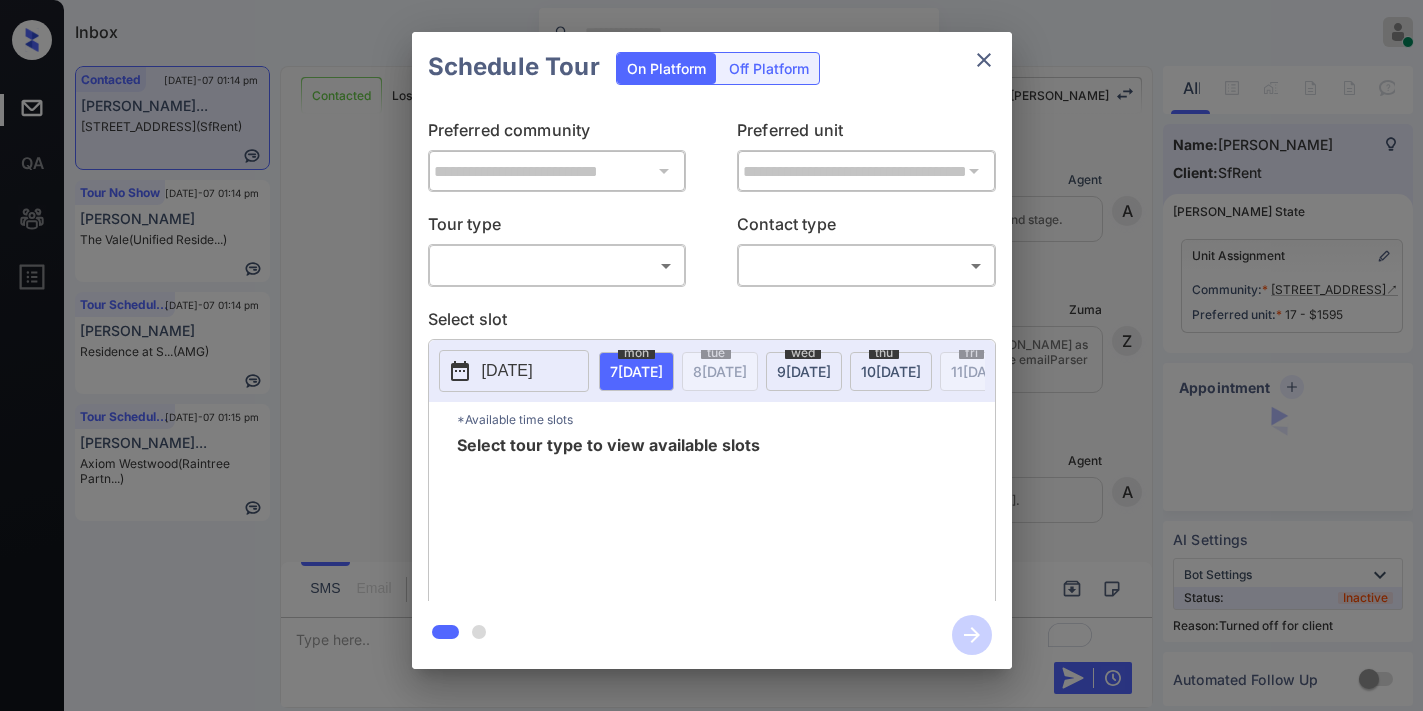scroll, scrollTop: 0, scrollLeft: 0, axis: both 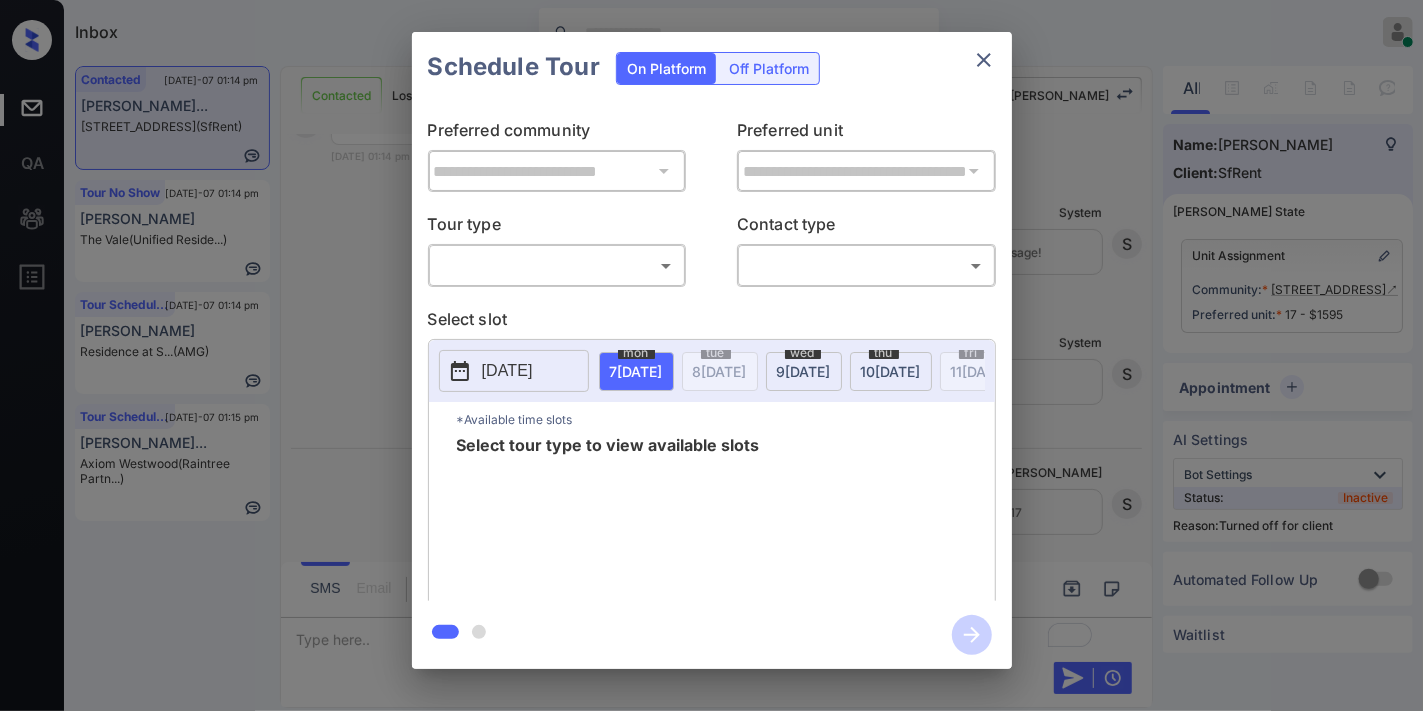 click on "Off Platform" at bounding box center (769, 68) 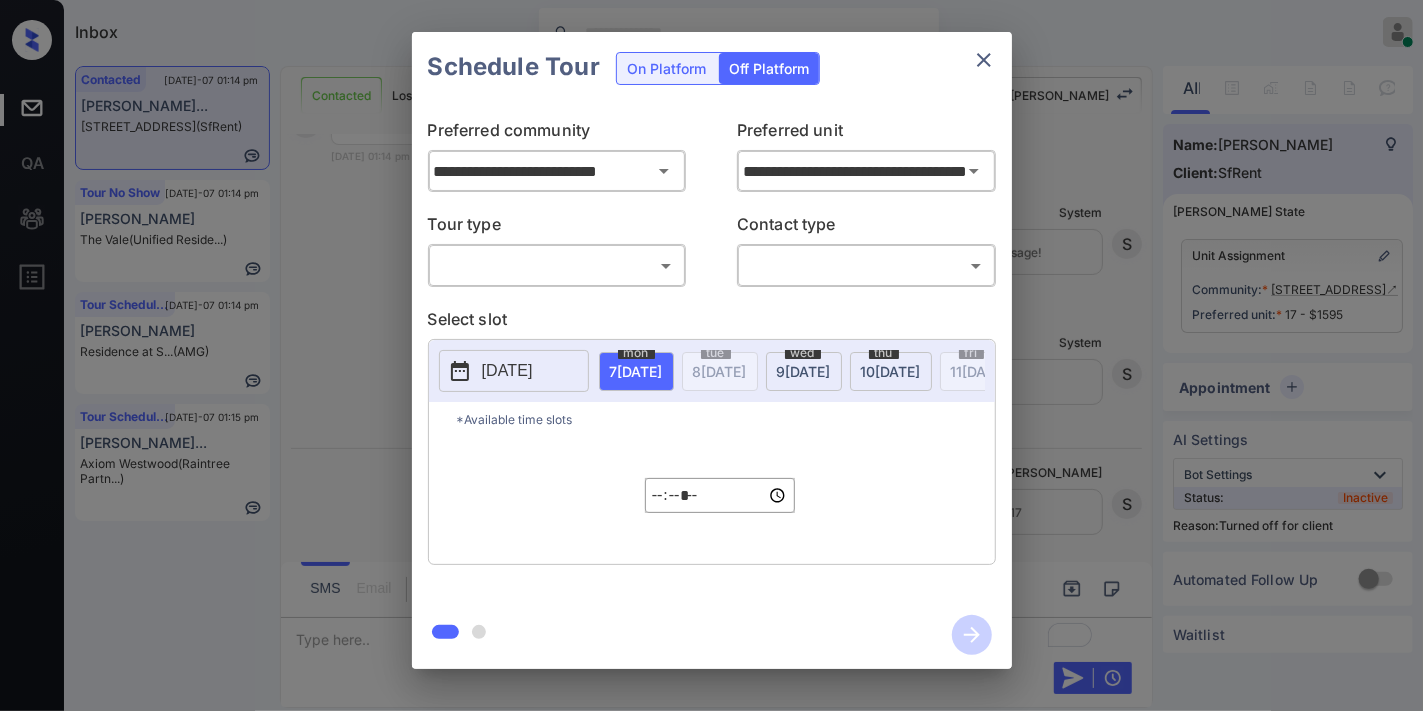 click on "Inbox [PERSON_NAME] Online Set yourself   offline Set yourself   on break Profile Switch to  dark  mode Sign out Contacted [DATE]-07 01:14 pm   [PERSON_NAME]... [STREET_ADDRESS]  (SfRent) Tour No Show [DATE]-07 01:14 pm   [PERSON_NAME] The Vale  (Unified Reside...) Tour Scheduled [DATE]-07 01:14 pm   [PERSON_NAME] Residence at S...  (AMG) Tour Scheduled [DATE]-07 01:15 pm   [PERSON_NAME]... [PERSON_NAME]  (Raintree Partn...) Contacted Lost Lead Sentiment: Angry Upon sliding the acknowledgement:  Lead will move to lost stage. * ​ SMS and call option will be set to opt out. AFM will be turned off for the lead. [PERSON_NAME] New Message Agent Lead created via emailParser in Inbound stage. [DATE] 10:58 am A New Message Zuma Lead transfer skipped to agent: [PERSON_NAME] as pms leadId does not exists for leadType emailParser with stage Inbound [DATE] 10:58 am Z New Message Agent AFM Request sent to [PERSON_NAME]. [DATE] 10:58 am A New Message [PERSON_NAME] Lead Details Updated
BedRoom: 2
[DATE] 10:59 am K New Message K" at bounding box center [711, 355] 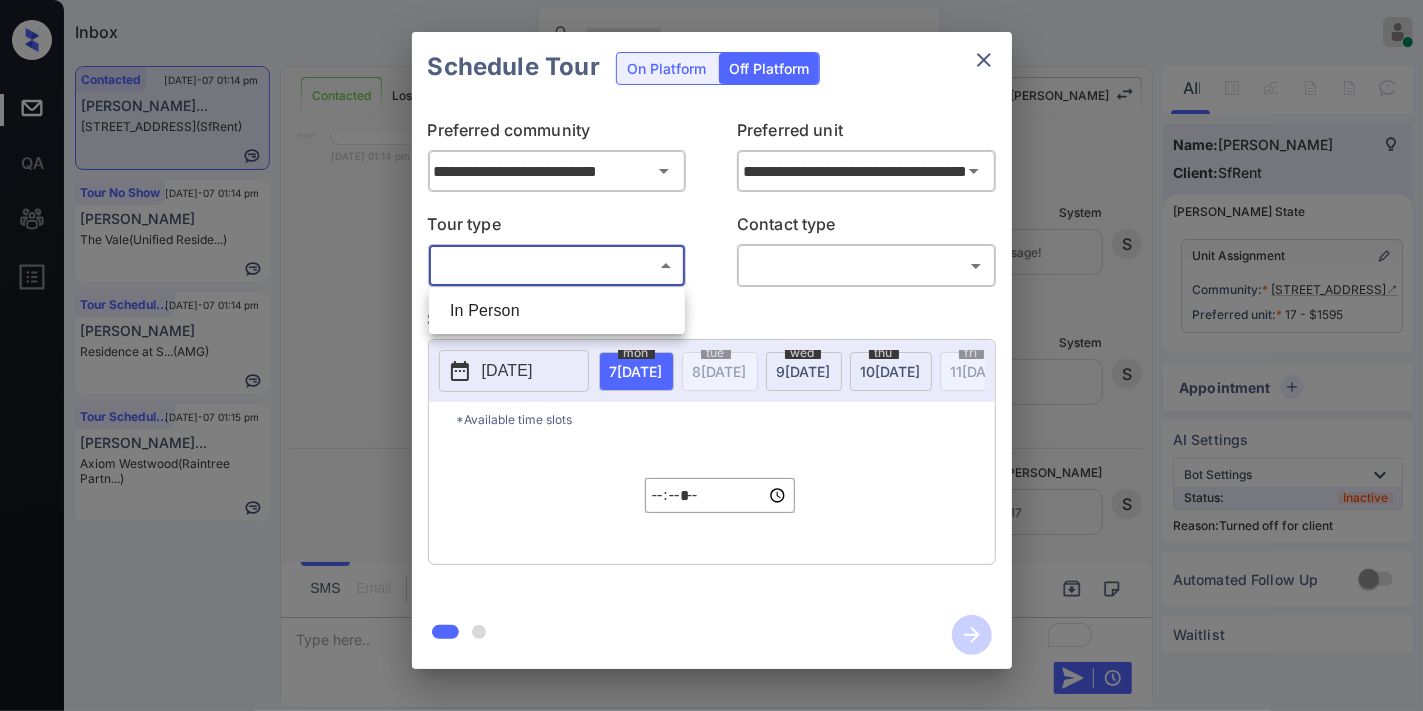 click on "In Person" at bounding box center (557, 311) 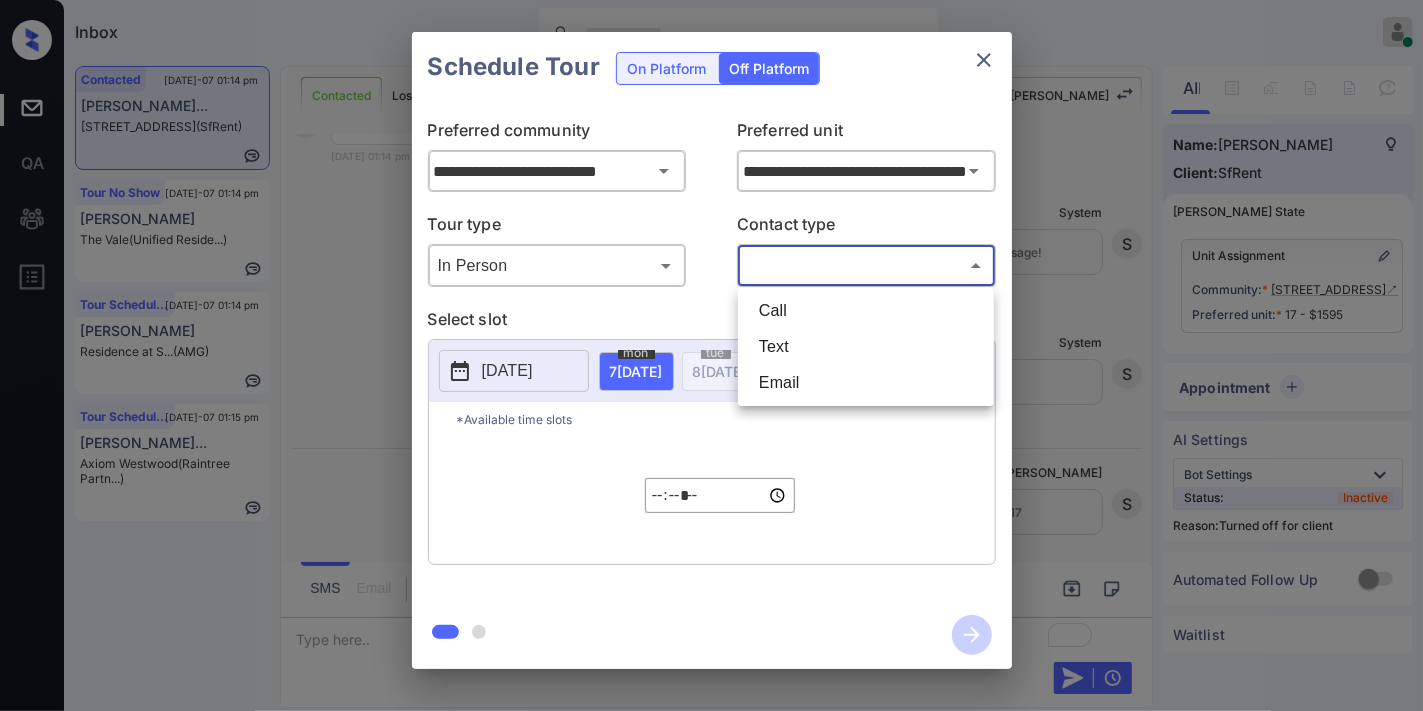 click on "Inbox [PERSON_NAME] Online Set yourself   offline Set yourself   on break Profile Switch to  dark  mode Sign out Contacted [DATE]-07 01:14 pm   [PERSON_NAME]... [STREET_ADDRESS]  (SfRent) Tour No Show [DATE]-07 01:14 pm   [PERSON_NAME] The Vale  (Unified Reside...) Tour Scheduled [DATE]-07 01:14 pm   [PERSON_NAME] Residence at S...  (AMG) Tour Scheduled [DATE]-07 01:15 pm   [PERSON_NAME]... [PERSON_NAME]  (Raintree Partn...) Contacted Lost Lead Sentiment: Angry Upon sliding the acknowledgement:  Lead will move to lost stage. * ​ SMS and call option will be set to opt out. AFM will be turned off for the lead. [PERSON_NAME] New Message Agent Lead created via emailParser in Inbound stage. [DATE] 10:58 am A New Message Zuma Lead transfer skipped to agent: [PERSON_NAME] as pms leadId does not exists for leadType emailParser with stage Inbound [DATE] 10:58 am Z New Message Agent AFM Request sent to [PERSON_NAME]. [DATE] 10:58 am A New Message [PERSON_NAME] Lead Details Updated
BedRoom: 2
[DATE] 10:59 am K New Message K" at bounding box center [711, 355] 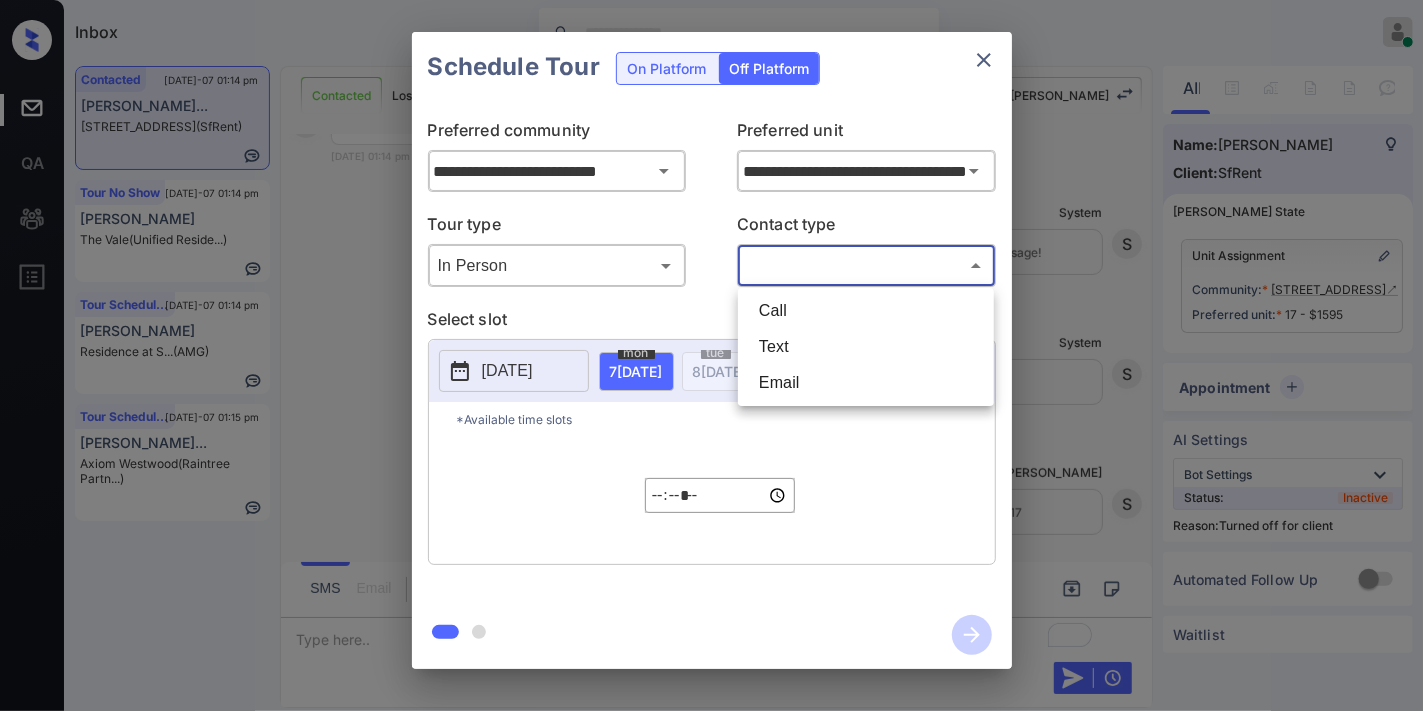 click on "Text" at bounding box center (866, 347) 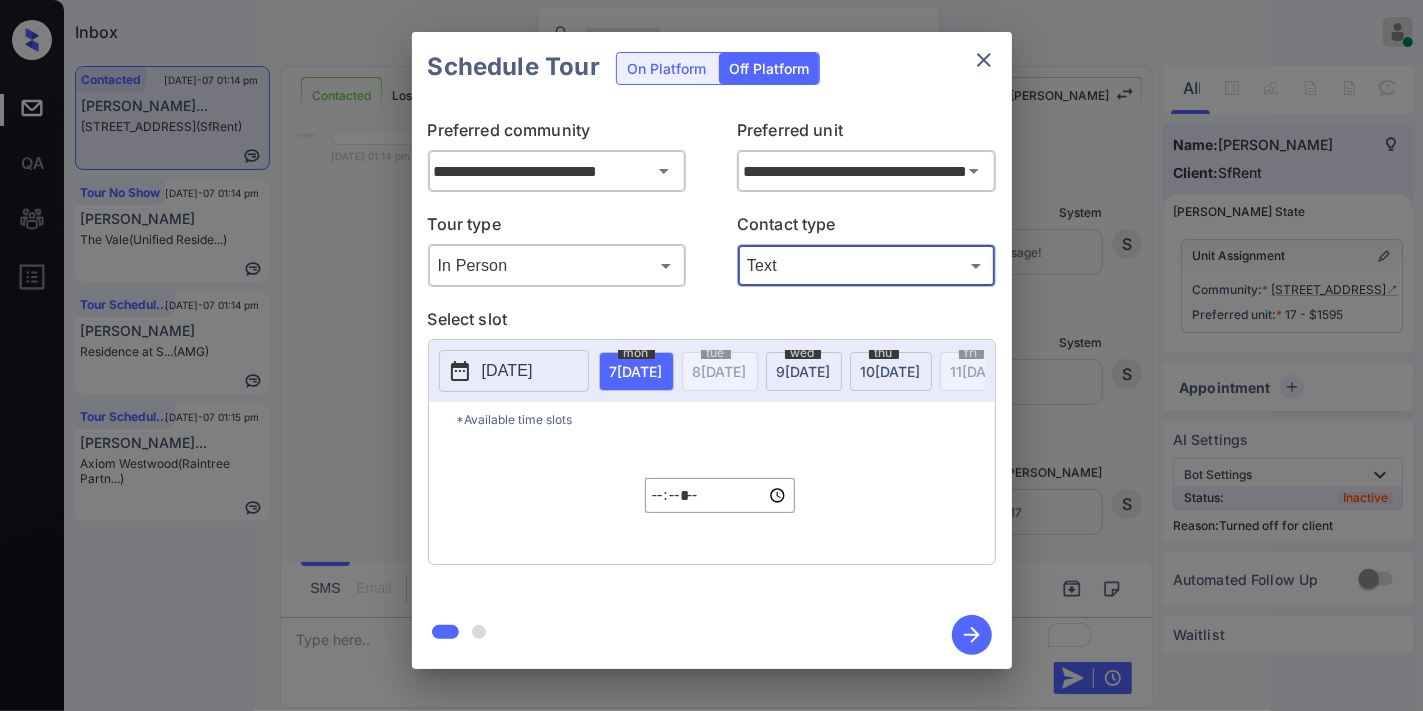 click 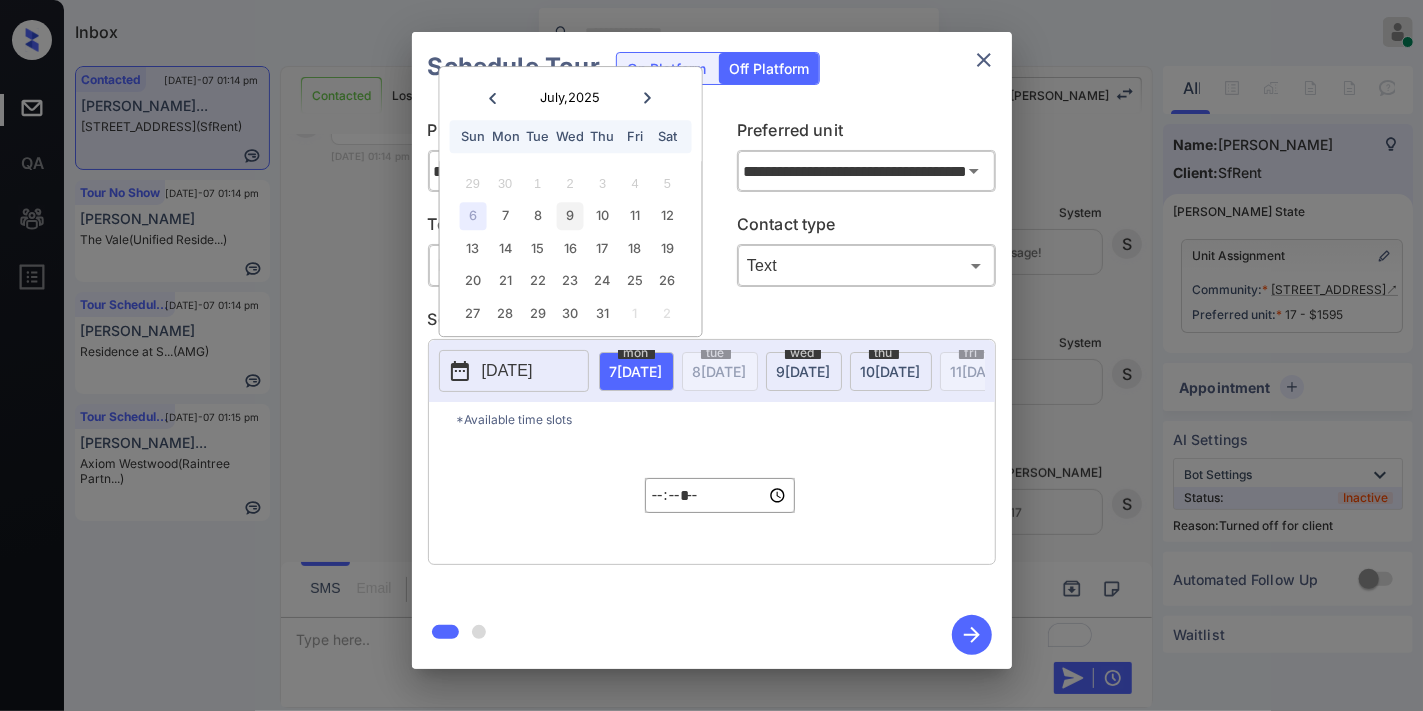 click on "9" at bounding box center (570, 216) 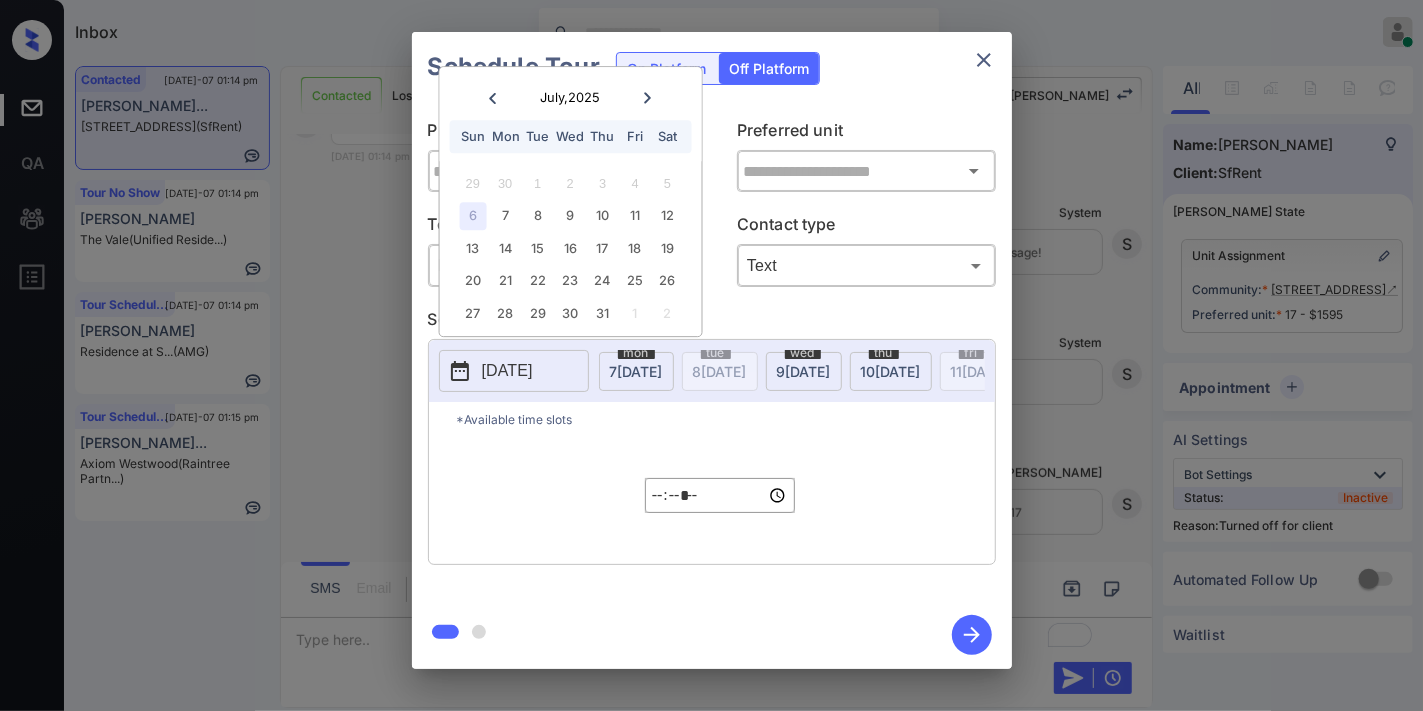 type on "**********" 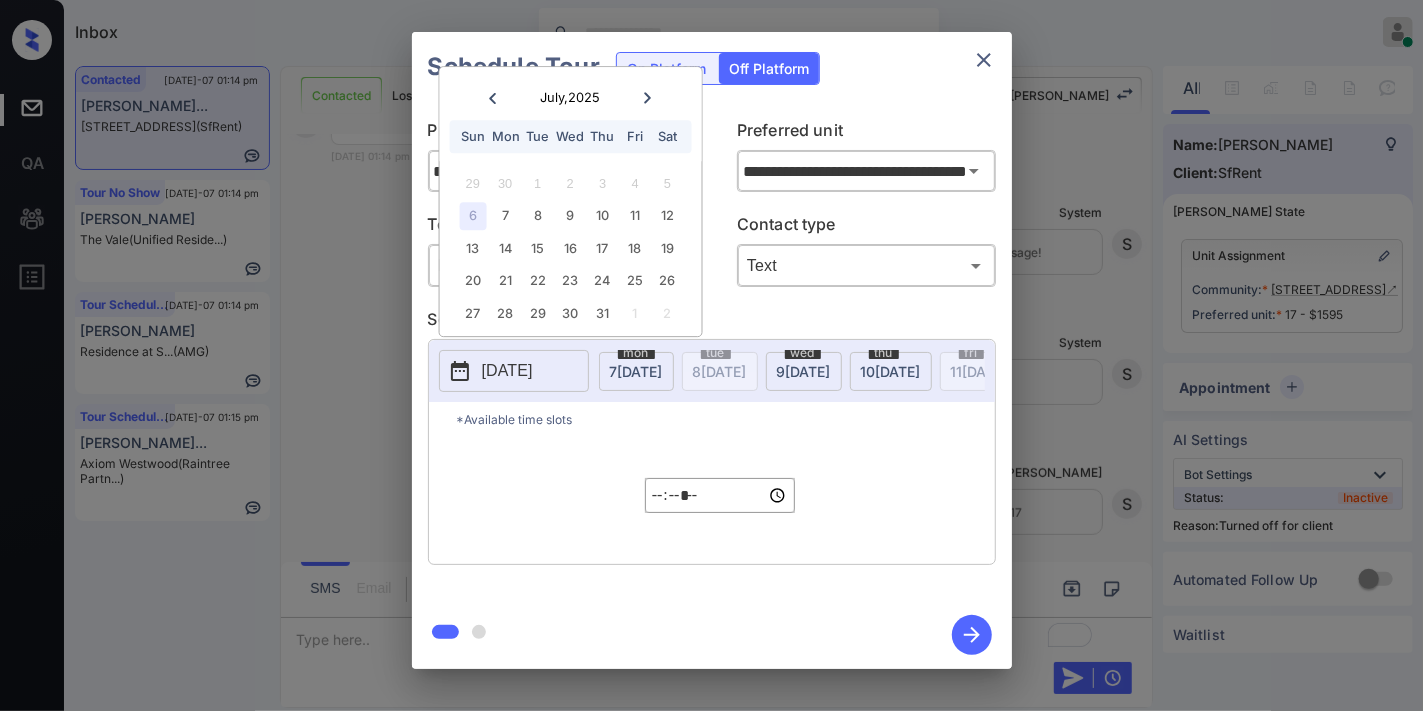 click on "*****" at bounding box center (720, 495) 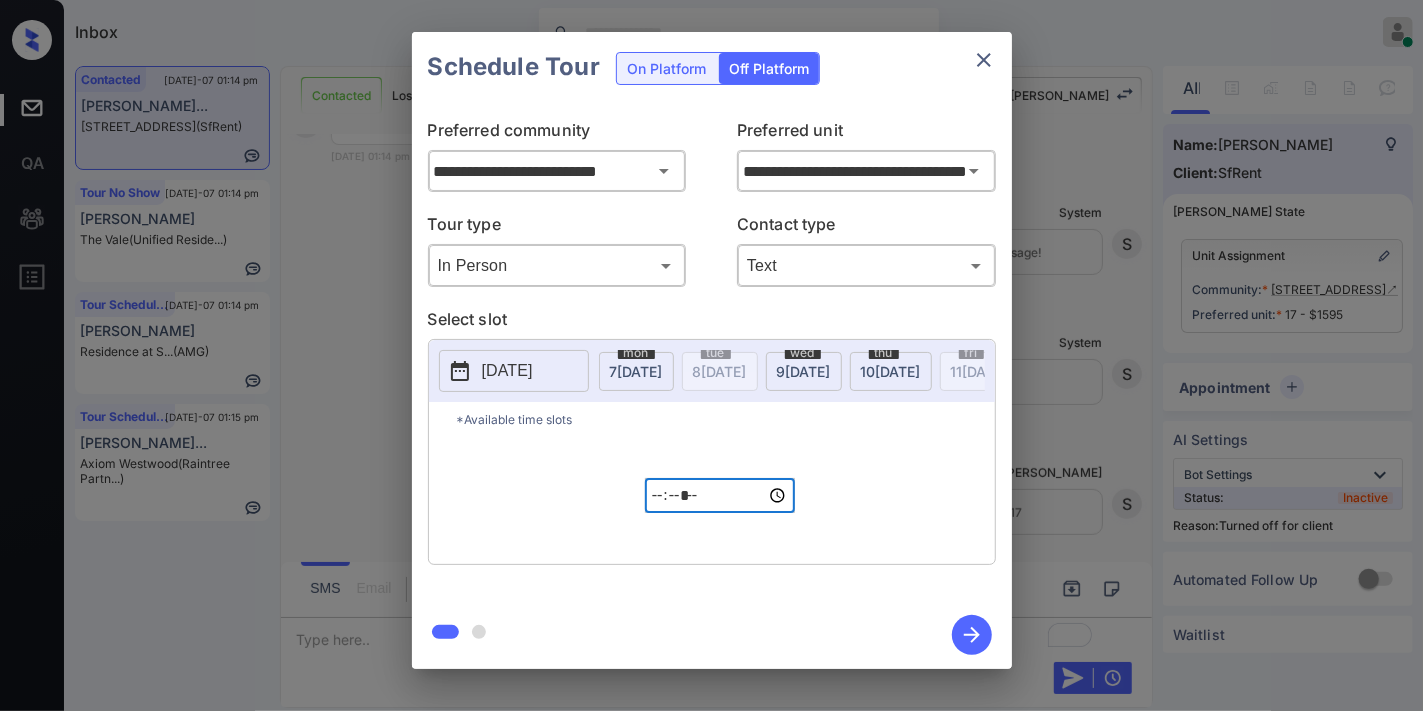 type on "*****" 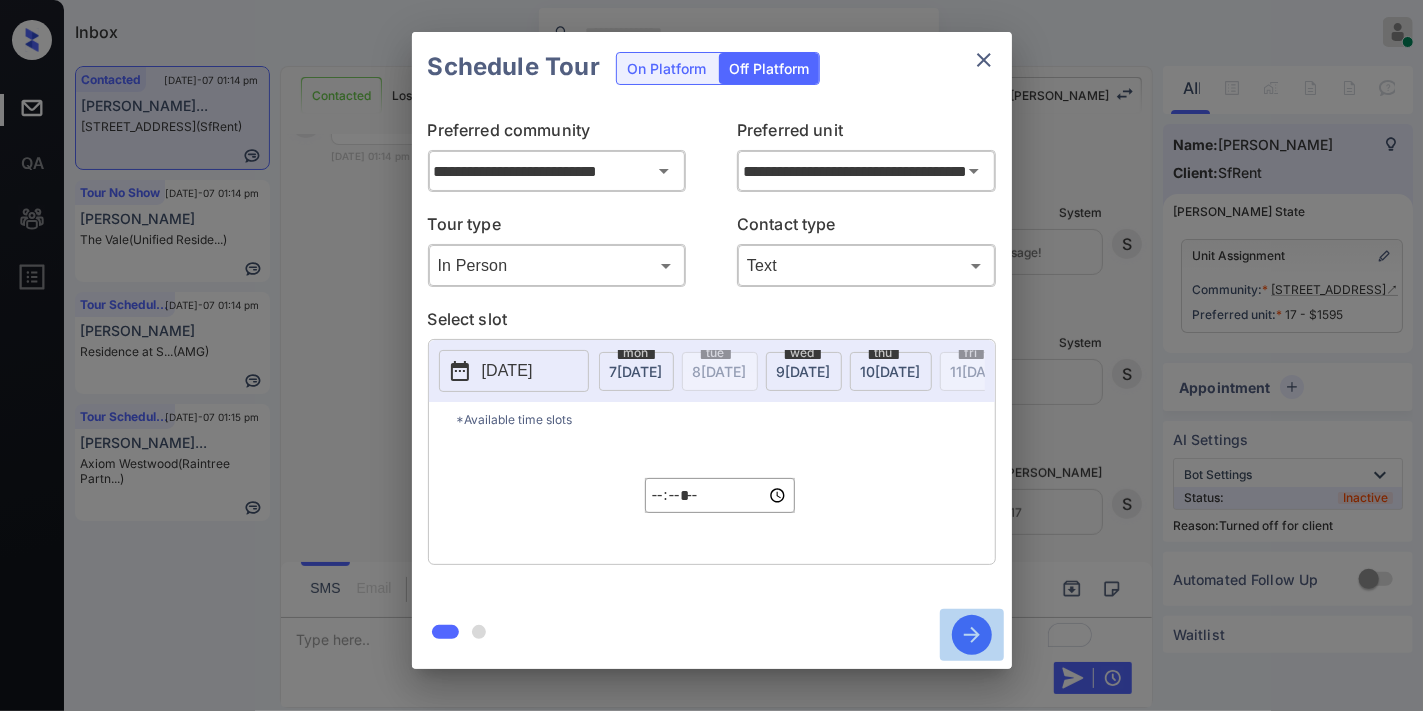 click 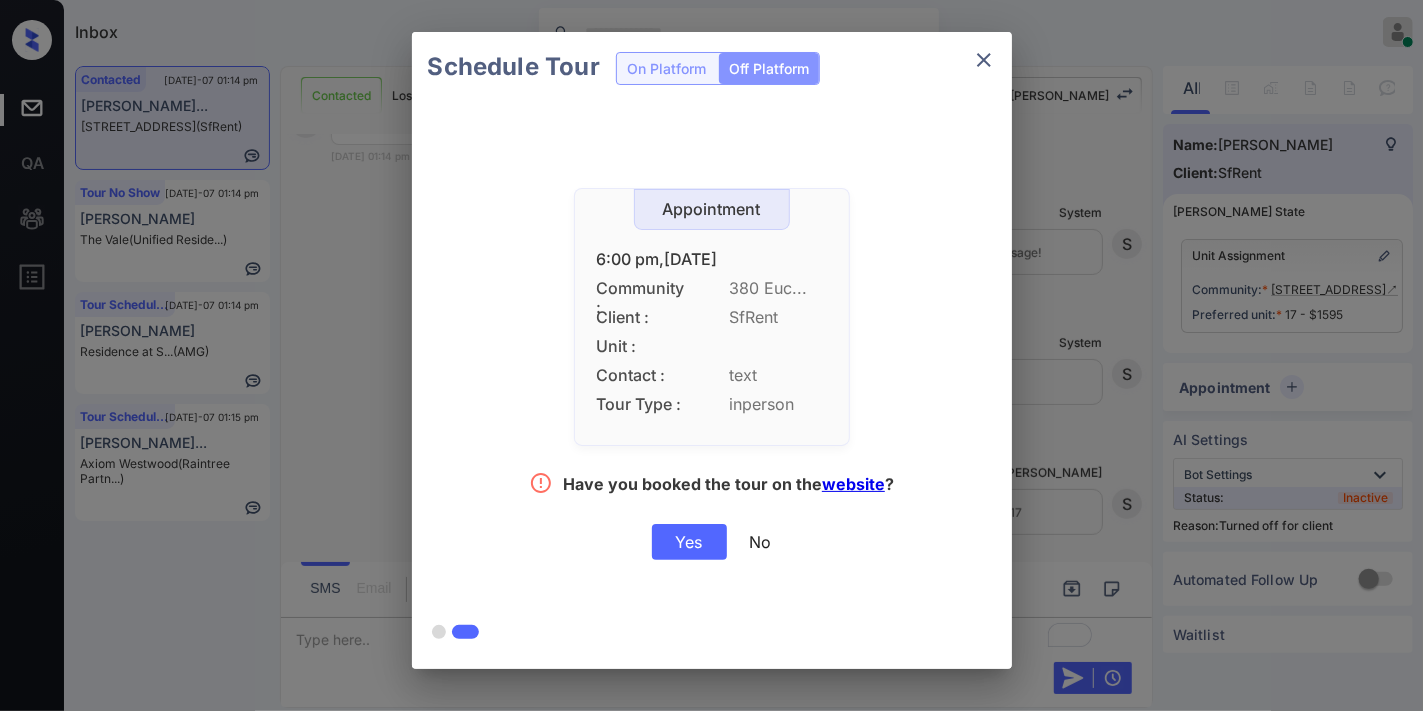 click on "Yes" at bounding box center [689, 542] 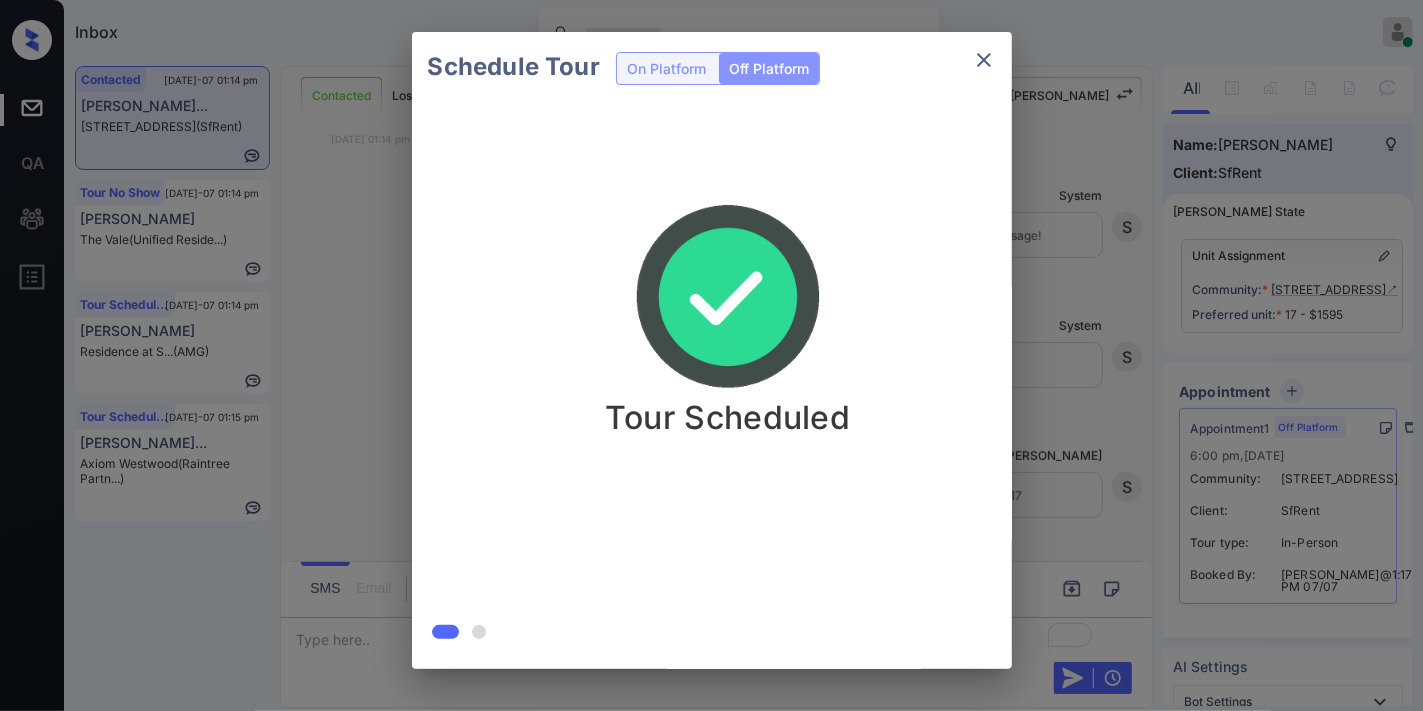 scroll, scrollTop: 4764, scrollLeft: 0, axis: vertical 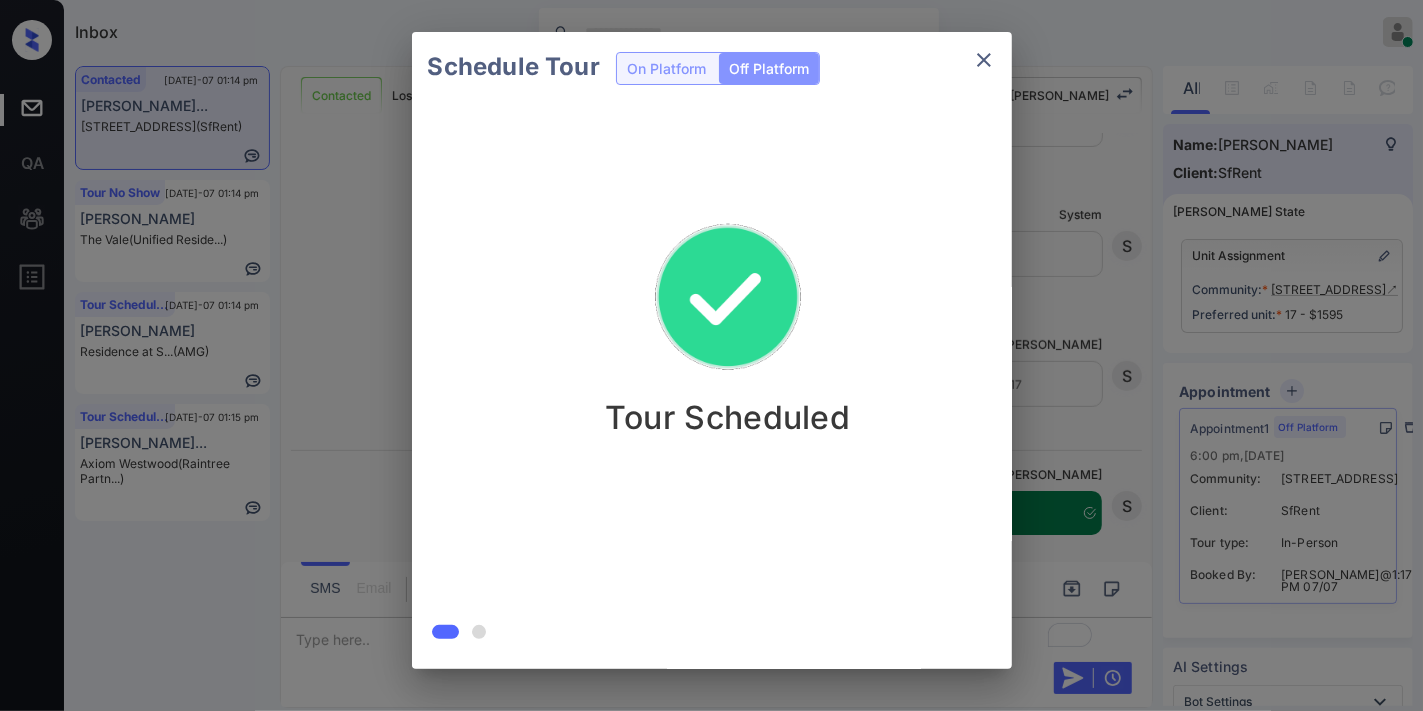 click at bounding box center (984, 60) 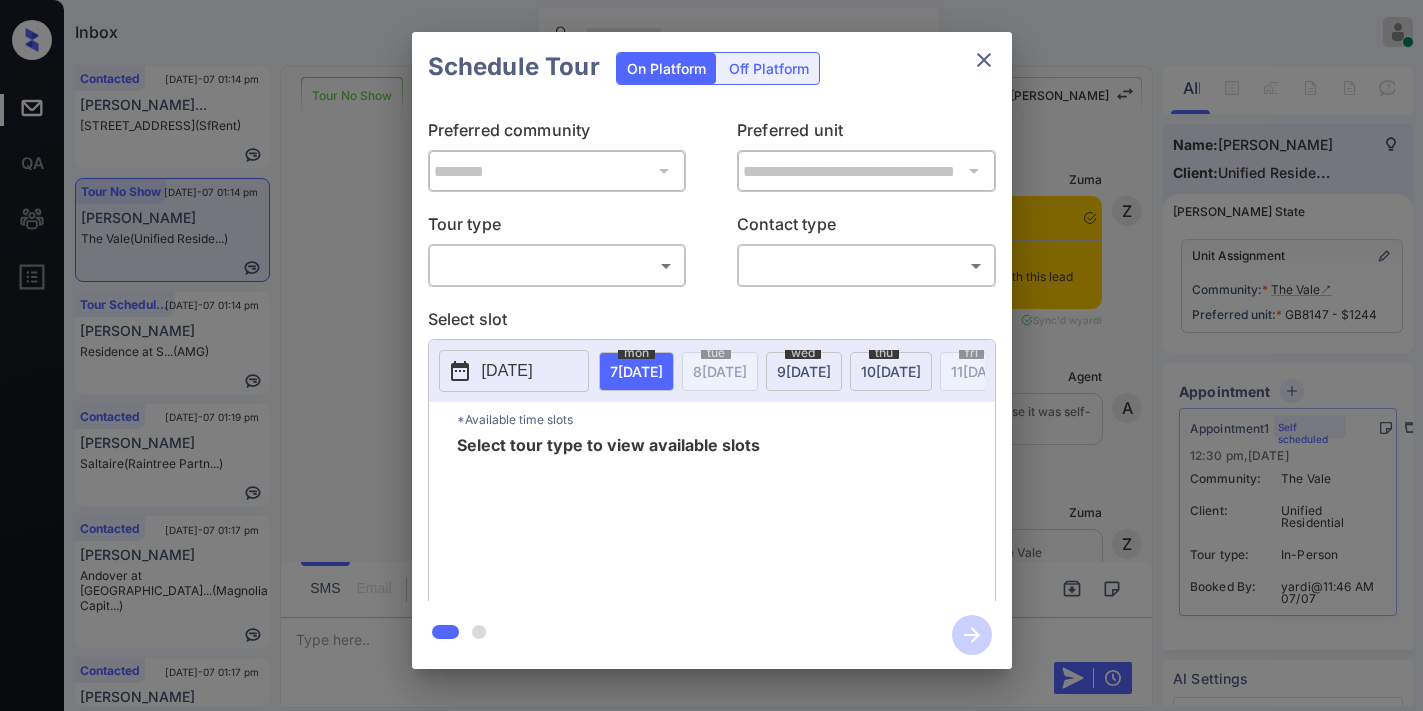 click on "​ ​" at bounding box center (557, 265) 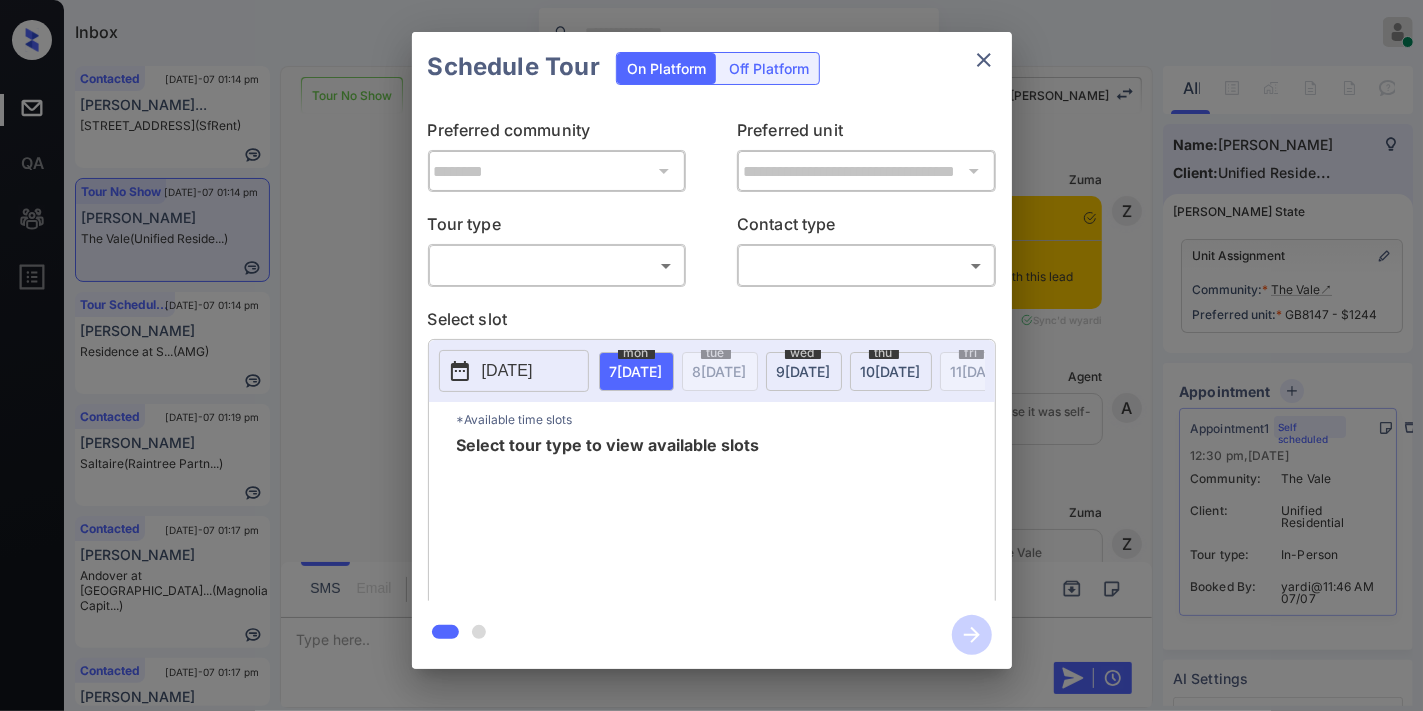 scroll, scrollTop: 2673, scrollLeft: 0, axis: vertical 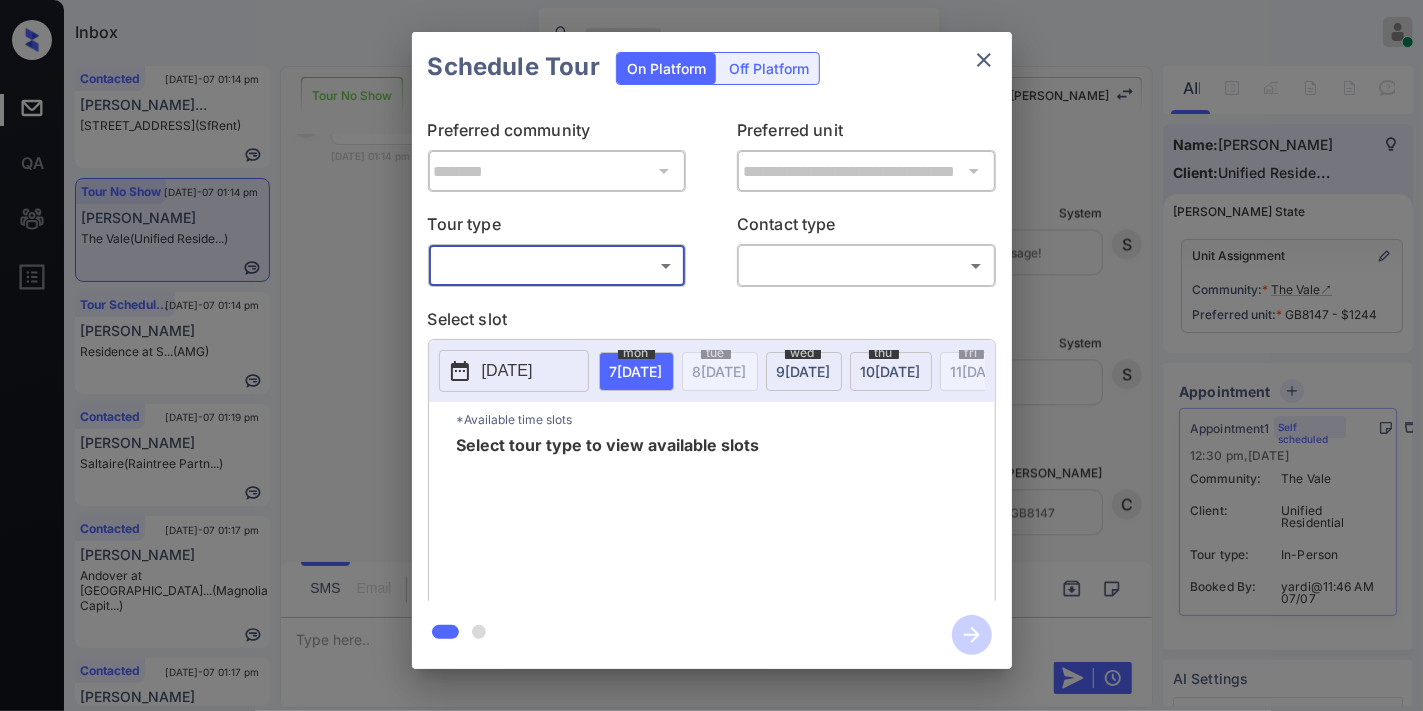 click on "Inbox [PERSON_NAME] Online Set yourself   offline Set yourself   on break Profile Switch to  dark  mode Sign out Contacted [DATE]-07 01:14 pm   [PERSON_NAME]... [STREET_ADDRESS]  (SfRent) Tour No Show [DATE]-07 01:14 pm   [PERSON_NAME] The Vale  (Unified Reside...) Tour Scheduled [DATE]-07 01:14 pm   [PERSON_NAME] Residence at S...  (AMG) Contacted [DATE]-07 01:19 pm   [PERSON_NAME]  (Raintree Partn...) Contacted [DATE]-07 01:17 pm   [PERSON_NAME] Andover at [GEOGRAPHIC_DATA]...  (Magnolia Capit...) Contacted [DATE]-07 01:17 pm   [PERSON_NAME] Andover at [GEOGRAPHIC_DATA]...  (Magnolia Capit...) Tour No Show Lost Lead Sentiment: Angry Upon sliding the acknowledgement:  Lead will move to lost stage. * ​ SMS and call option will be set to opt out. AFM will be turned off for the lead. Kelsey New Message Zuma Notes Note: [PERSON_NAME] will not initially engage with this lead because they have a self-scheduled tour. [DATE] 11:46 am  Sync'd w  yardi Z New Message Agent Lead assigned to house account because it was self-scheduled for tour. A Zuma" at bounding box center (711, 355) 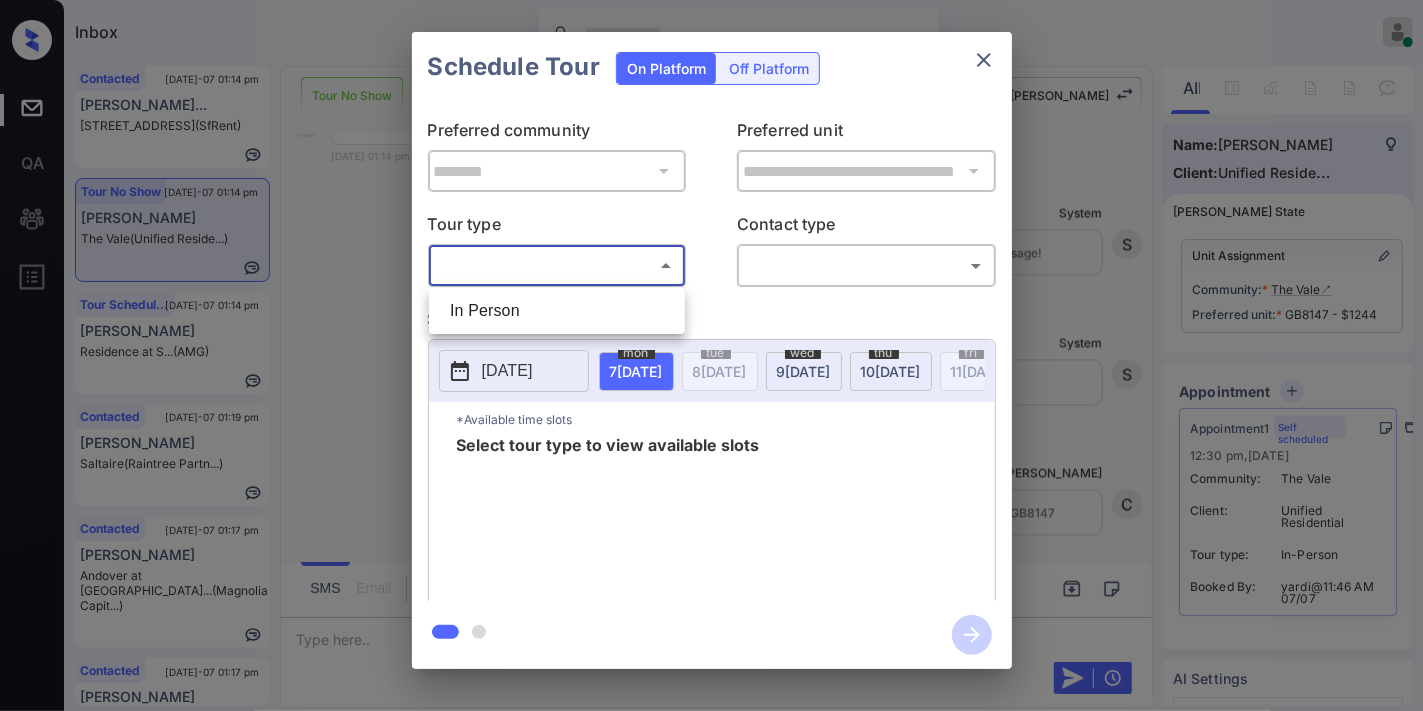 click on "In Person" at bounding box center (557, 311) 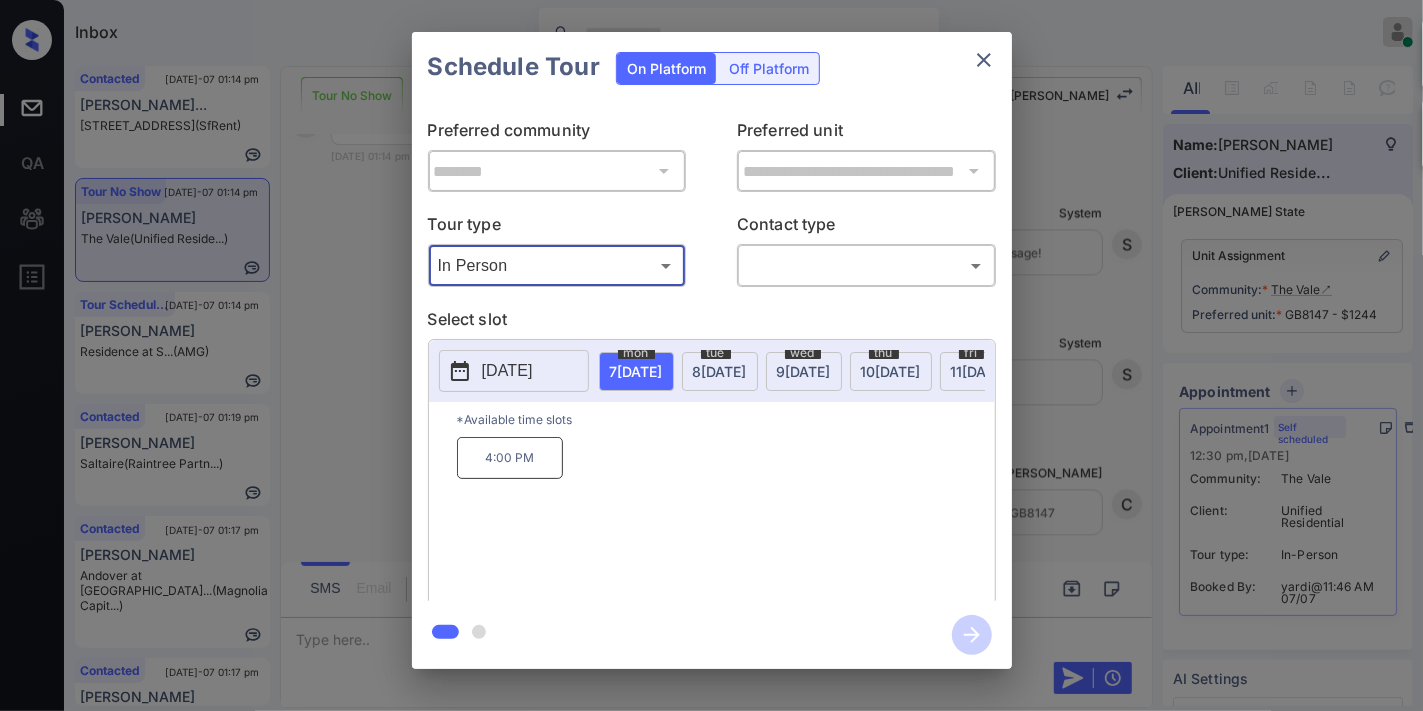 click on "[DATE]" at bounding box center [636, 371] 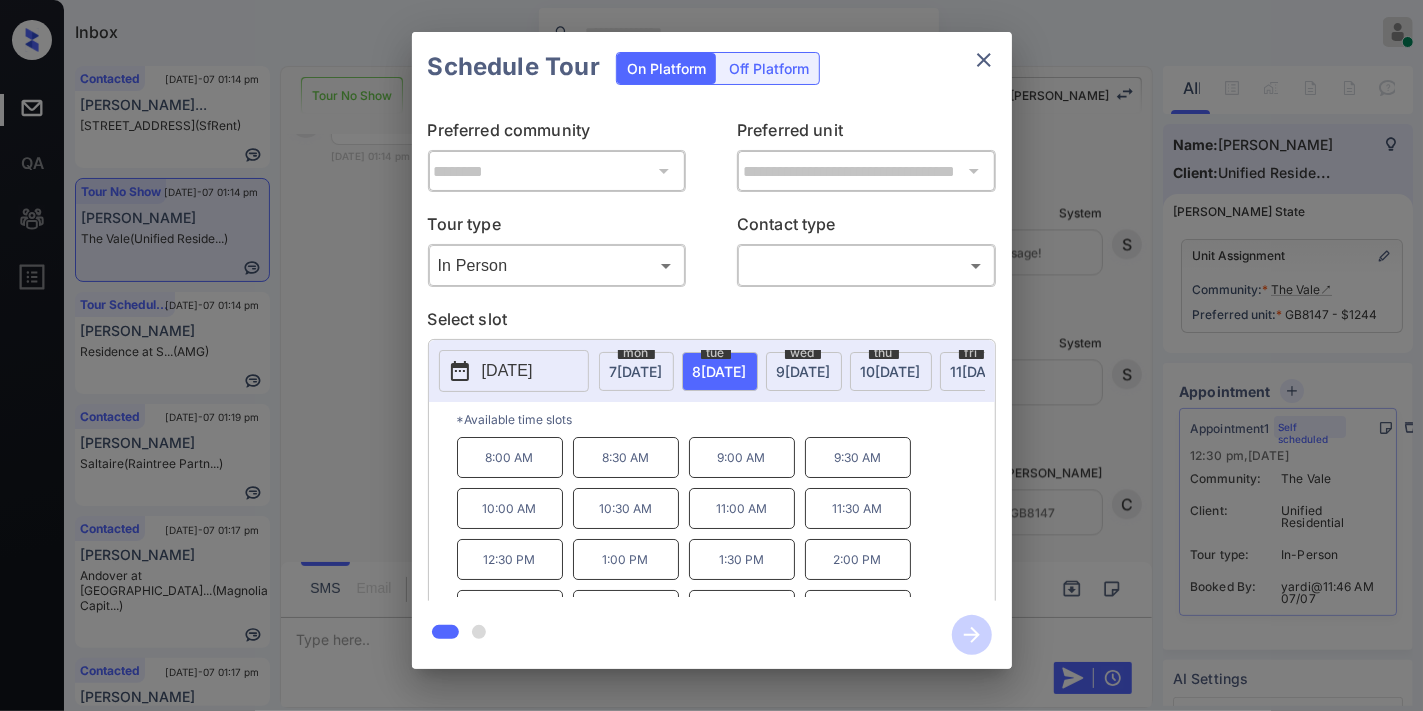 scroll, scrollTop: 34, scrollLeft: 0, axis: vertical 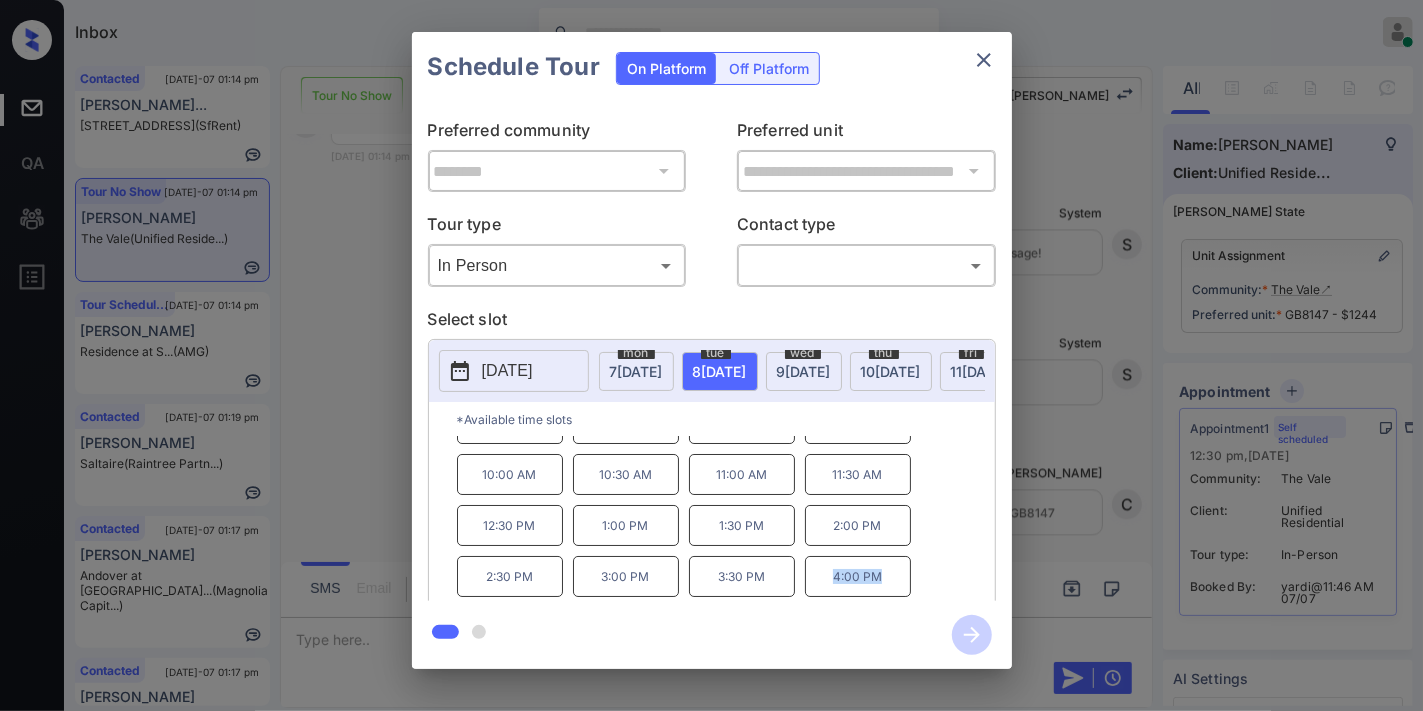 drag, startPoint x: 905, startPoint y: 590, endPoint x: 796, endPoint y: 590, distance: 109 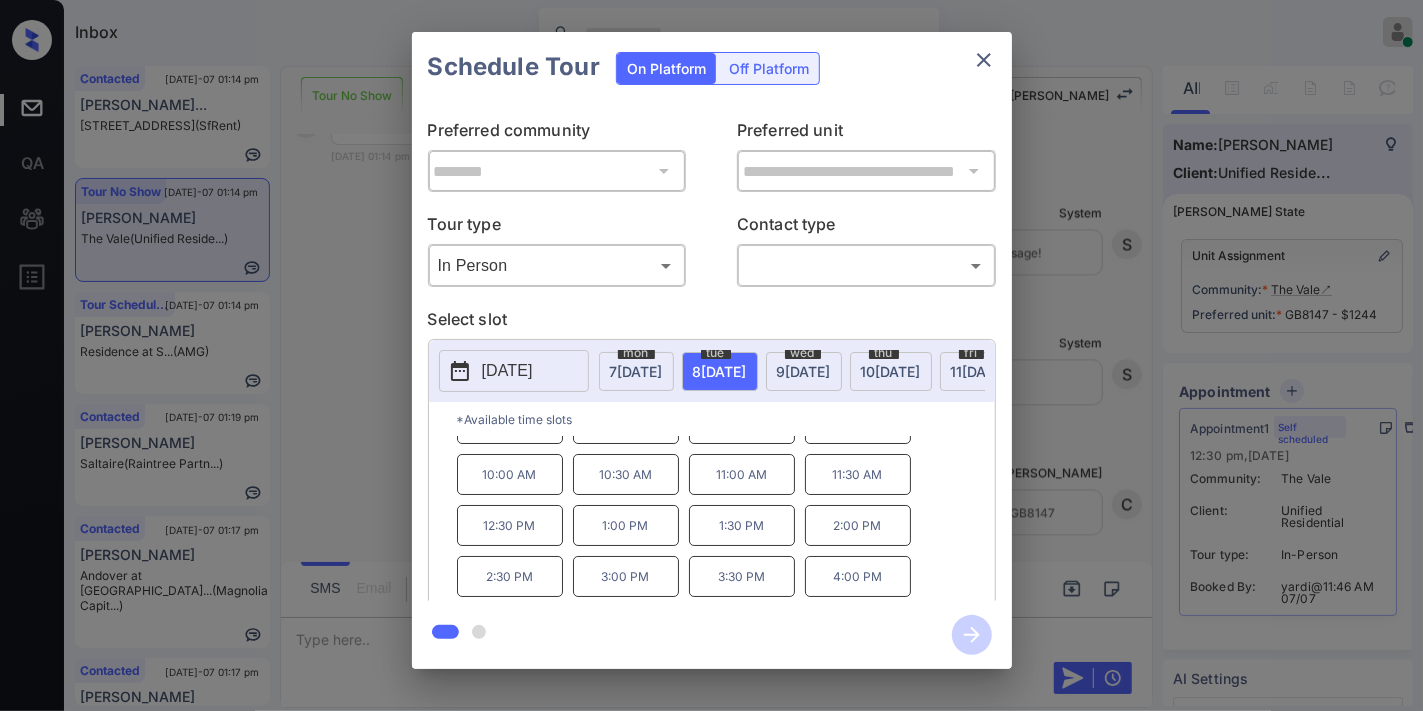 click 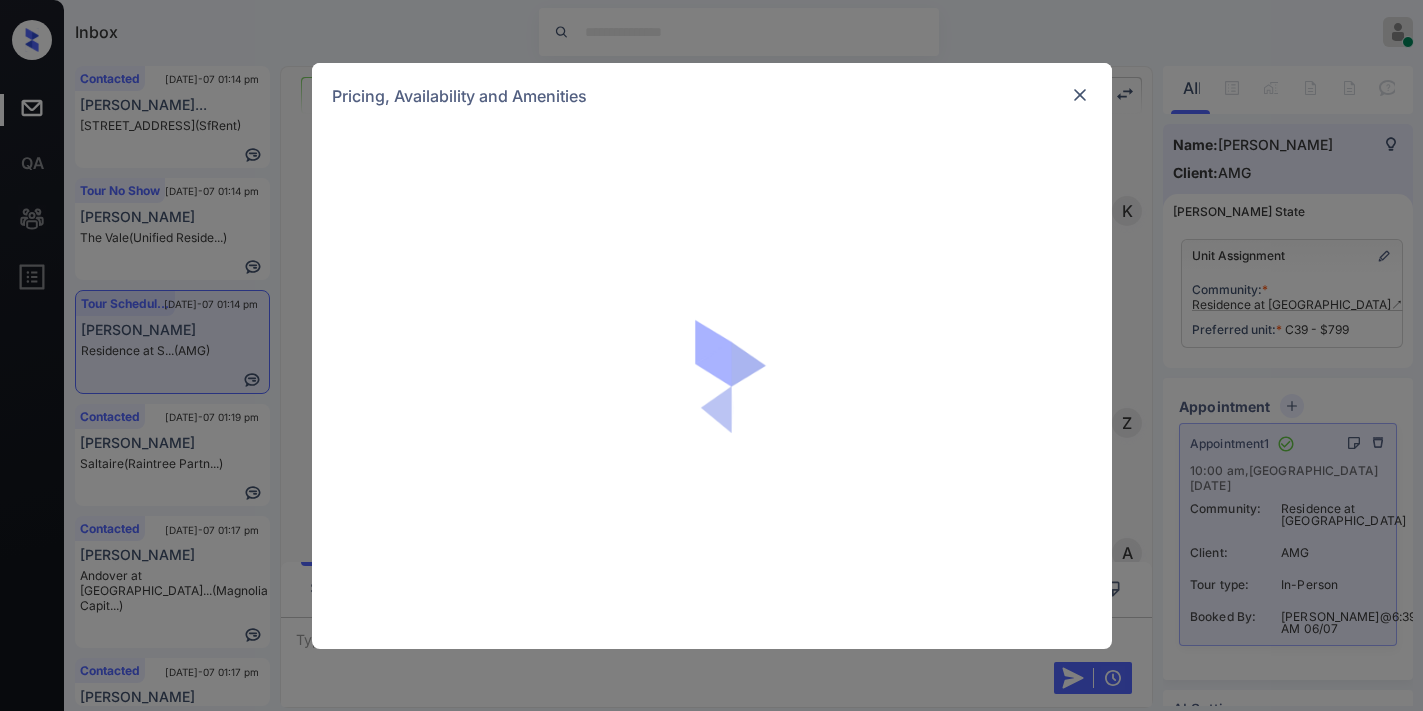 scroll, scrollTop: 0, scrollLeft: 0, axis: both 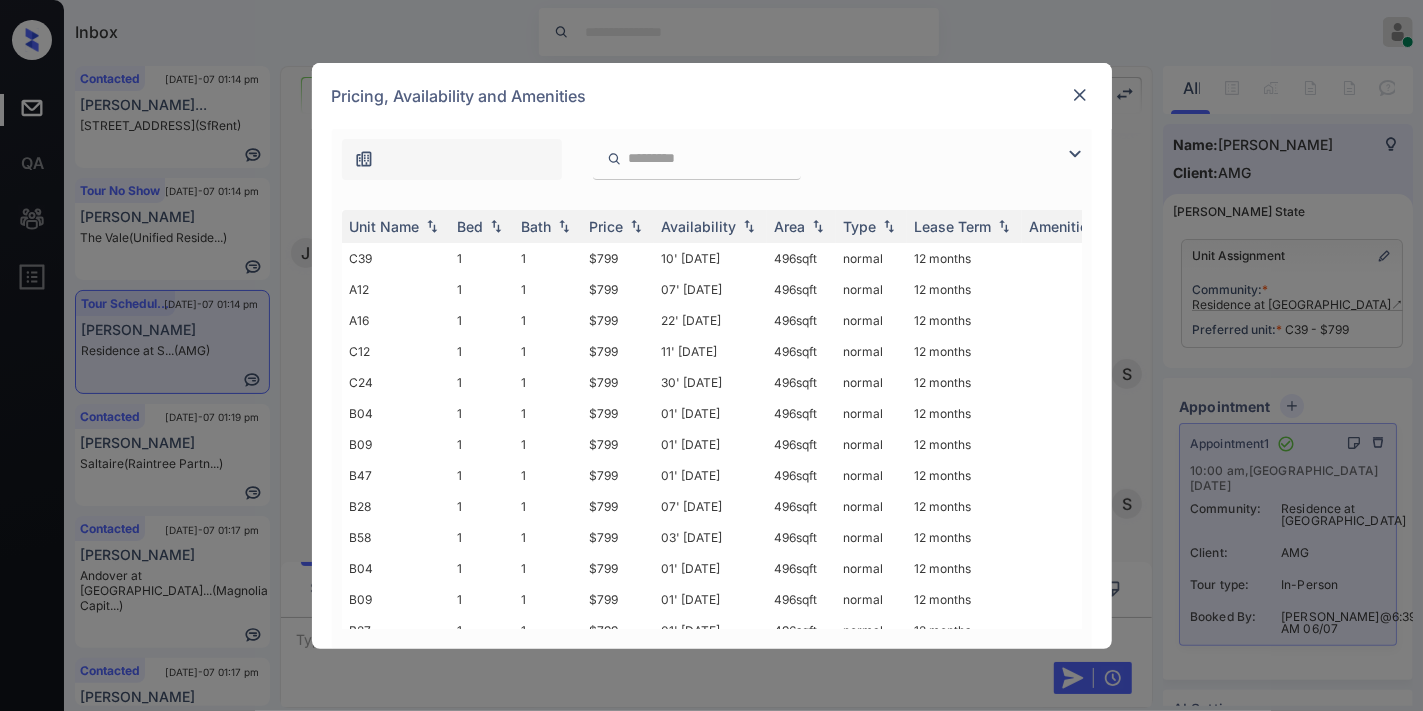 click on "Price" at bounding box center (618, 226) 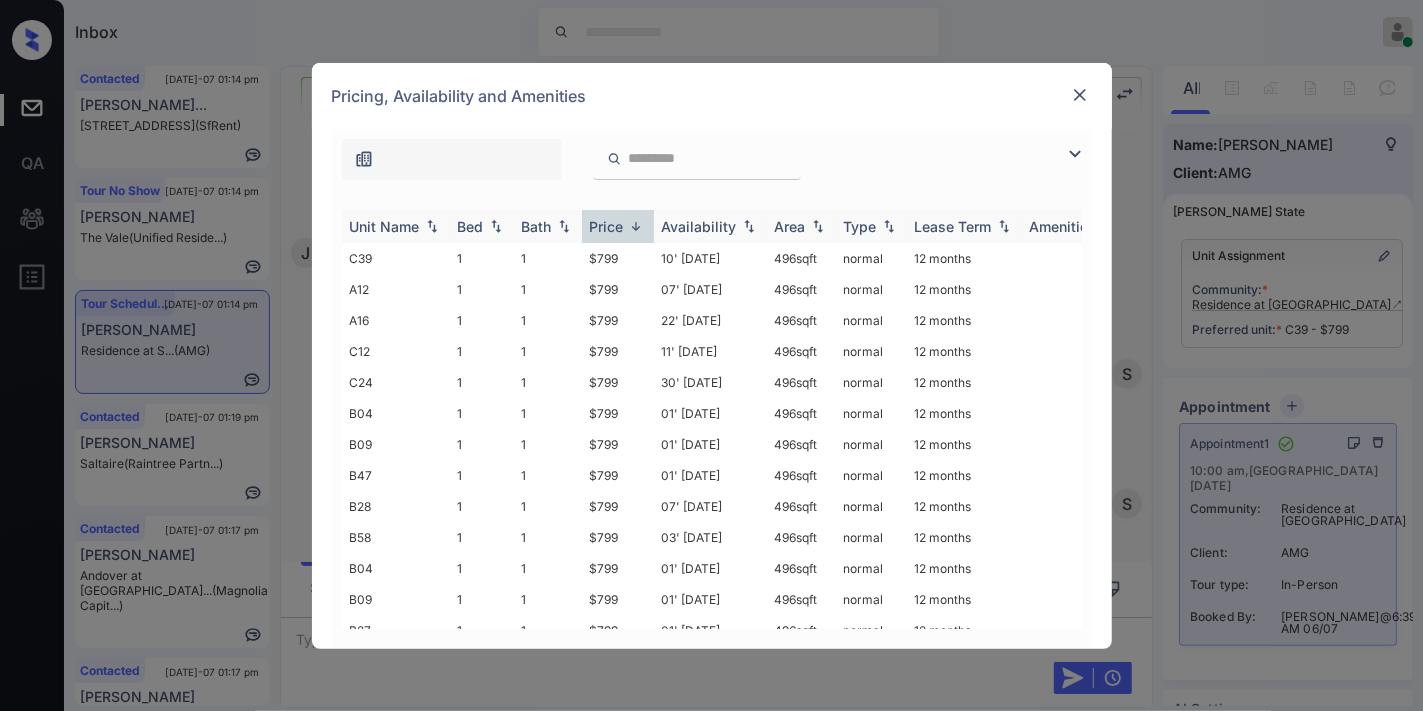 click on "Price" at bounding box center (607, 226) 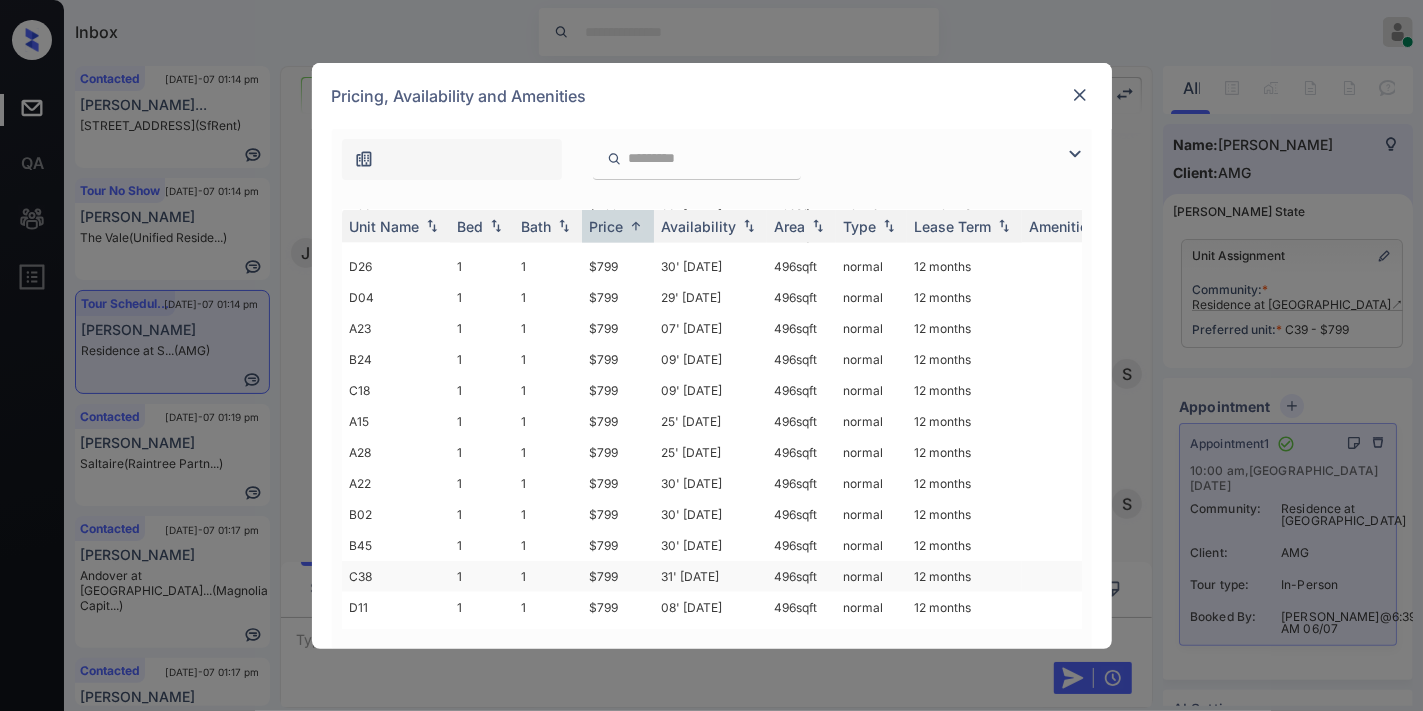 scroll, scrollTop: 1760, scrollLeft: 0, axis: vertical 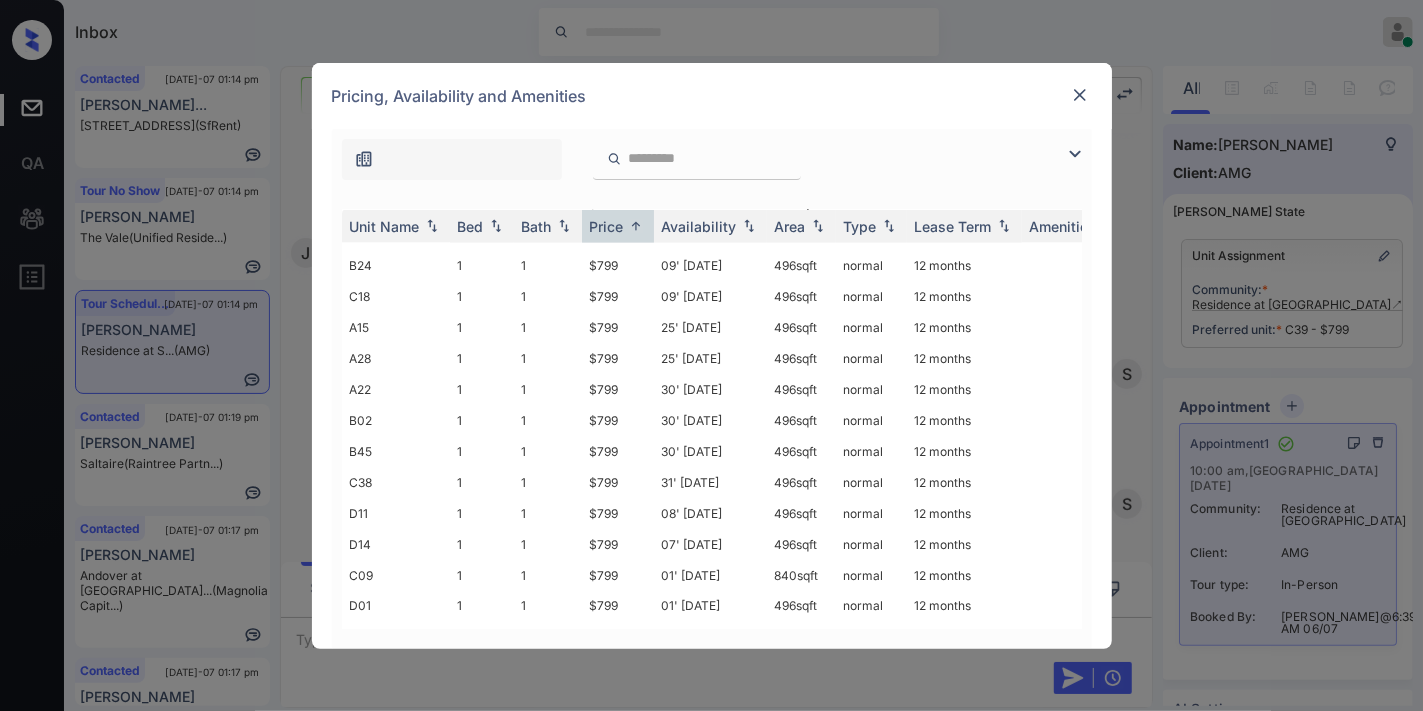 click at bounding box center (1080, 95) 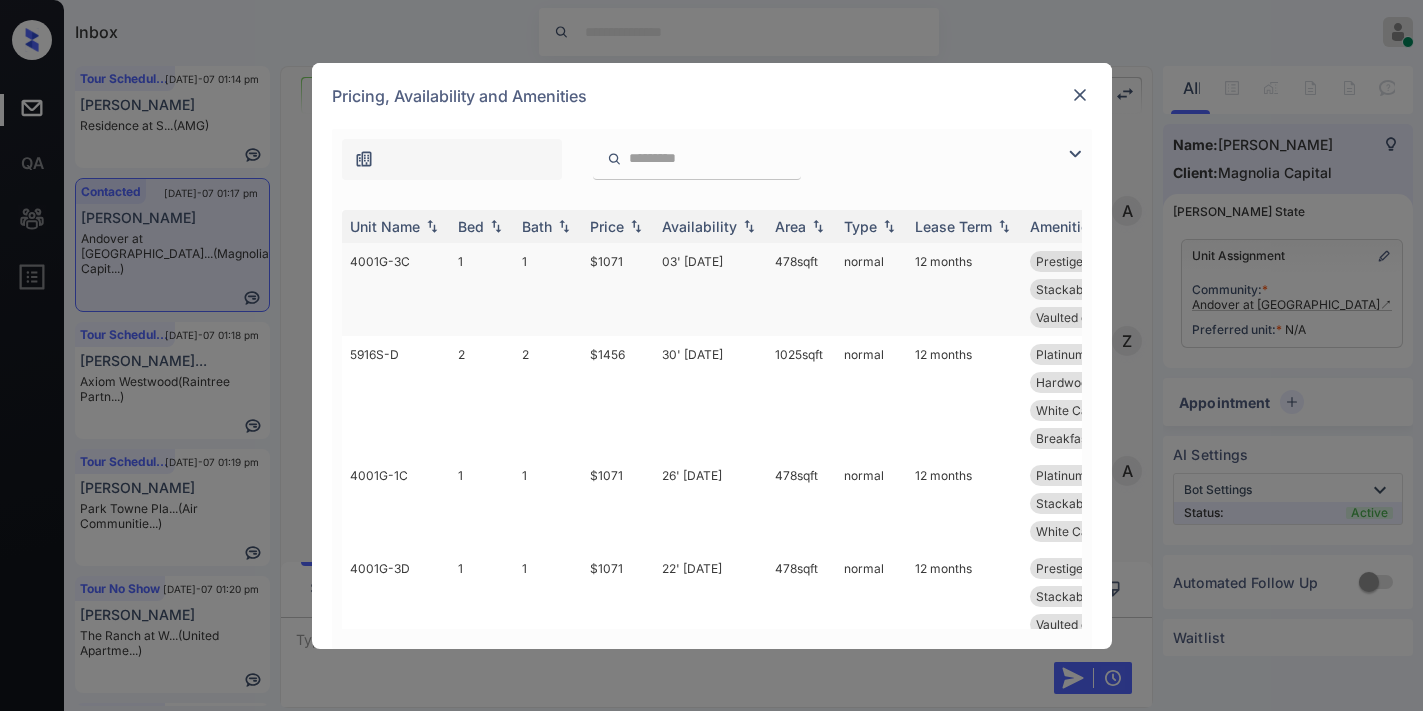 scroll, scrollTop: 0, scrollLeft: 0, axis: both 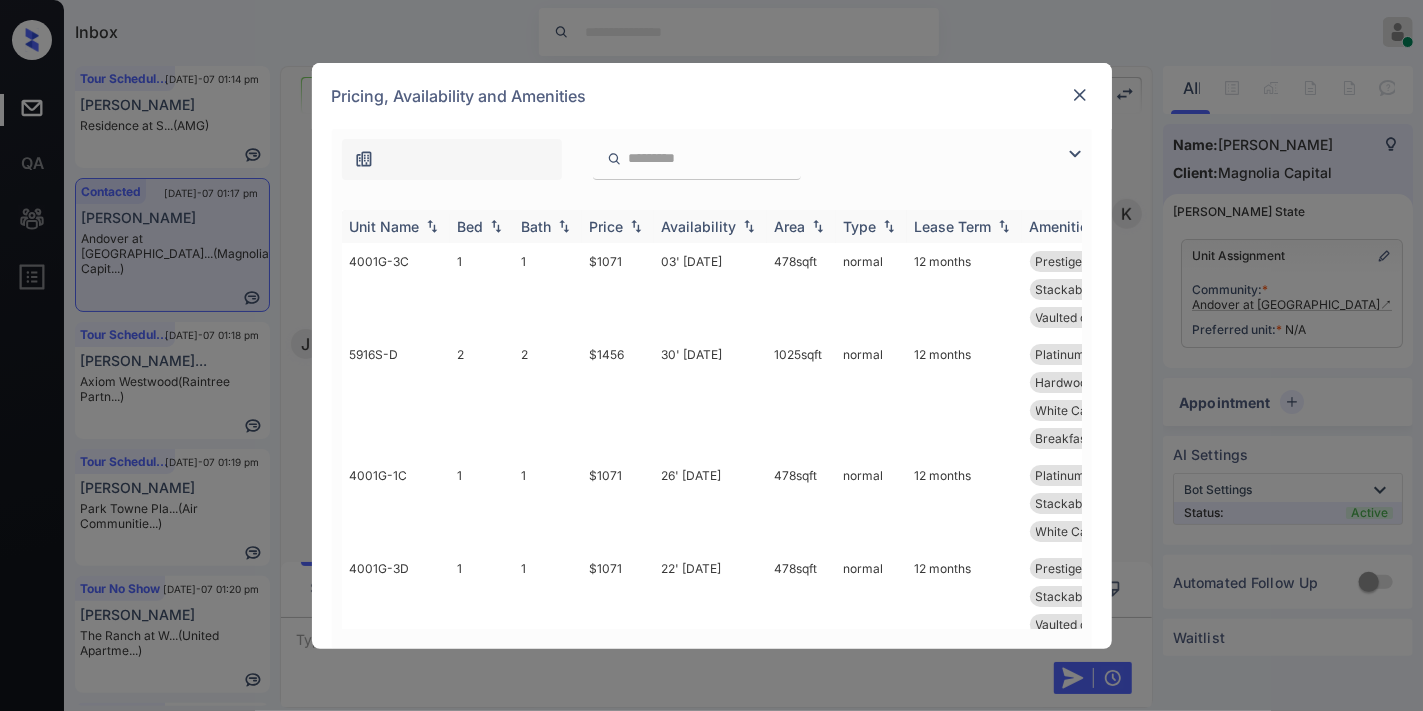 click at bounding box center [636, 226] 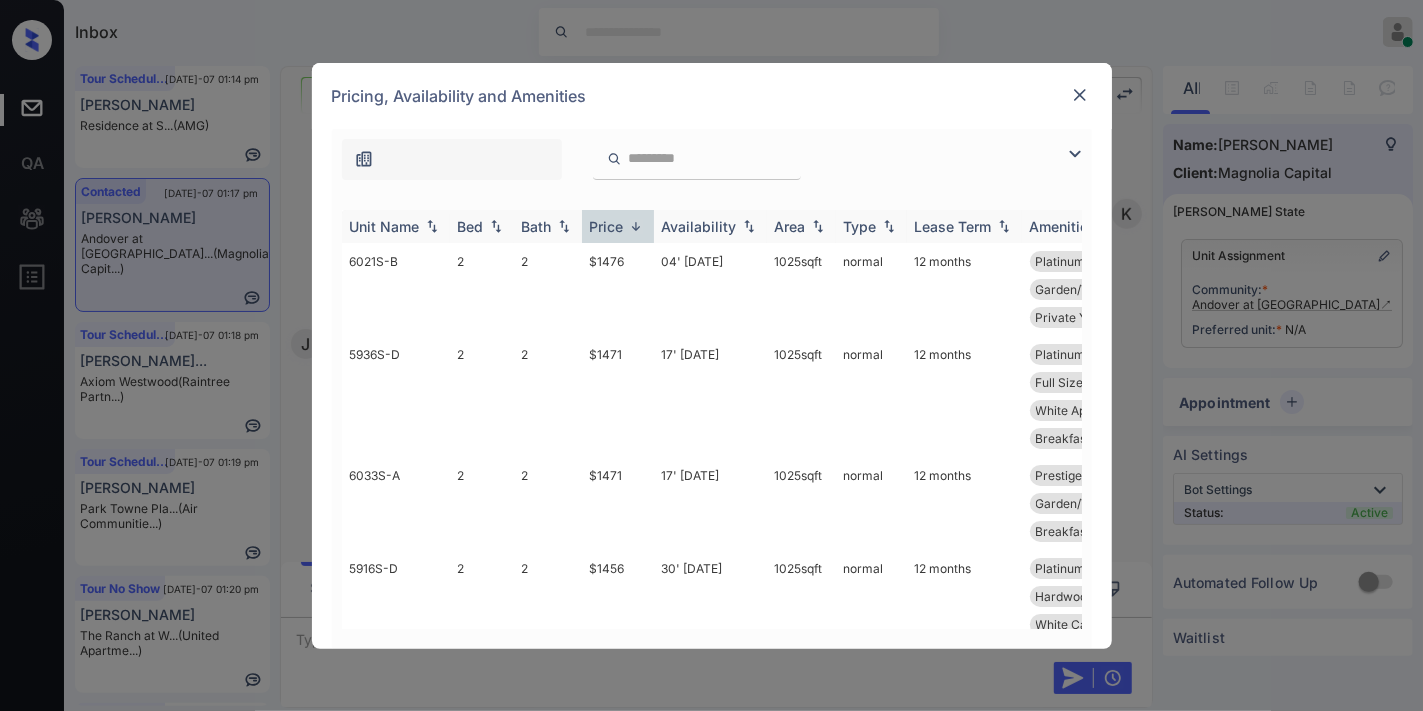 click at bounding box center (636, 226) 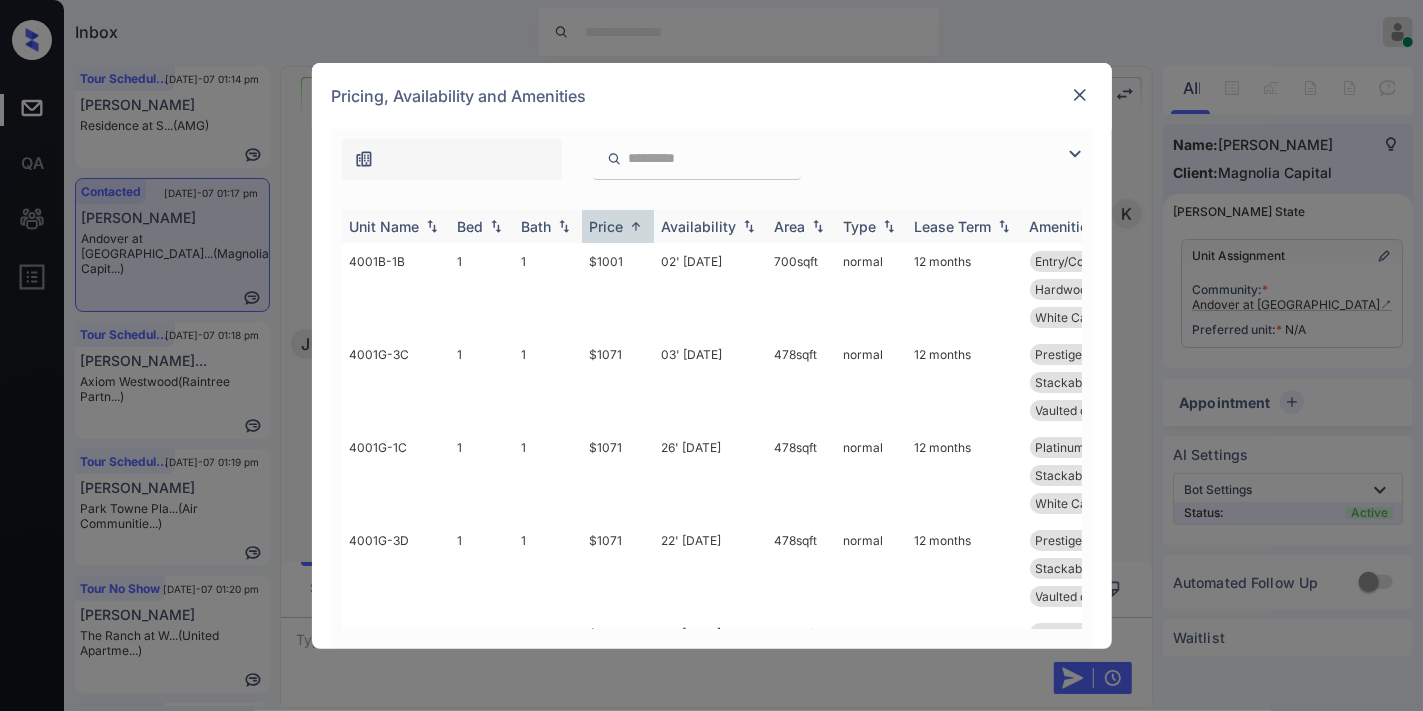 drag, startPoint x: 628, startPoint y: 255, endPoint x: 535, endPoint y: 236, distance: 94.92102 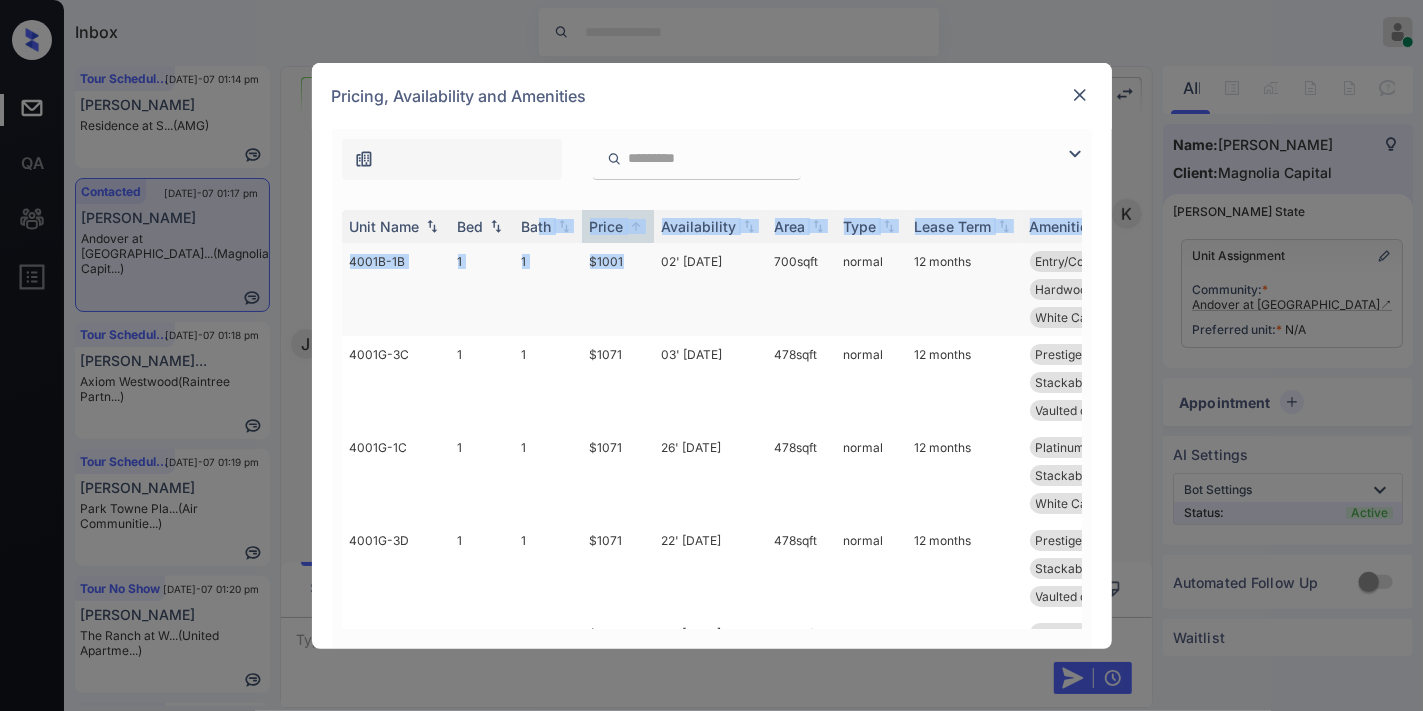 click on "$1001" at bounding box center [618, 289] 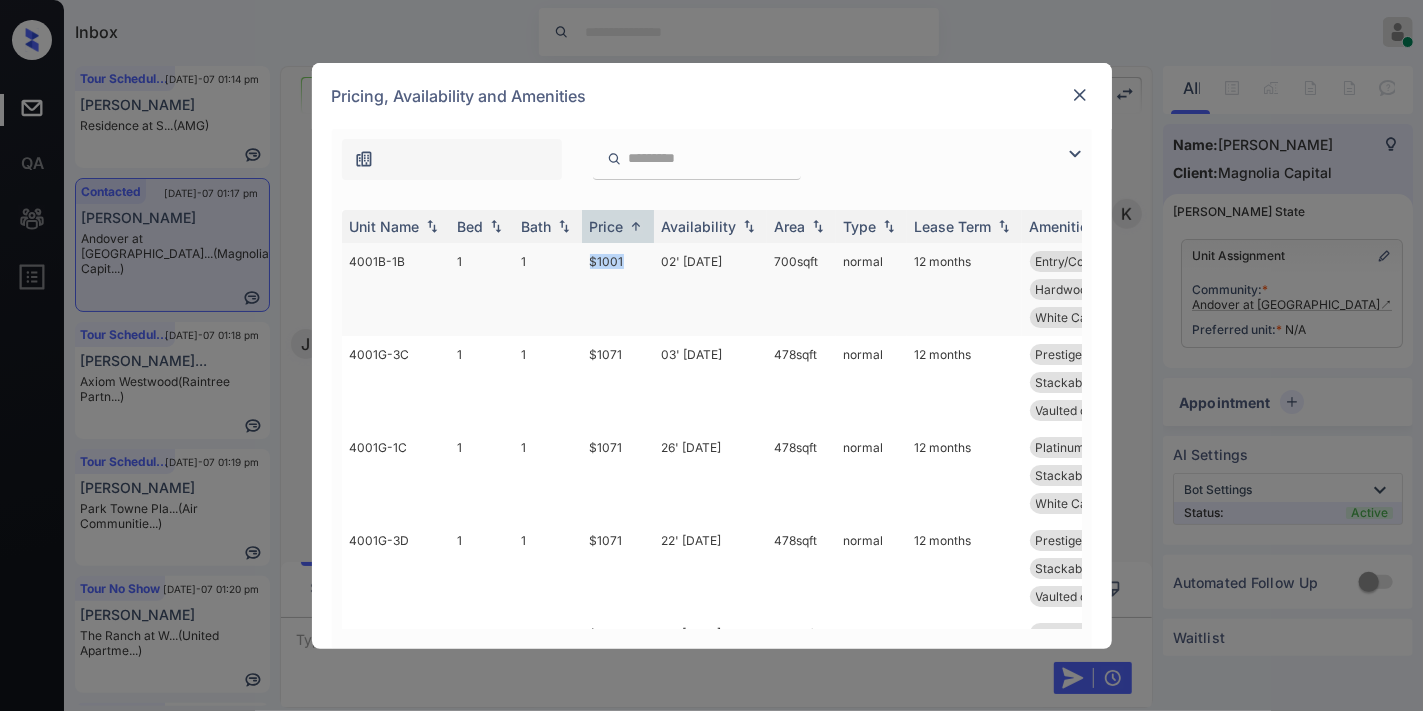 drag, startPoint x: 631, startPoint y: 258, endPoint x: 585, endPoint y: 253, distance: 46.270943 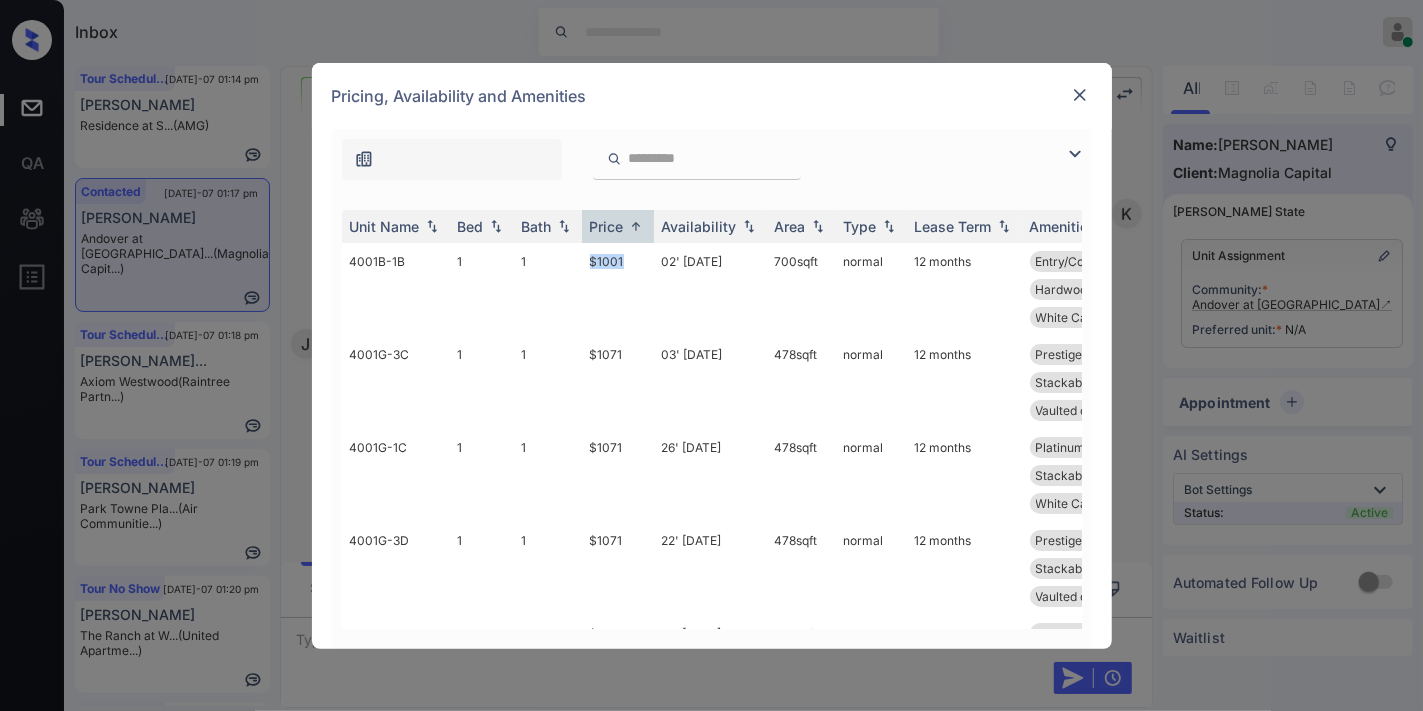click at bounding box center (1080, 95) 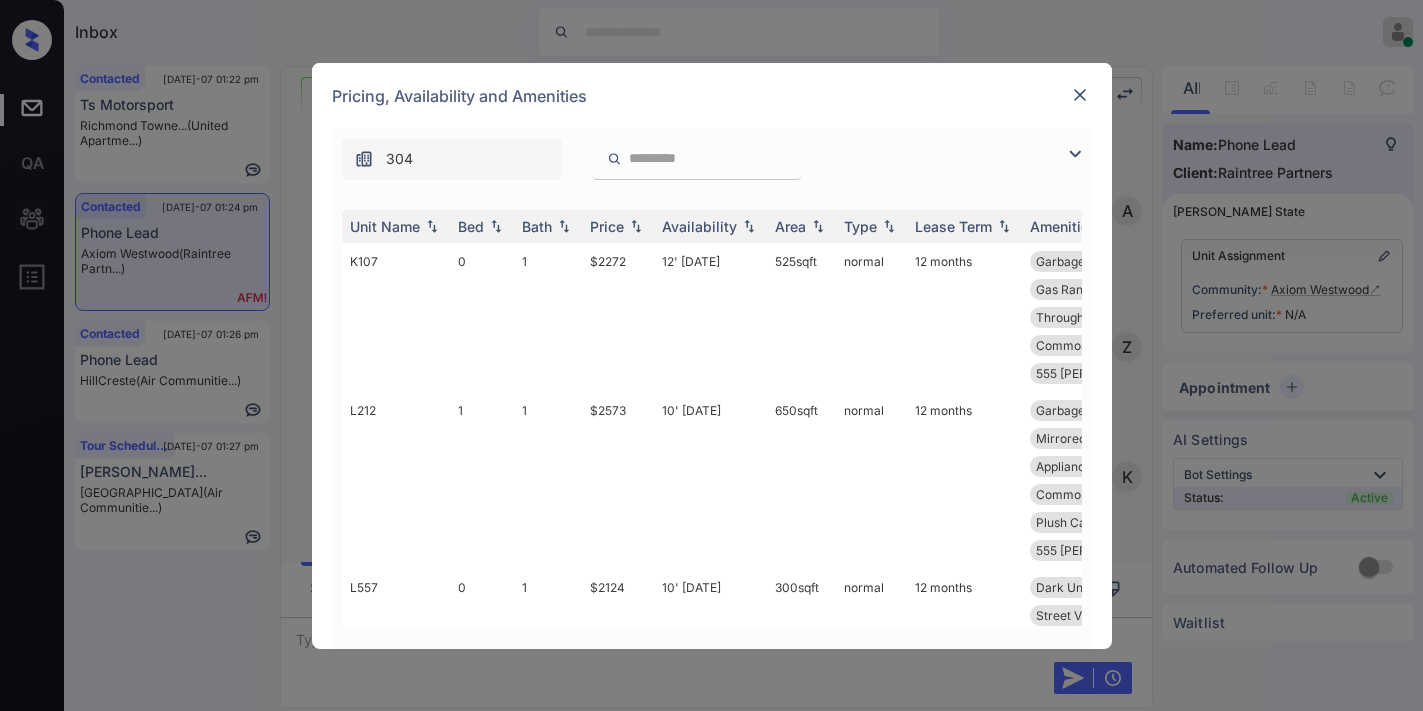 scroll, scrollTop: 0, scrollLeft: 0, axis: both 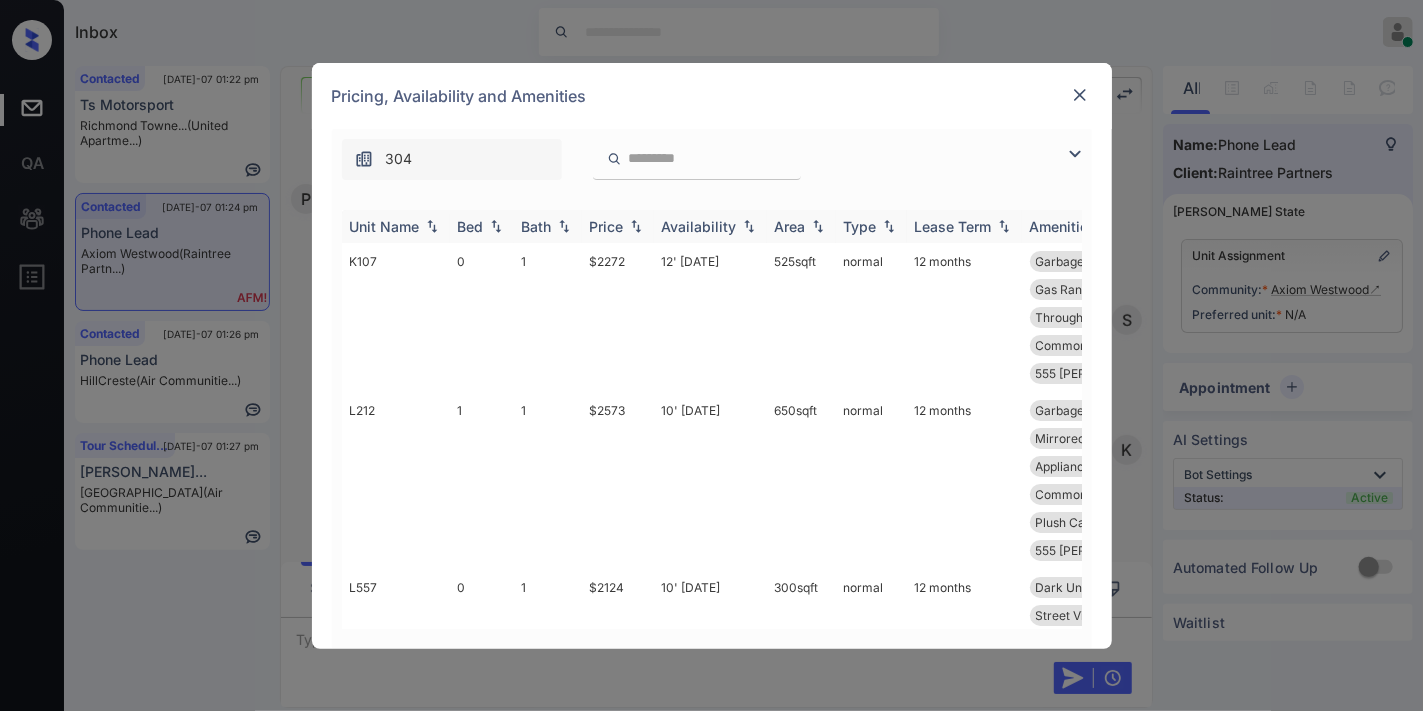 click on "Price" at bounding box center [607, 226] 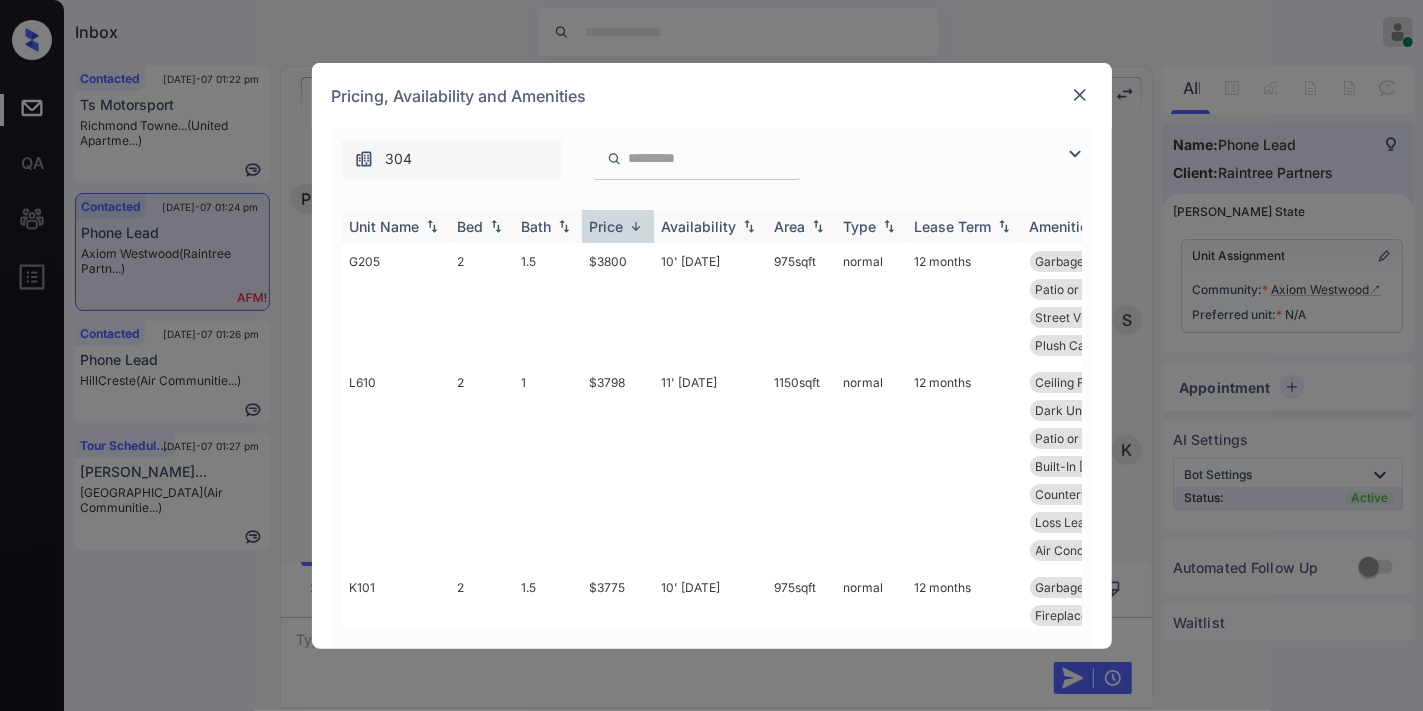 click on "Price" at bounding box center [607, 226] 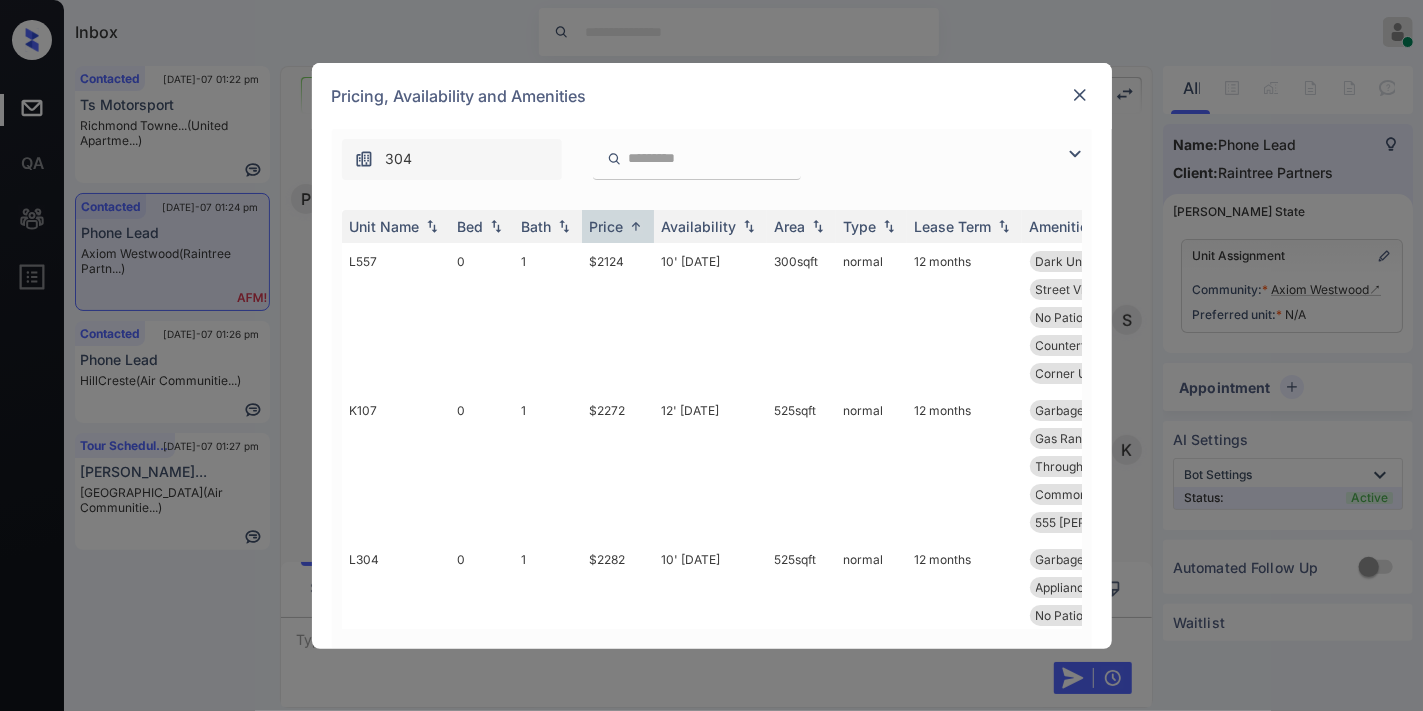 click at bounding box center (1075, 154) 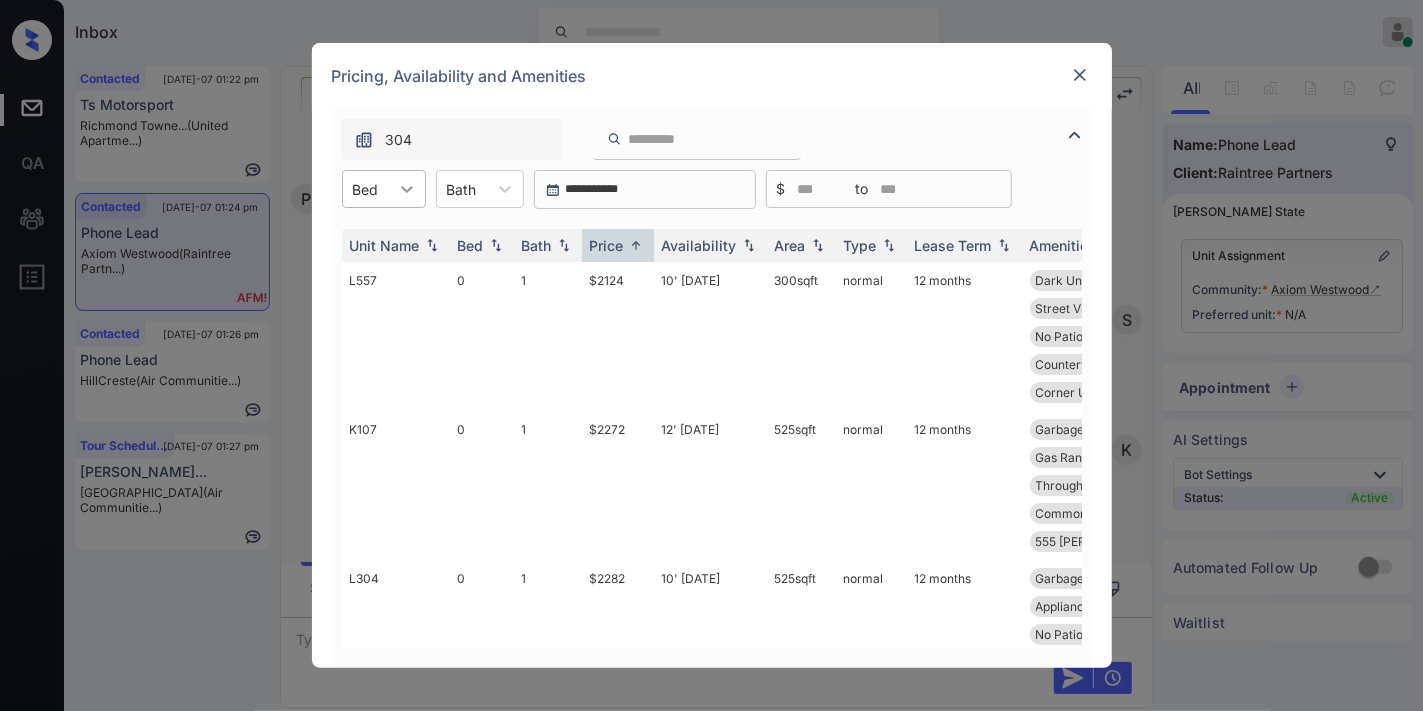 click at bounding box center (407, 189) 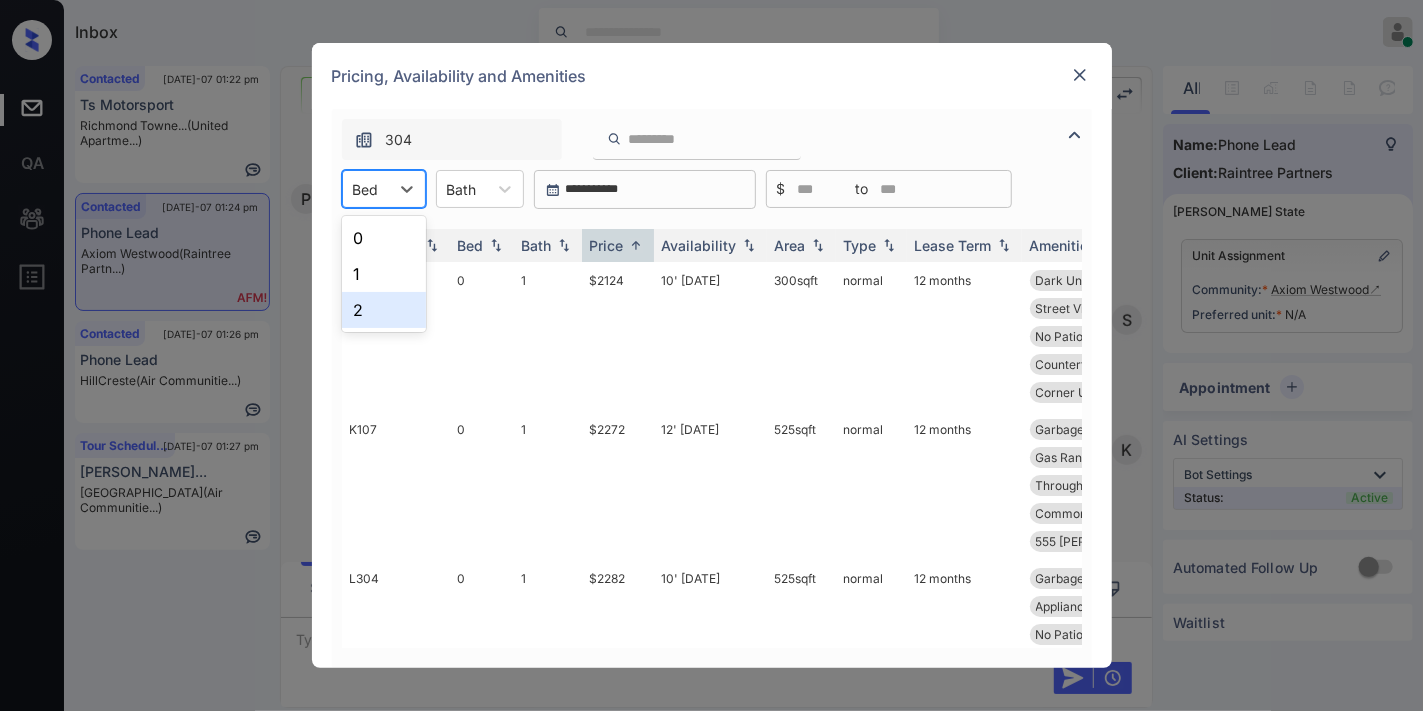 click on "2" at bounding box center (384, 310) 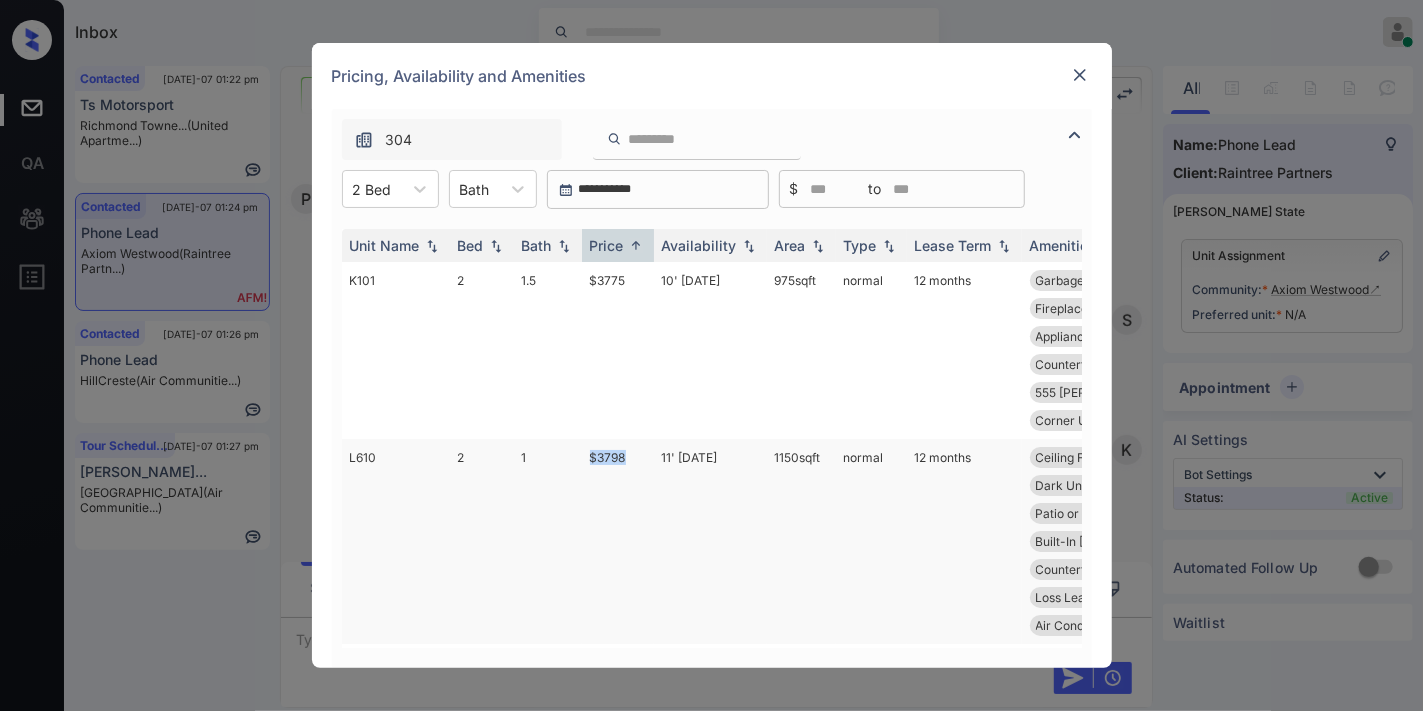 drag, startPoint x: 640, startPoint y: 425, endPoint x: 570, endPoint y: 440, distance: 71.5891 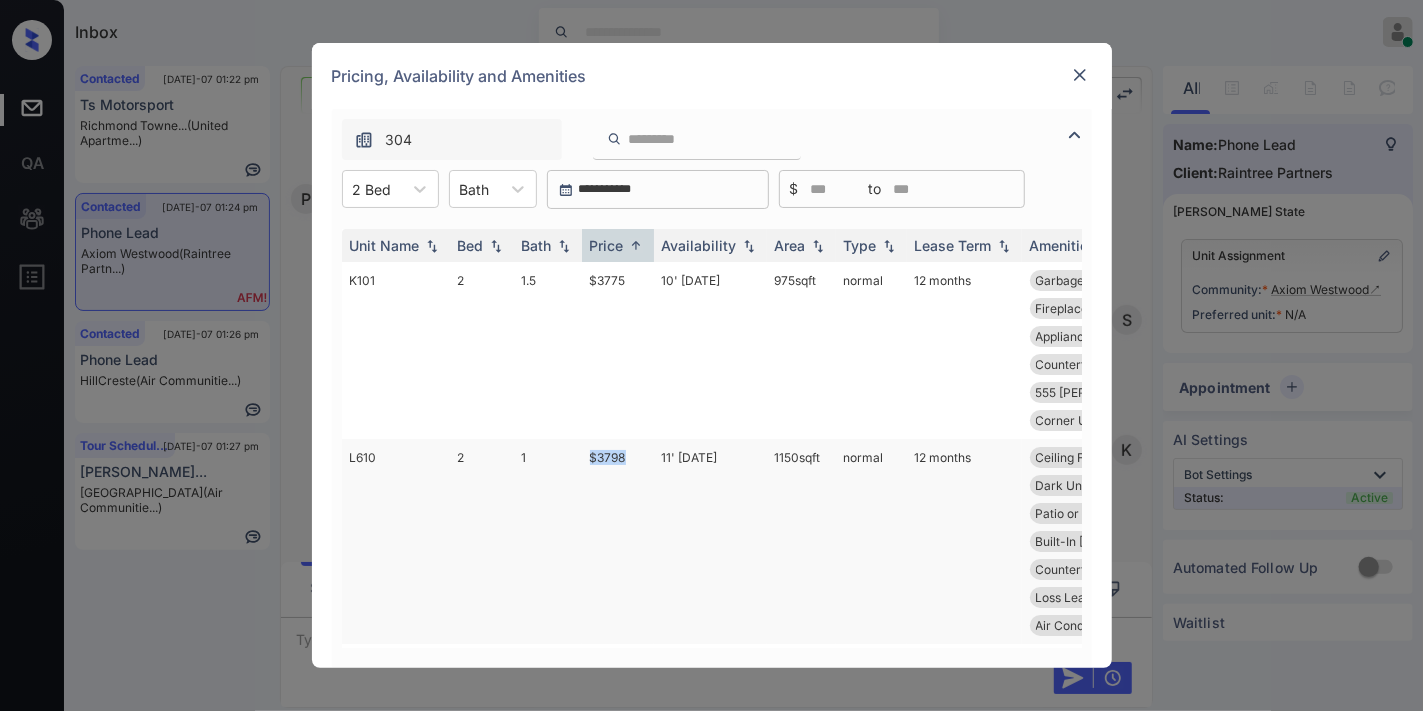 copy on "$3798" 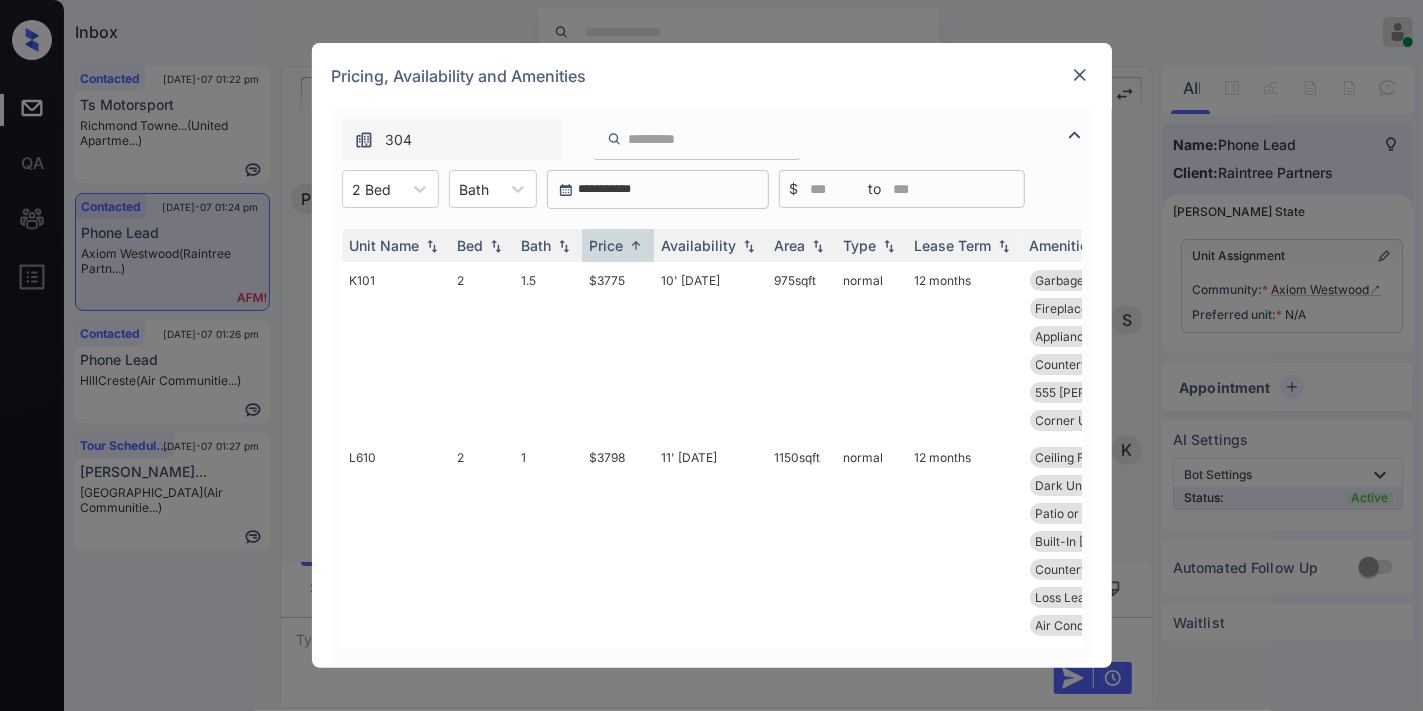 click at bounding box center (697, 139) 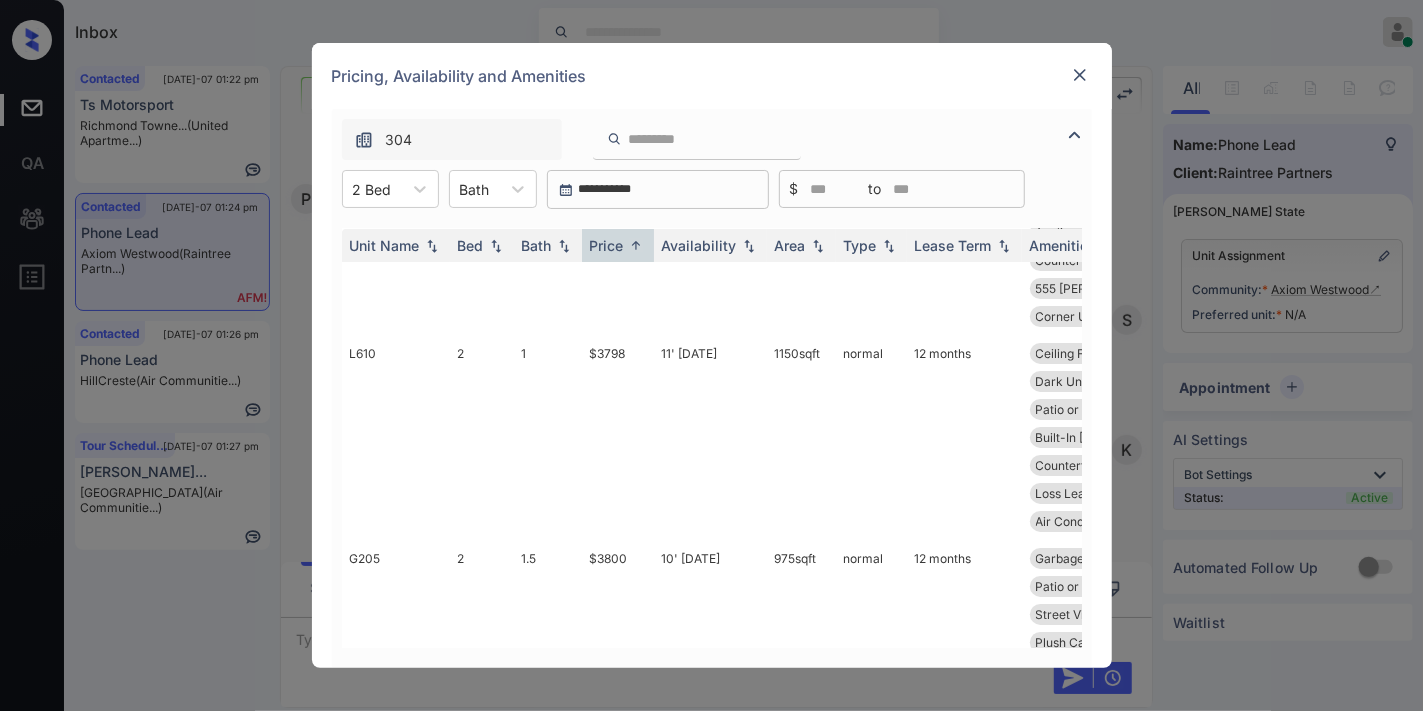 scroll, scrollTop: 0, scrollLeft: 0, axis: both 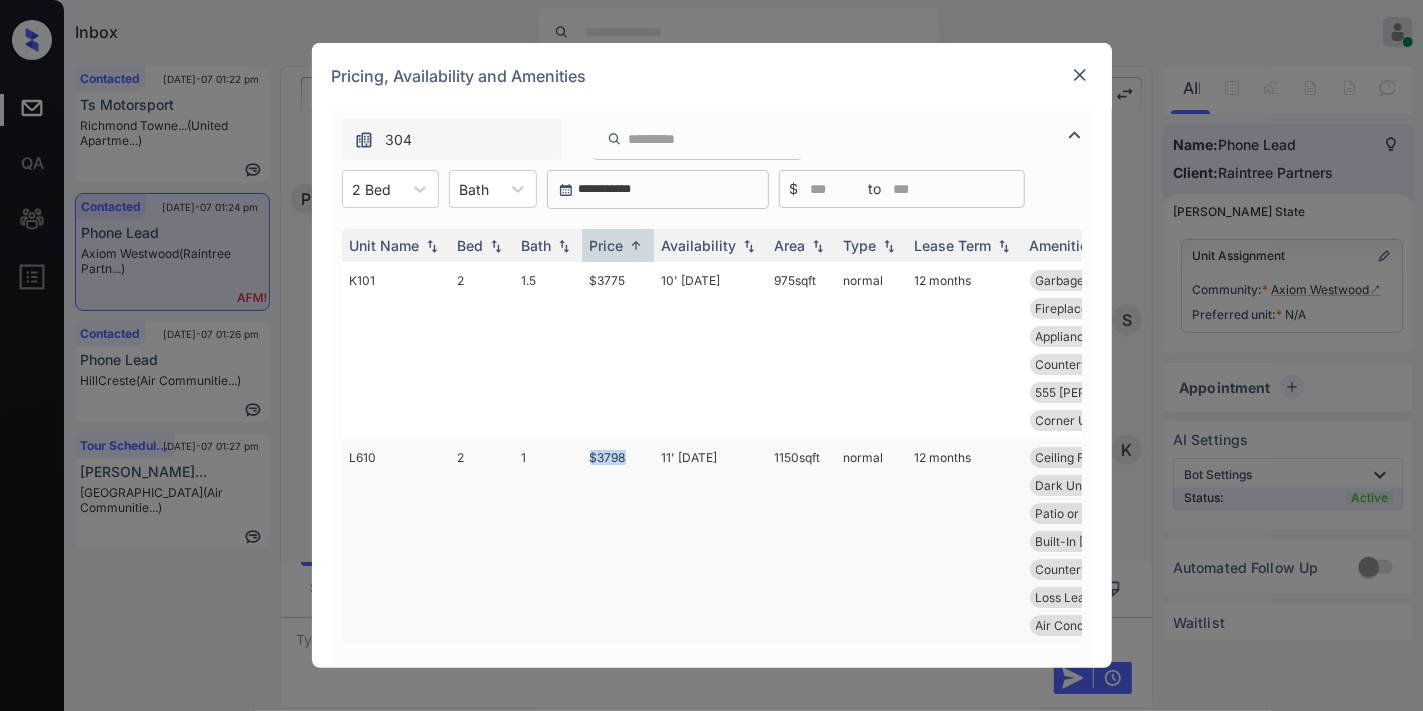 drag, startPoint x: 640, startPoint y: 433, endPoint x: 594, endPoint y: 445, distance: 47.539455 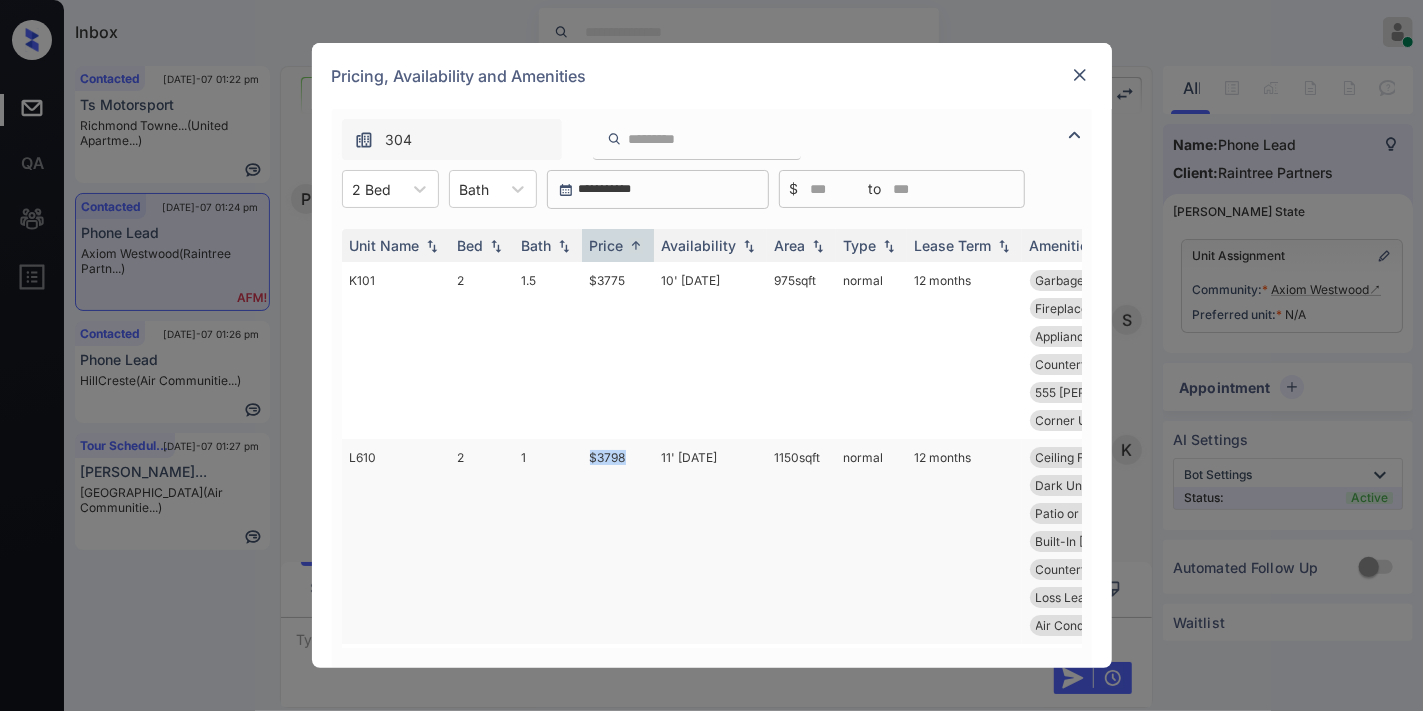 copy on "$3798" 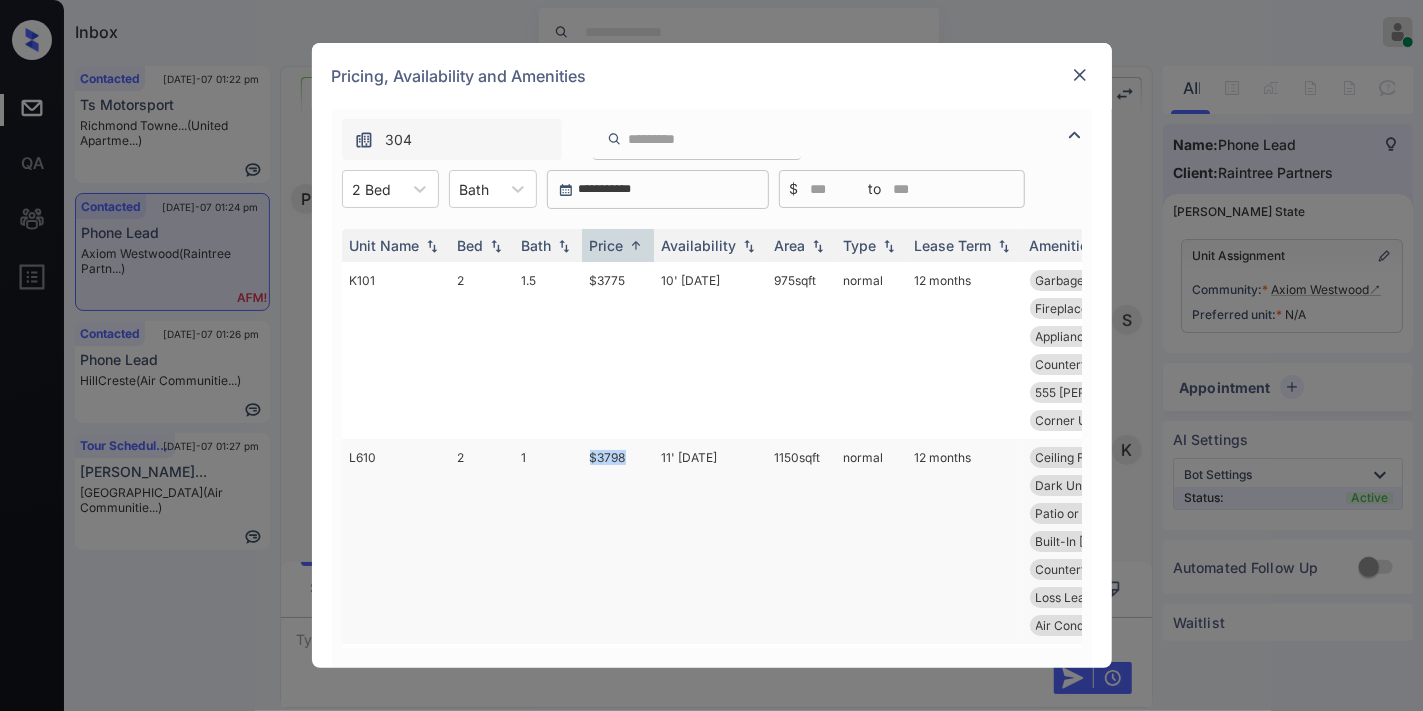 click on "$3798" at bounding box center [618, 541] 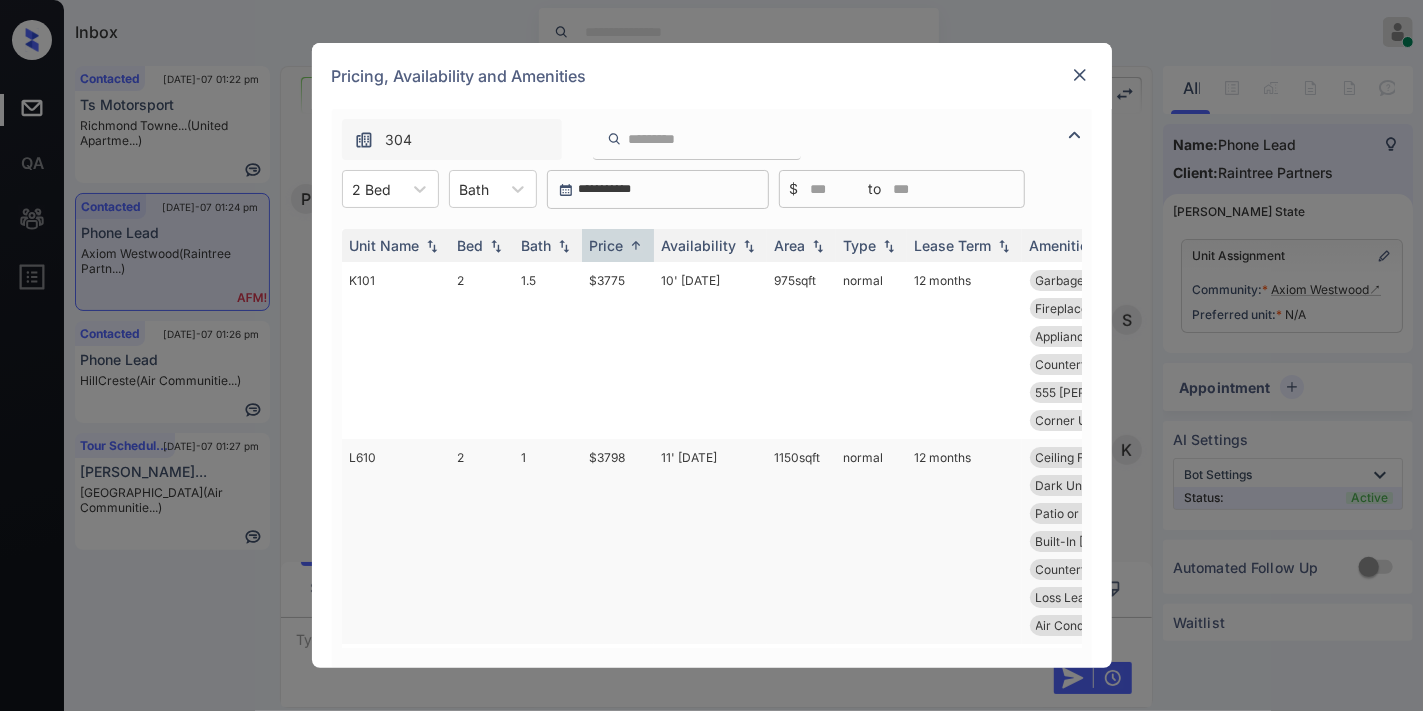 click on "$3798" at bounding box center (618, 541) 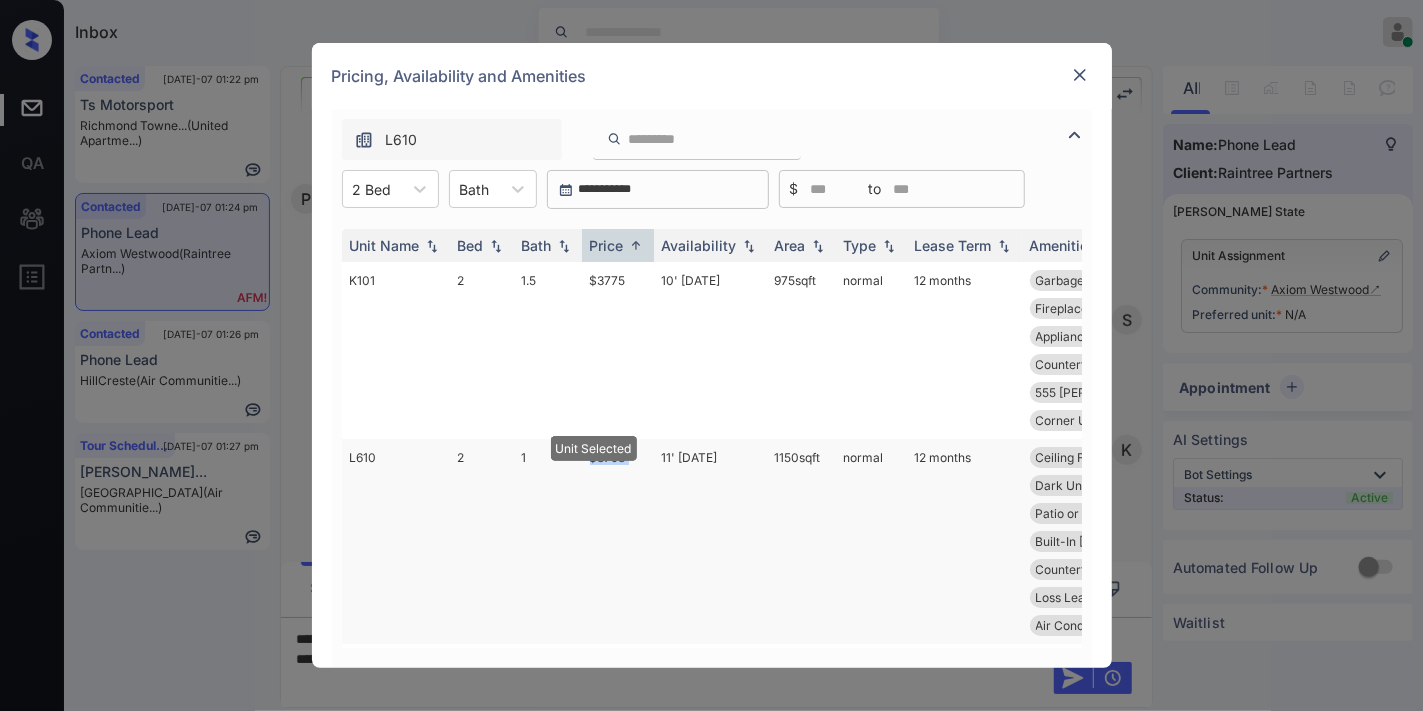 click on "$3798" at bounding box center (618, 541) 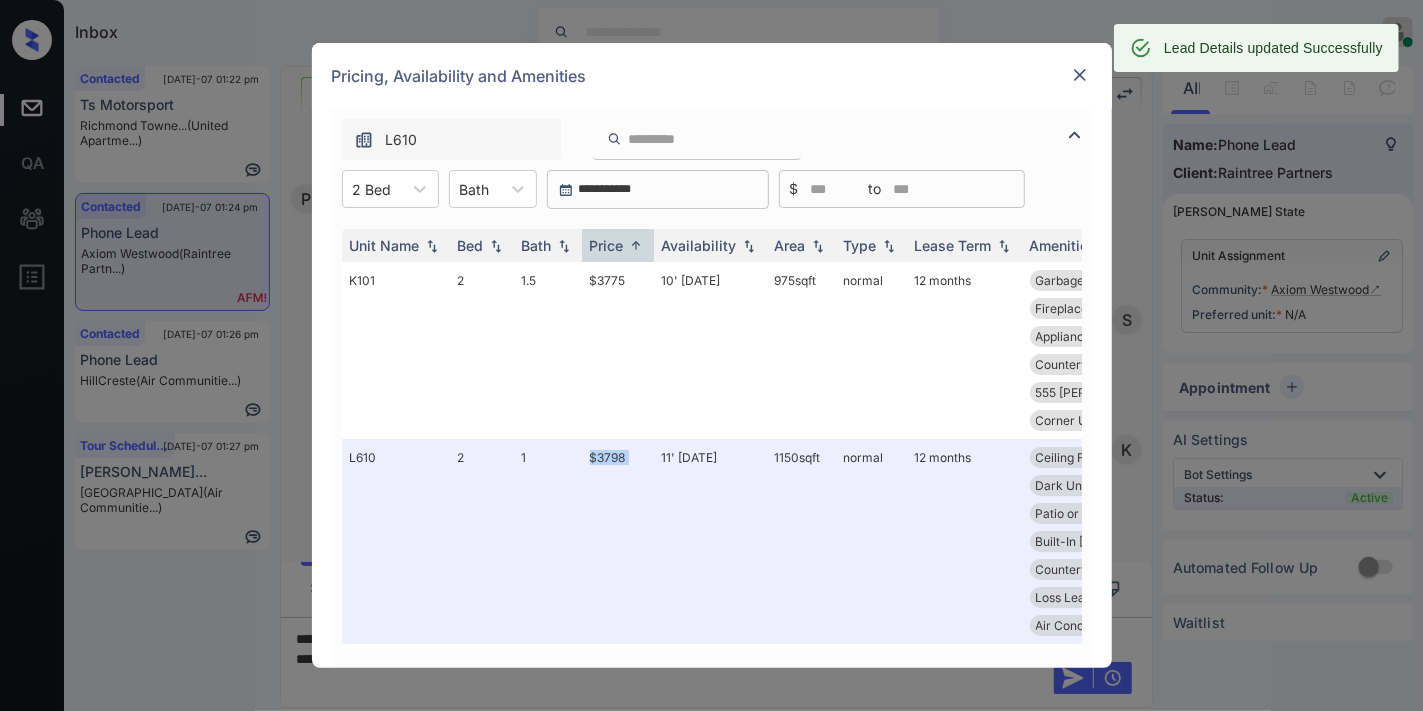 click at bounding box center (1080, 75) 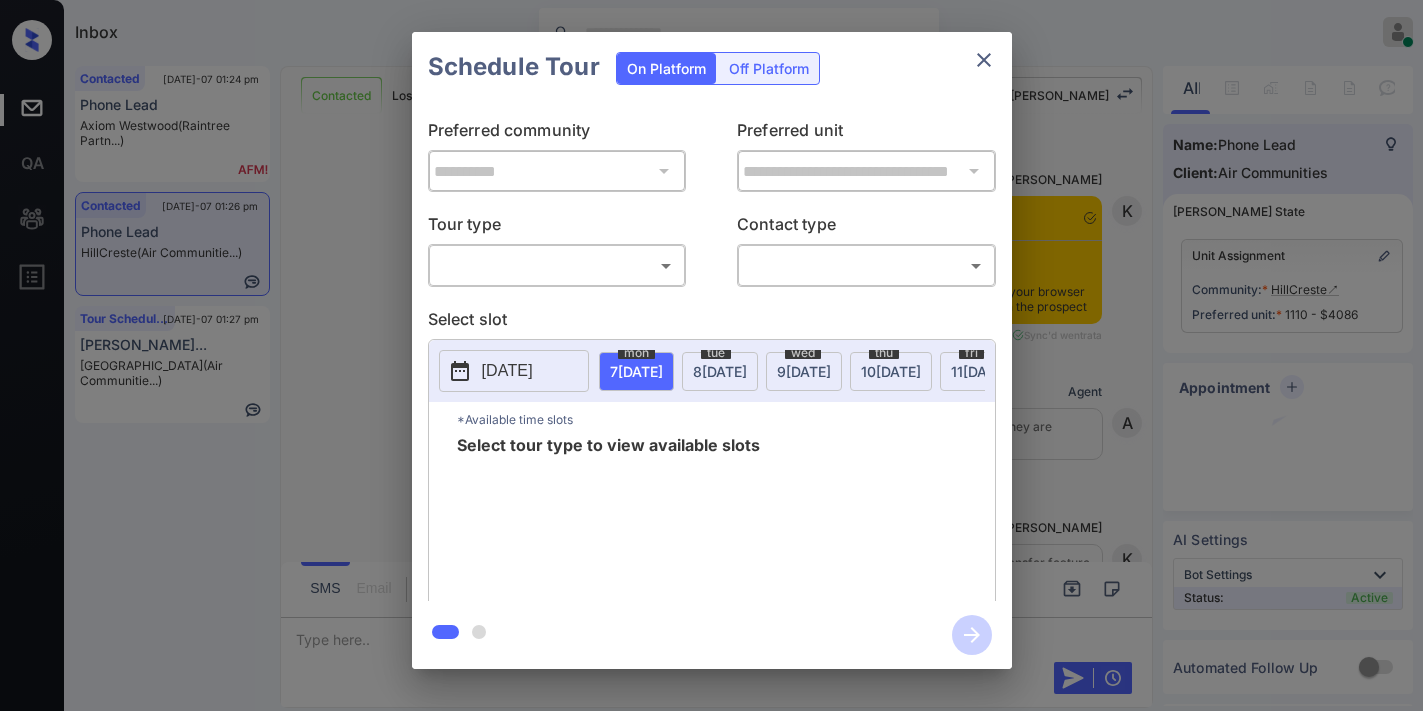 scroll, scrollTop: 0, scrollLeft: 0, axis: both 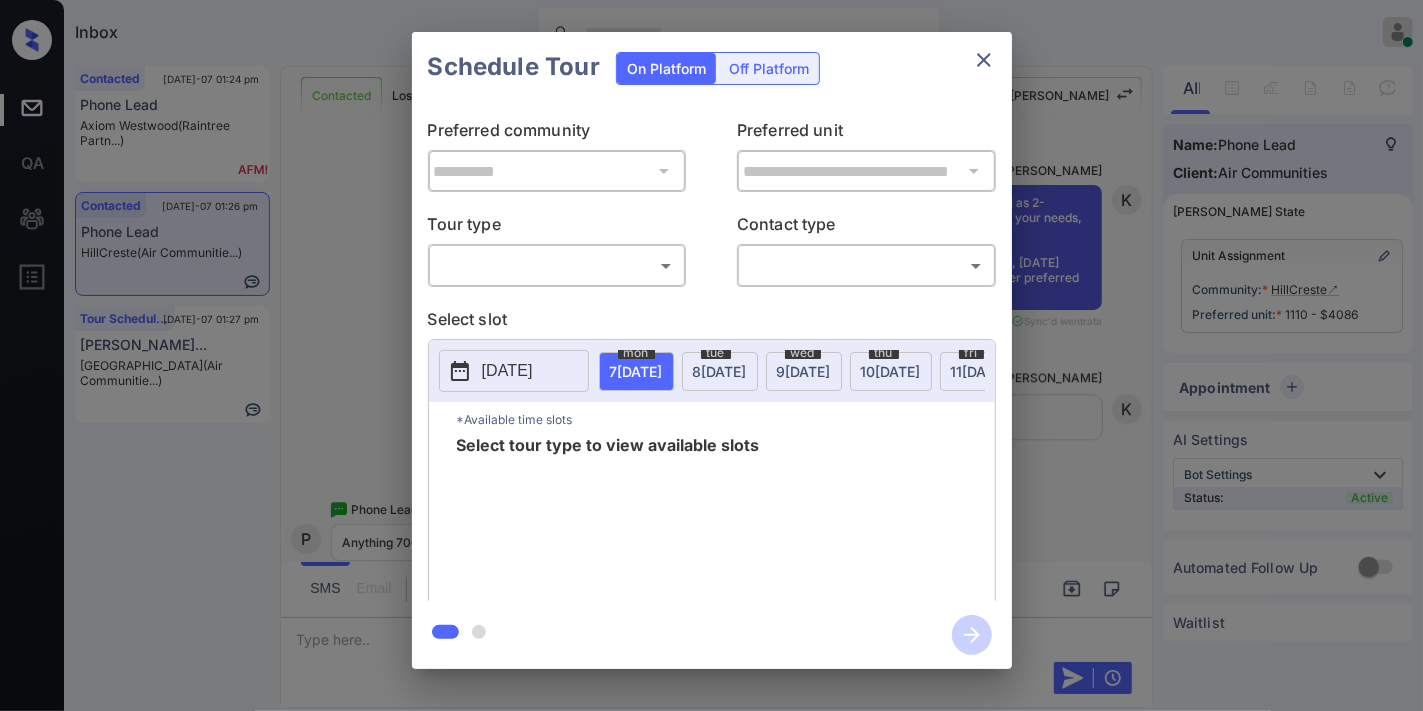 click on "Inbox [PERSON_NAME] Online Set yourself   offline Set yourself   on break Profile Switch to  dark  mode Sign out Contacted [DATE]-07 01:24 pm   Phone Lead [PERSON_NAME]  (Raintree Partn...) Contacted [DATE]-07 01:26 pm   Phone Lead HillCreste  (Air Communitie...) Tour Scheduled [DATE]-07 01:27 pm   [PERSON_NAME]... Evanston Place  (Air Communitie...) Contacted Lost Lead Sentiment: Angry Upon sliding the acknowledgement:  Lead will move to lost stage. * ​ SMS and call option will be set to opt out. AFM will be turned off for the lead. Kelsey New Message Kelsey Notes Note: <a href="[URL][DOMAIN_NAME]">[URL][DOMAIN_NAME]</a> - Paste this link into your browser to view [PERSON_NAME] conversation with the prospect [DATE] 01:21 pm  Sync'd w  entrata K New Message Agent Lead created because they indicated they are interested in leasing via Zuma IVR. [DATE] 01:21 pm A New Message [PERSON_NAME] [DATE] 01:21 pm K New Message Zuma Z A A" at bounding box center [711, 355] 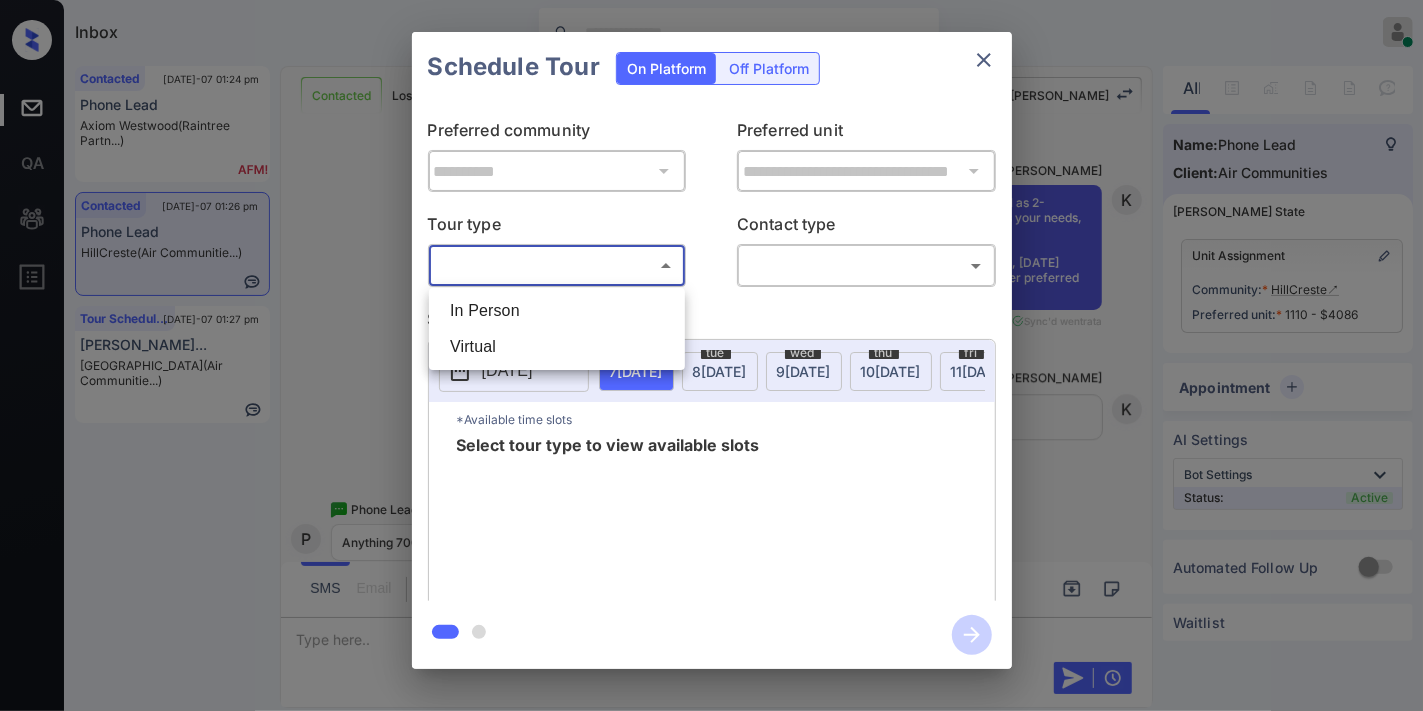 click on "In Person" at bounding box center (557, 311) 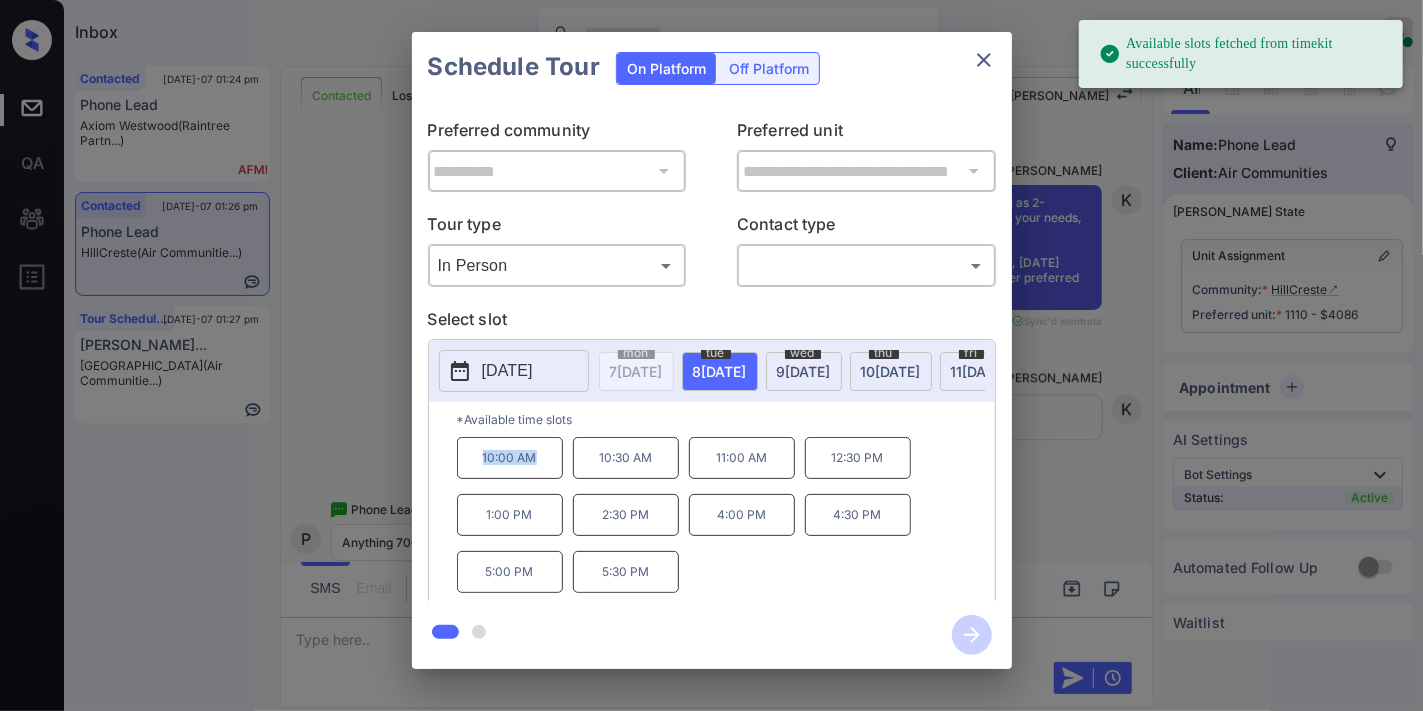 drag, startPoint x: 548, startPoint y: 468, endPoint x: 456, endPoint y: 487, distance: 93.941475 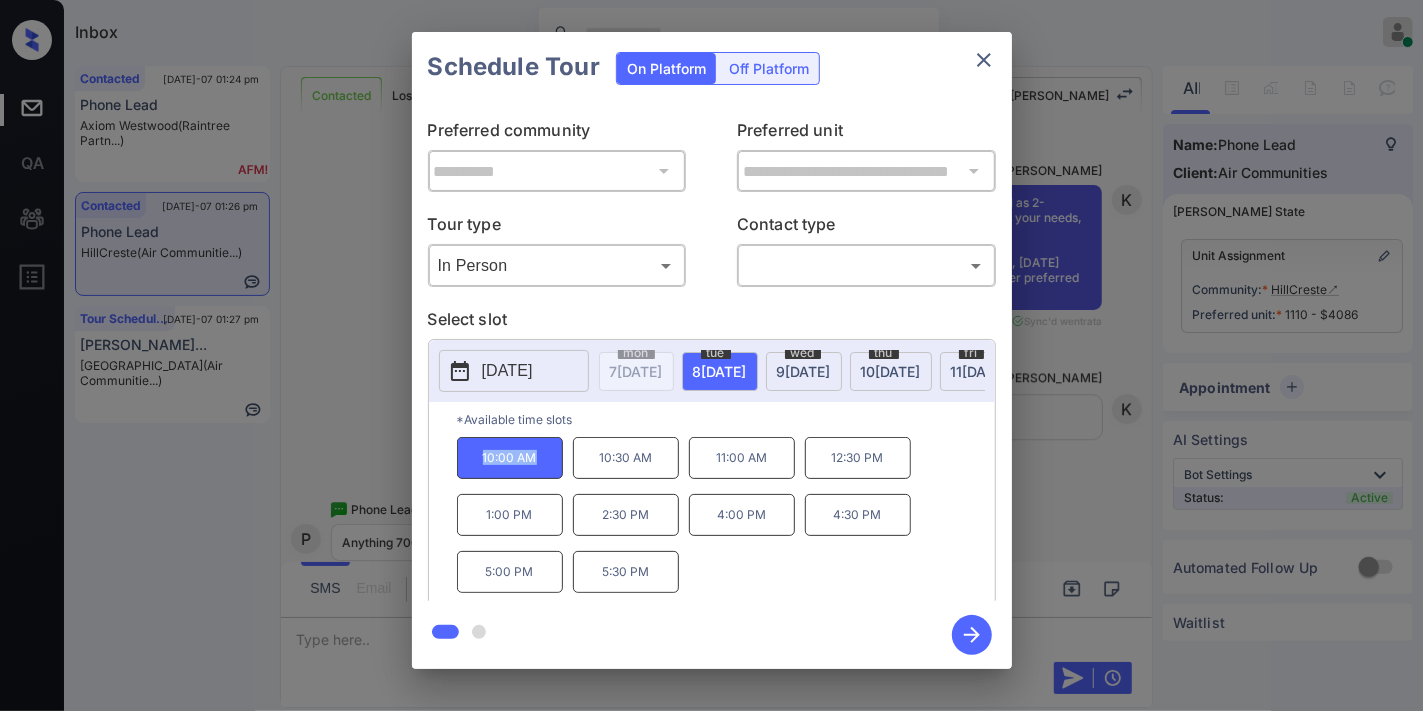 copy on "10:00 AM" 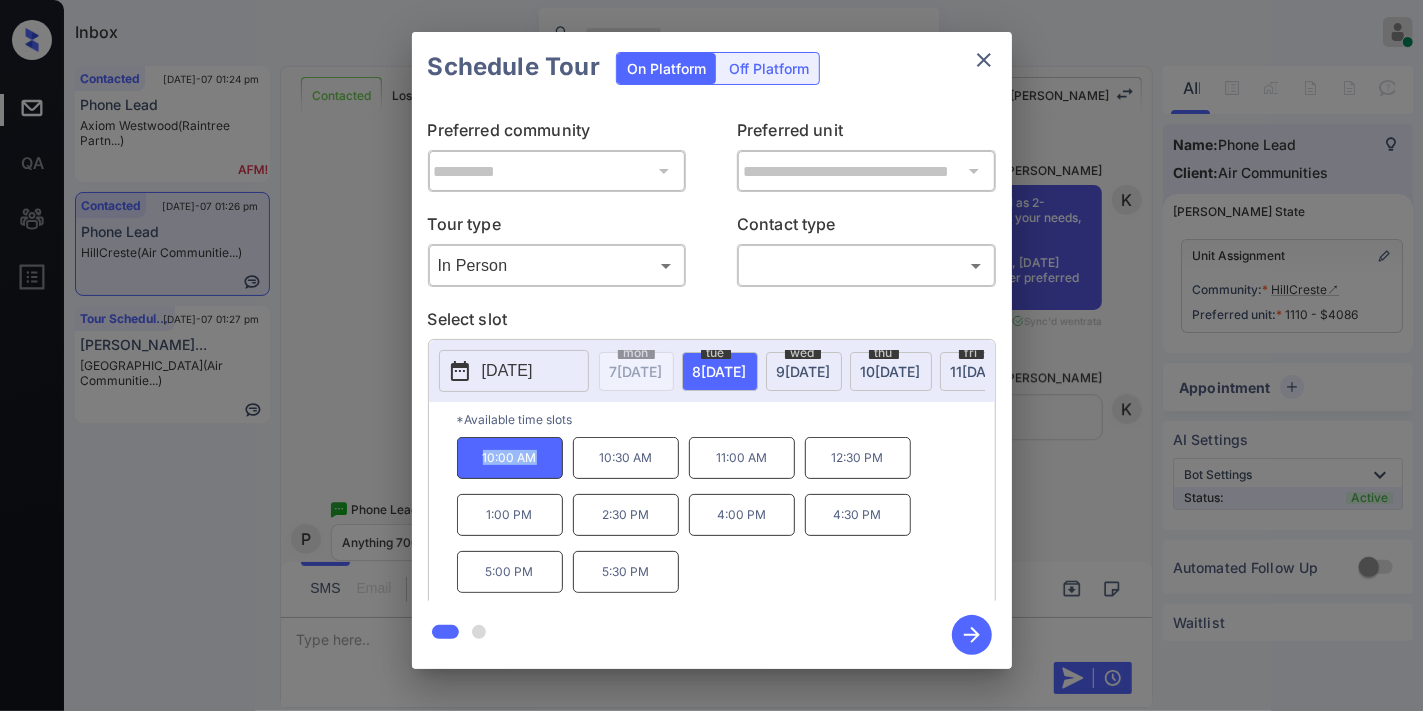 click 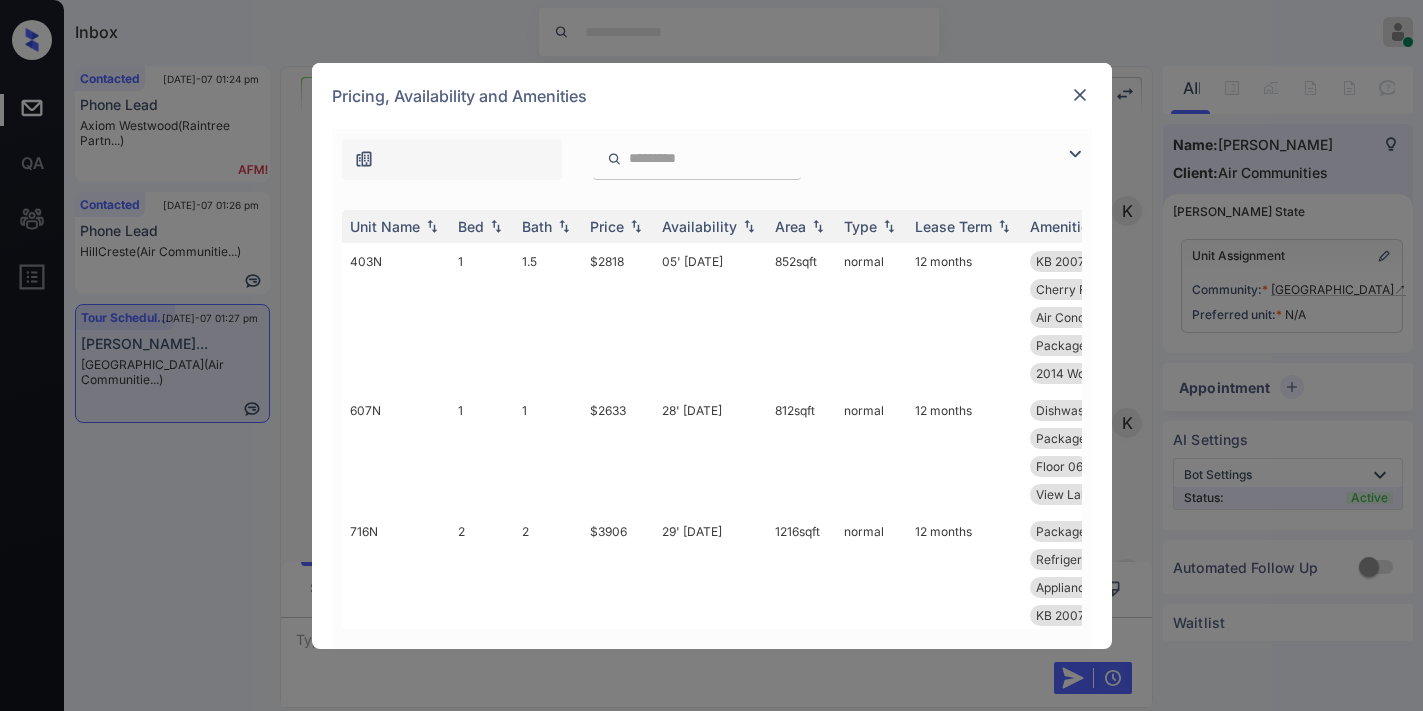 scroll, scrollTop: 0, scrollLeft: 0, axis: both 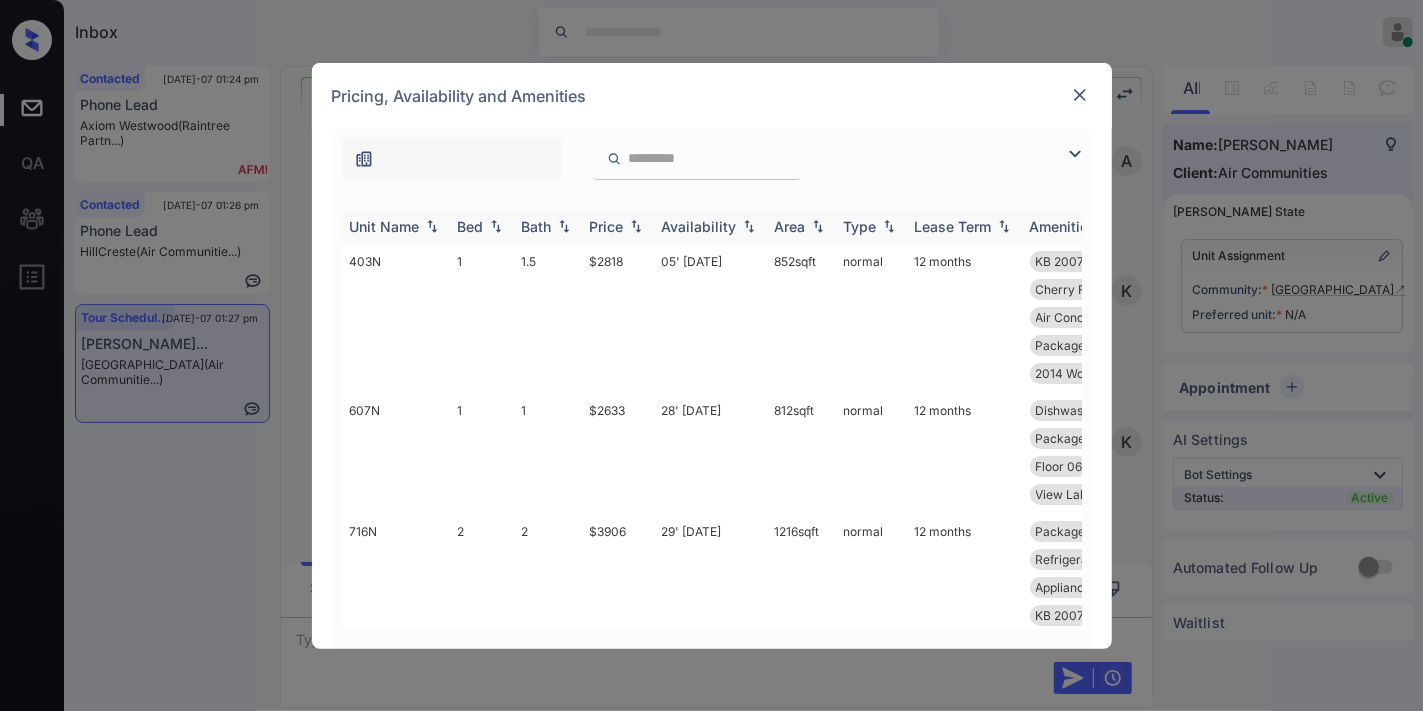 click on "Price" at bounding box center (607, 226) 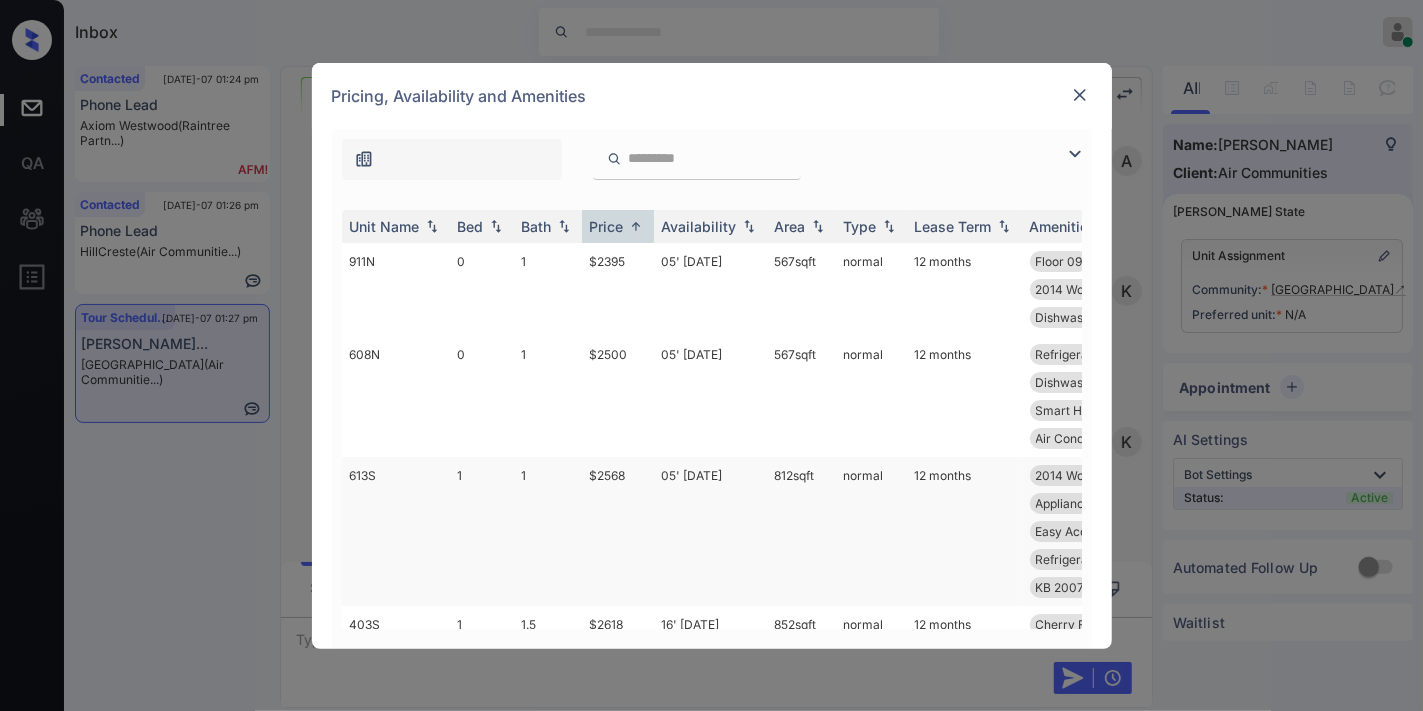 click on "$2568" at bounding box center (618, 531) 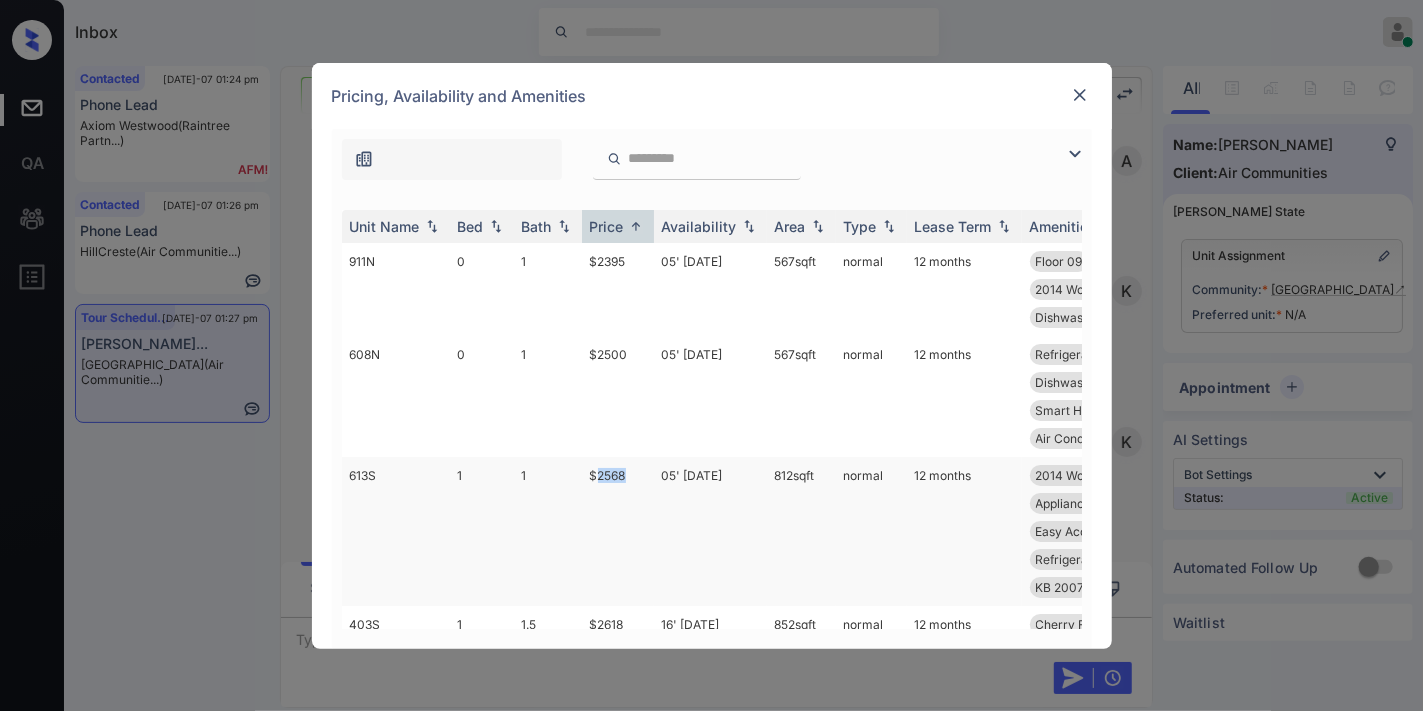 click on "$2568" at bounding box center (618, 531) 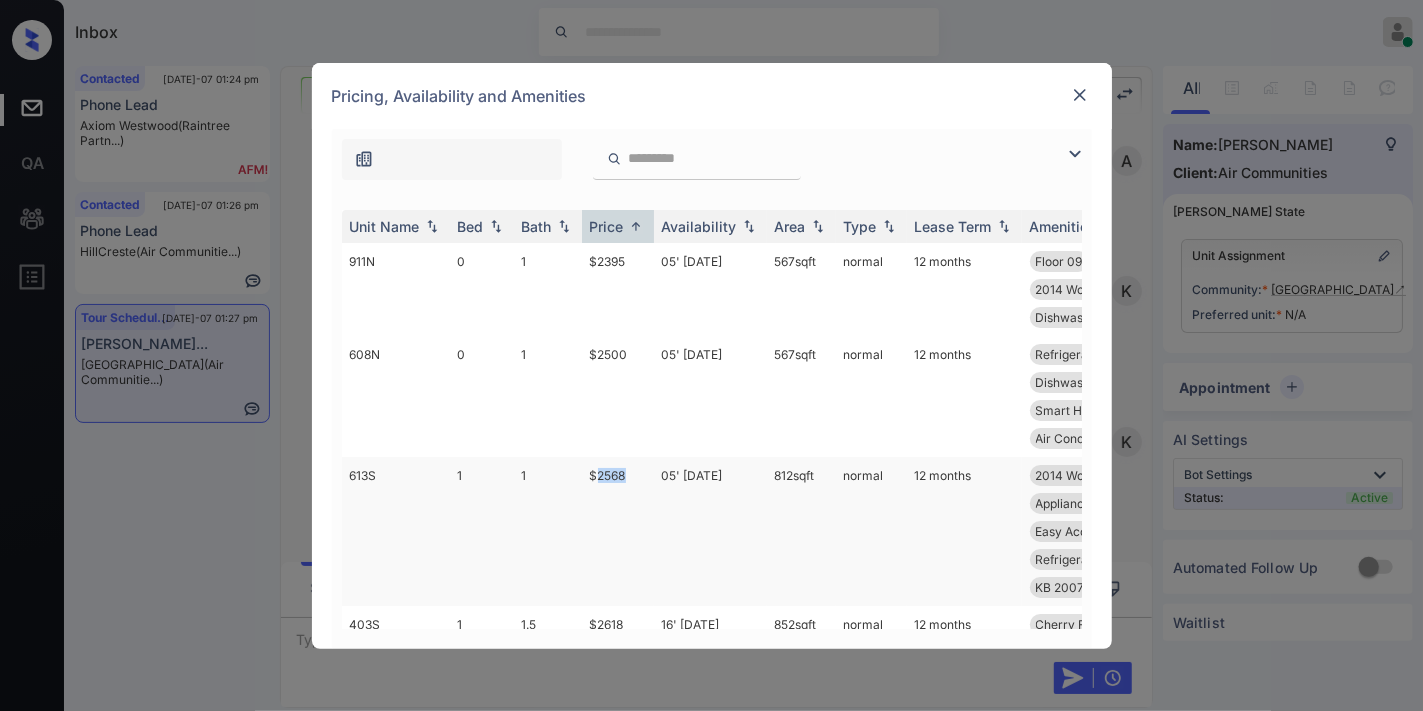 click on "$2568" at bounding box center [618, 531] 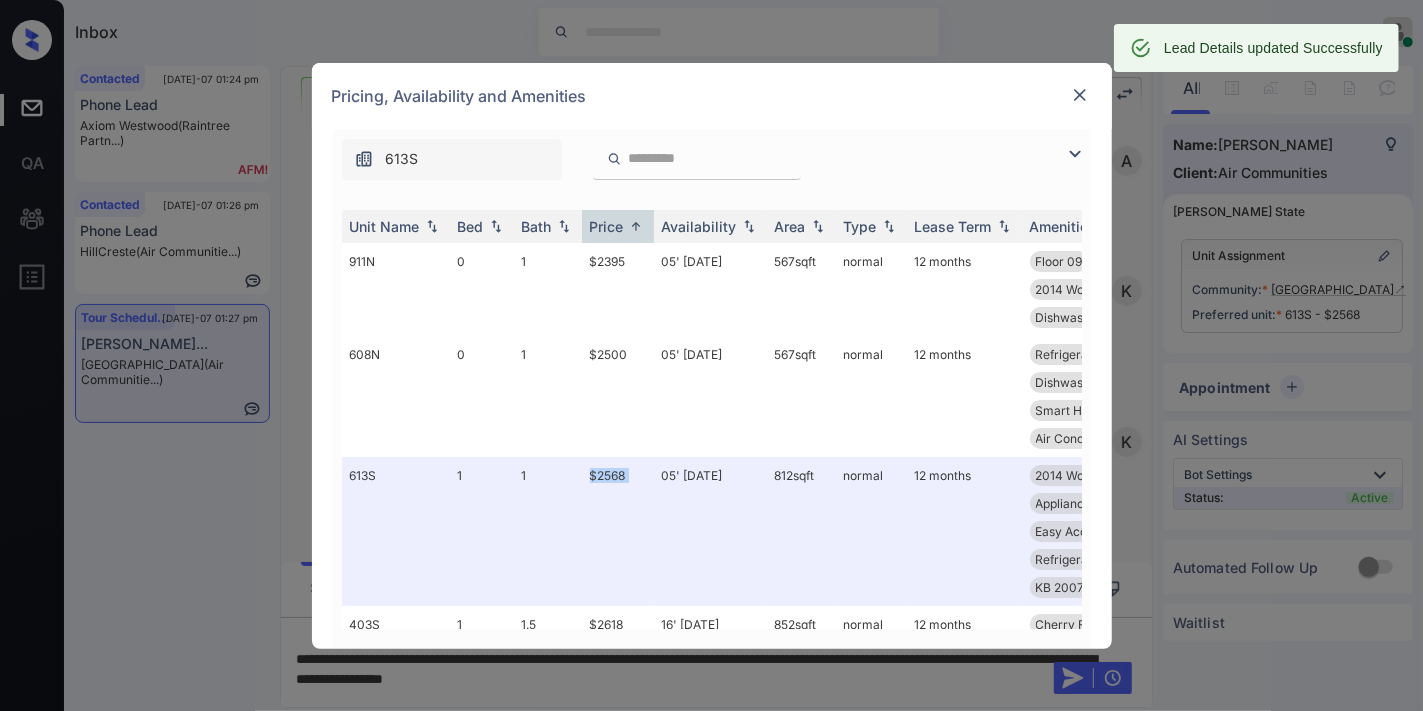 click at bounding box center [1080, 95] 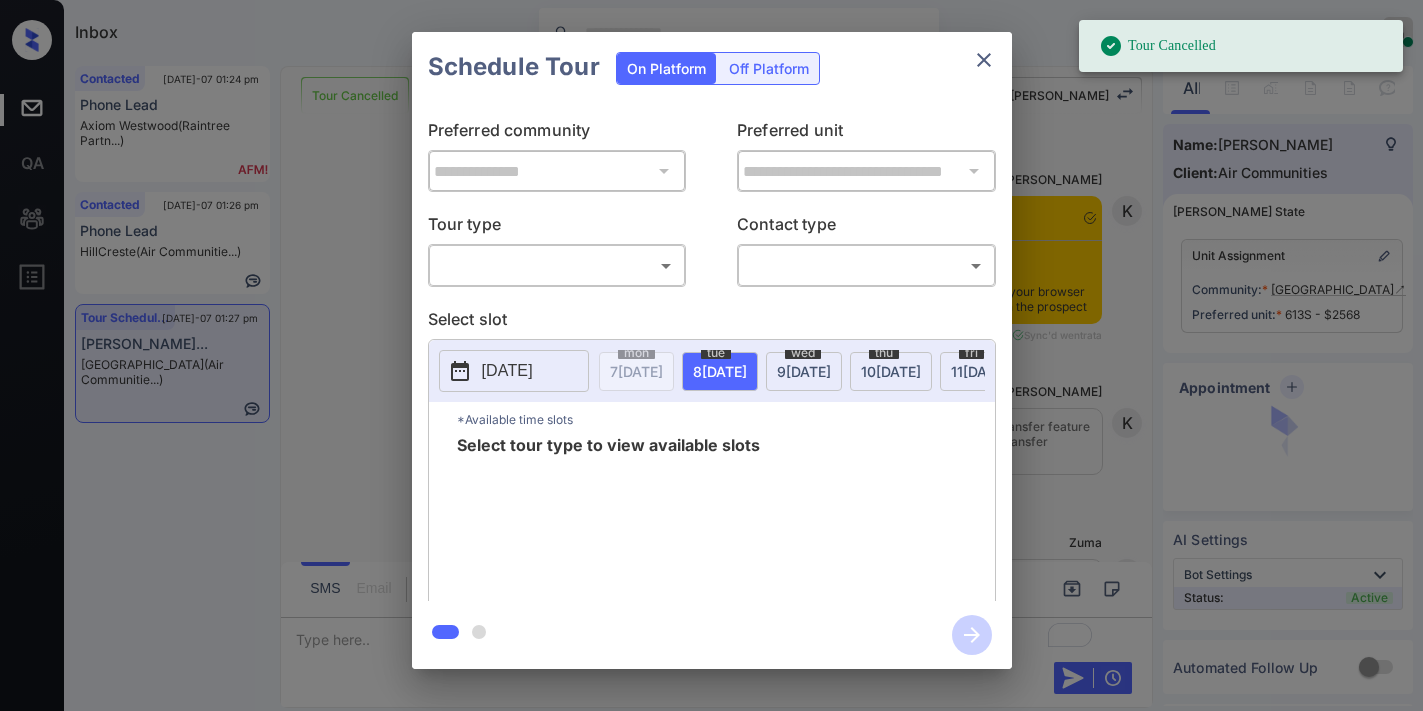 scroll, scrollTop: 0, scrollLeft: 0, axis: both 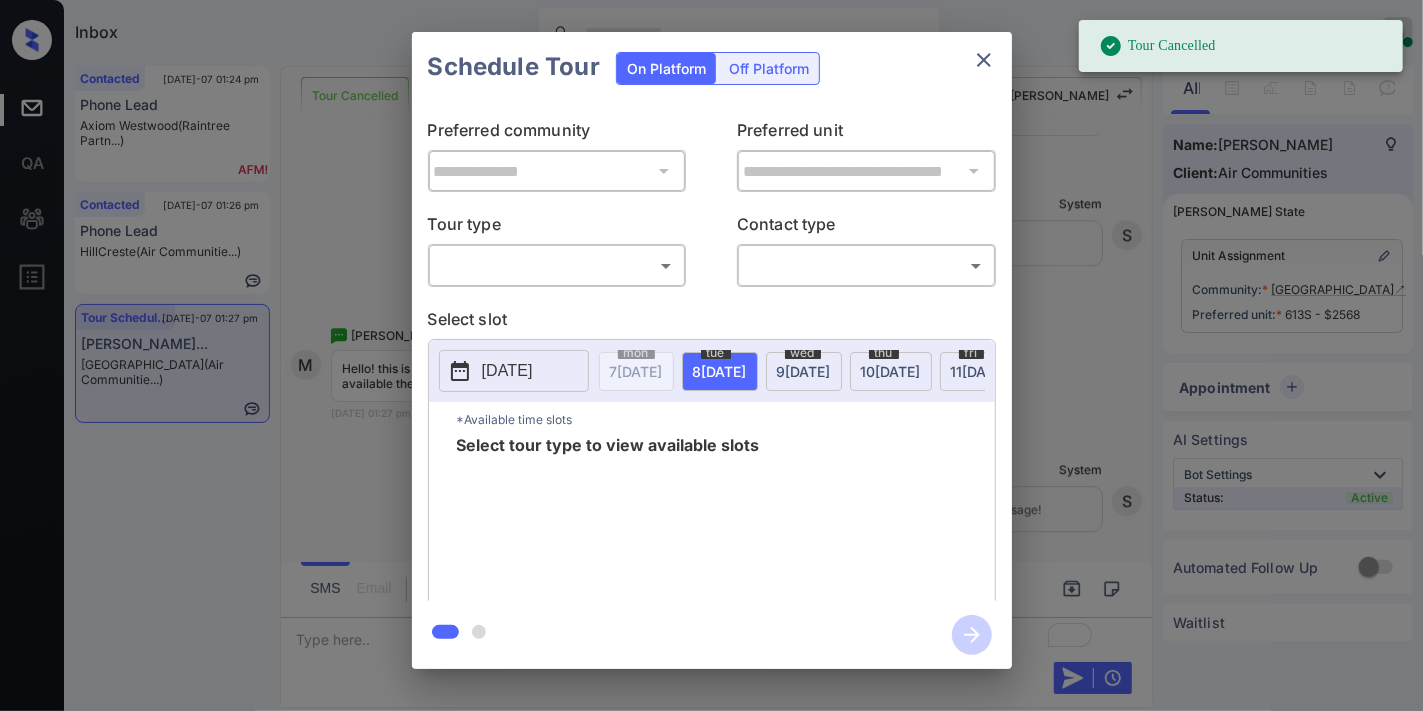 click on "Tour Cancelled Inbox [PERSON_NAME] Online Set yourself   offline Set yourself   on break Profile Switch to  dark  mode Sign out Contacted [DATE]-07 01:24 pm   Phone Lead [PERSON_NAME]  (Raintree Partn...) Contacted [DATE]-07 01:26 pm   Phone Lead HillCreste  (Air Communitie...) Tour Scheduled [DATE]-07 01:27 pm   [PERSON_NAME]... Evanston Place  (Air Communitie...) Tour Cancelled Lost Lead Sentiment: Angry Upon sliding the acknowledgement:  Lead will move to lost stage. * ​ SMS and call option will be set to opt out. AFM will be turned off for the lead. Kelsey New Message [PERSON_NAME] Notes Note: <a href="[URL][DOMAIN_NAME]">[URL][DOMAIN_NAME]</a> - Paste this link into your browser to view [PERSON_NAME] conversation with the prospect [DATE] 06:03 pm  Sync'd w  entrata K New Message [PERSON_NAME] Due to the activation of disableLeadTransfer feature flag, [PERSON_NAME] will no longer transfer ownership of this CRM guest card [DATE] 06:03 pm K Z A" at bounding box center [711, 355] 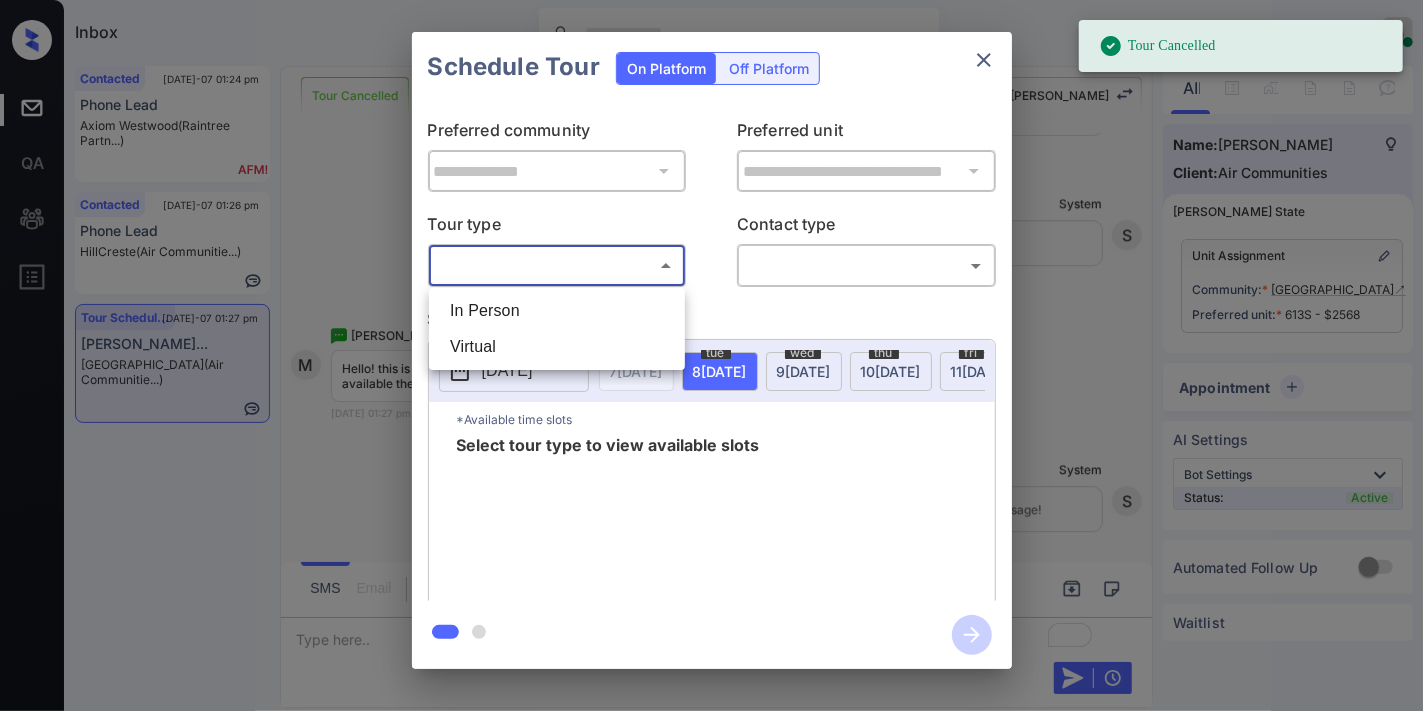 click on "In Person" at bounding box center (557, 311) 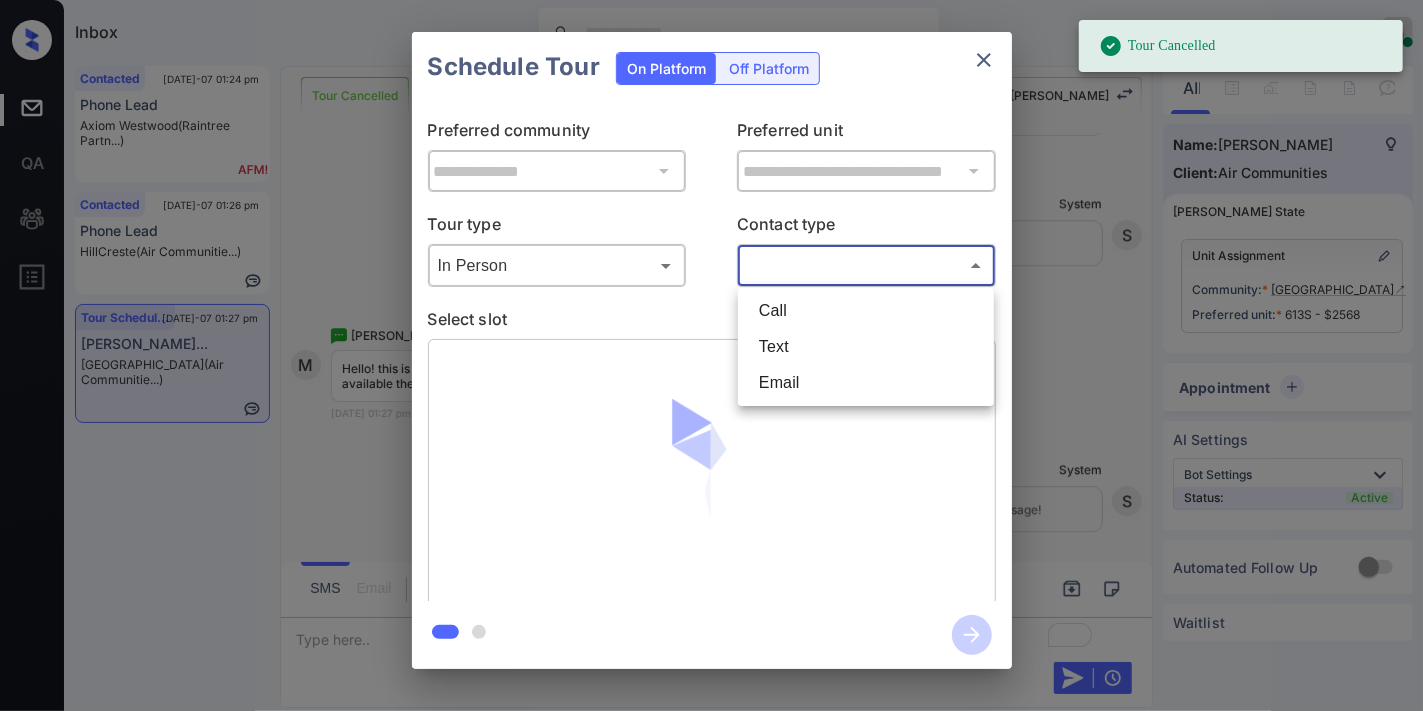 click on "Tour Cancelled Inbox Samantha Soliven Online Set yourself   offline Set yourself   on break Profile Switch to  dark  mode Sign out Contacted Jul-07 01:24 pm   Phone Lead Axiom Westwood  (Raintree Partn...) Contacted Jul-07 01:26 pm   Phone Lead HillCreste  (Air Communitie...) Tour Scheduled Jul-07 01:27 pm   Monisha Subram... Evanston Place  (Air Communitie...) Tour Cancelled Lost Lead Sentiment: Angry Upon sliding the acknowledgement:  Lead will move to lost stage. * ​ SMS and call option will be set to opt out. AFM will be turned off for the lead. Kelsey New Message Kelsey Notes Note: <a href="https://conversation.getzuma.com/68195fd0e962452be63fca8c">https://conversation.getzuma.com/68195fd0e962452be63fca8c</a> - Paste this link into your browser to view Kelsey’s conversation with the prospect May 05, 2025 06:03 pm  Sync'd w  entrata K New Message Kelsey Due to the activation of disableLeadTransfer feature flag, Kelsey will no longer transfer ownership of this CRM guest card May 05, 2025 06:03 pm K Z A" at bounding box center [711, 355] 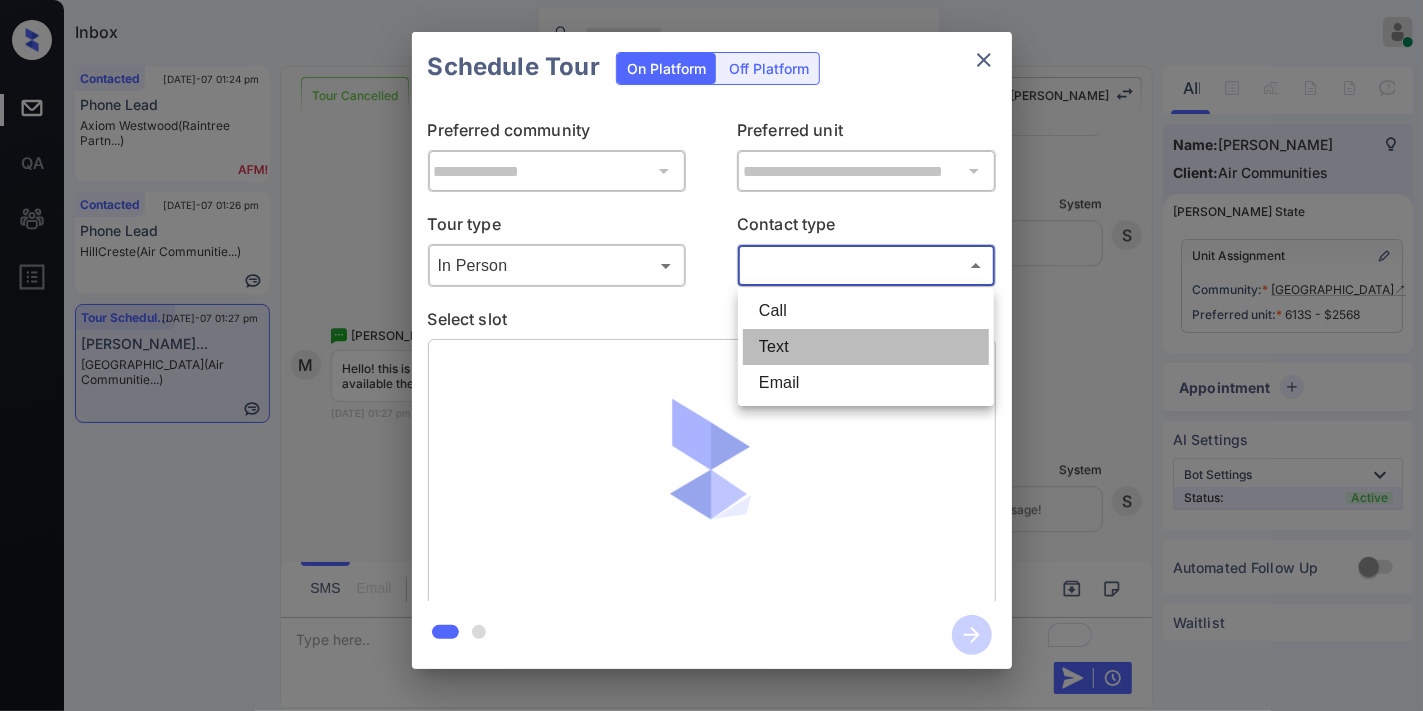 click on "Text" at bounding box center [866, 347] 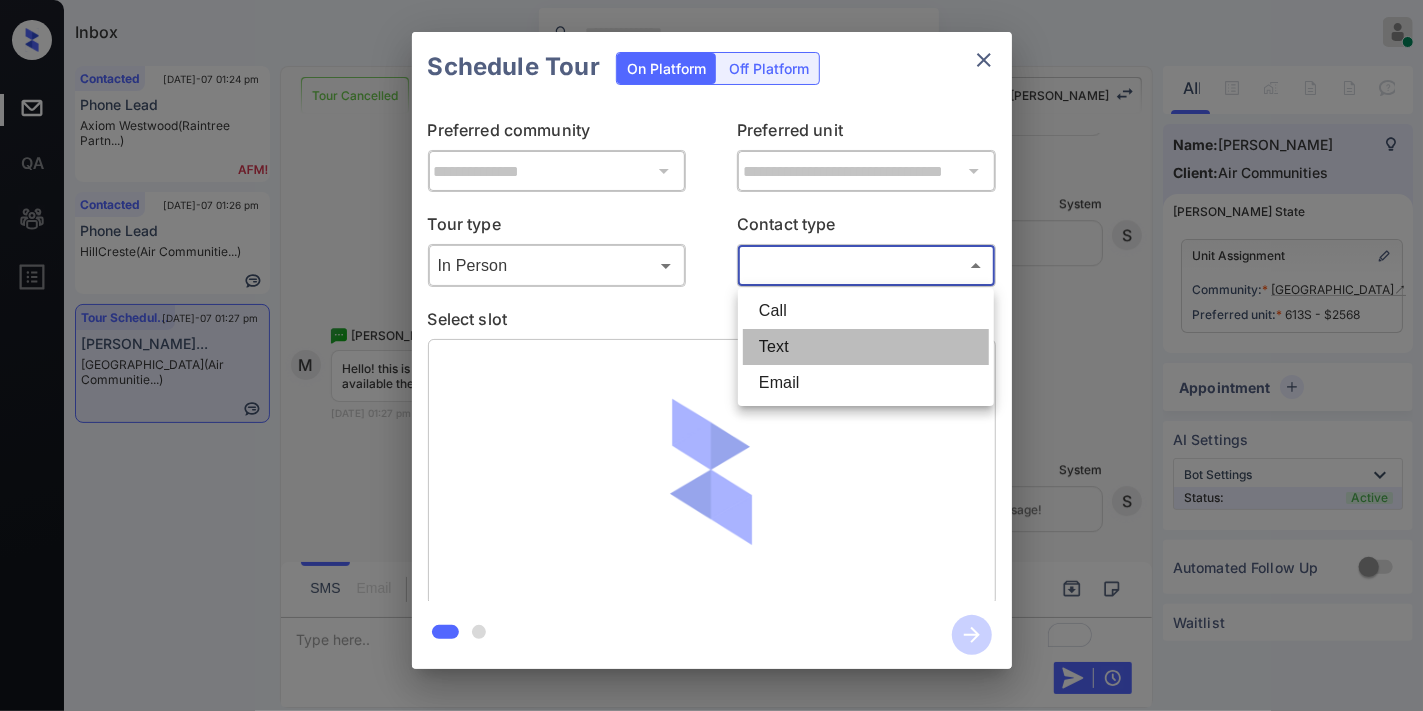 type on "****" 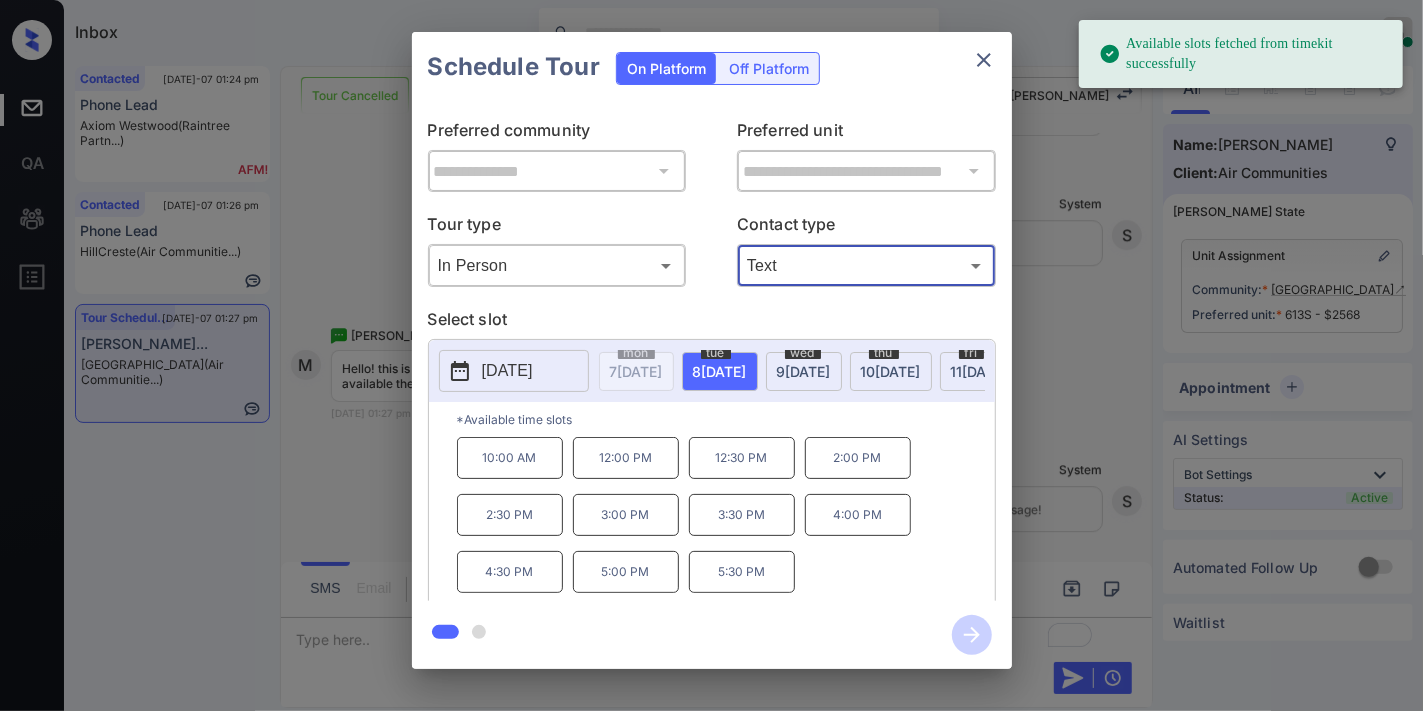 click on "[DATE]" at bounding box center (507, 371) 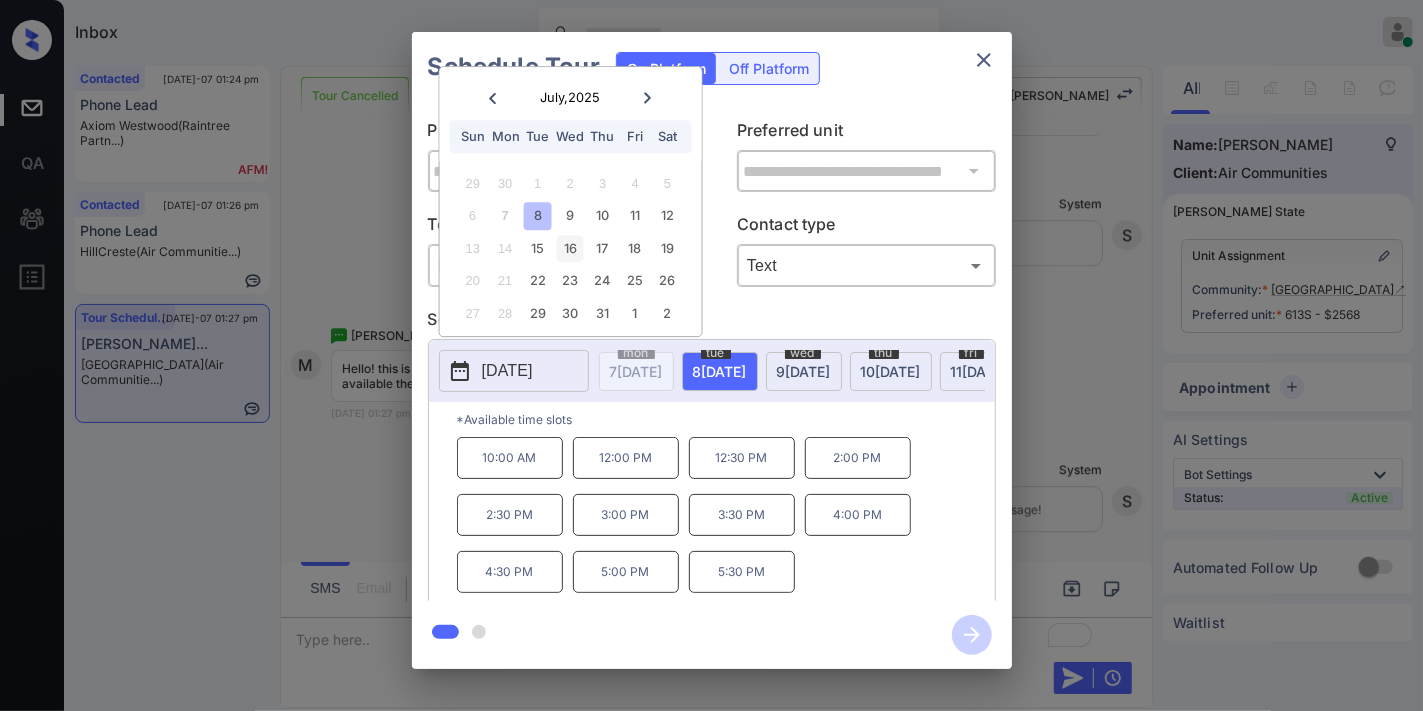 click on "16" at bounding box center (570, 248) 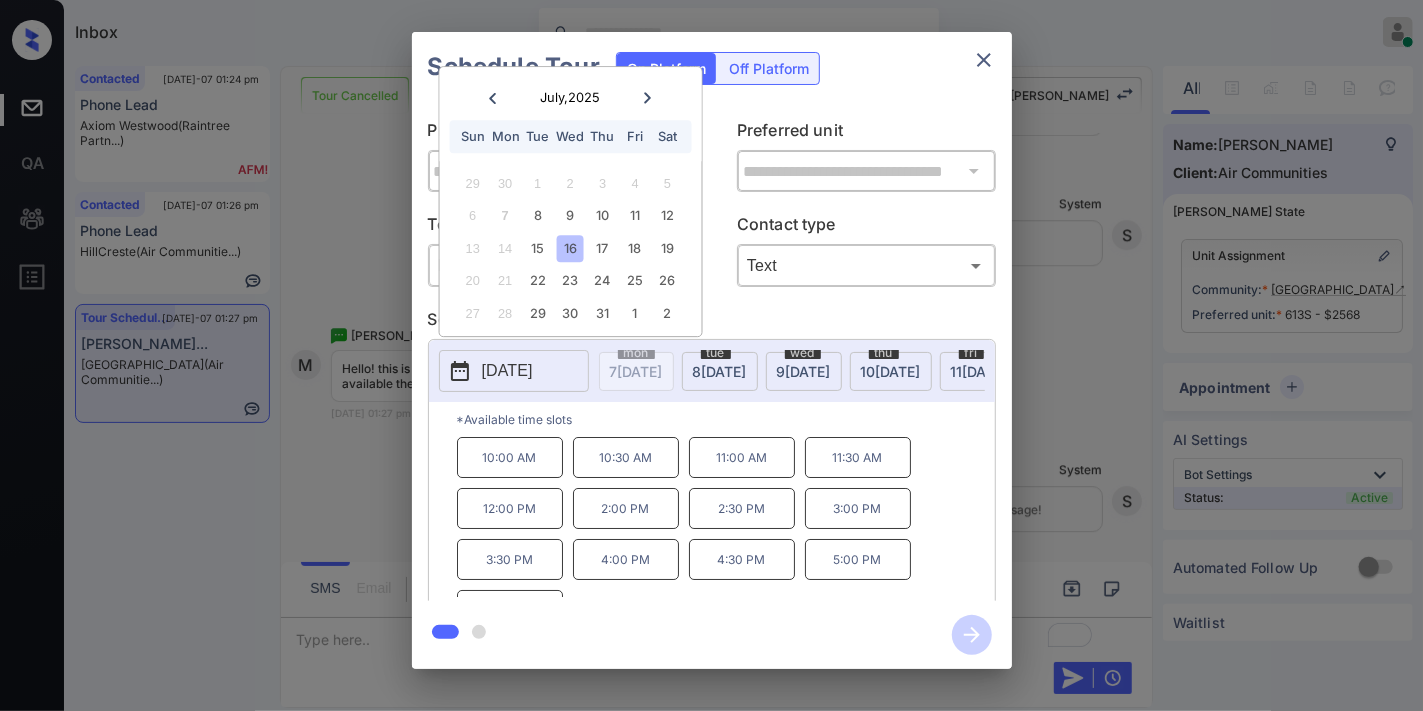 scroll, scrollTop: 34, scrollLeft: 0, axis: vertical 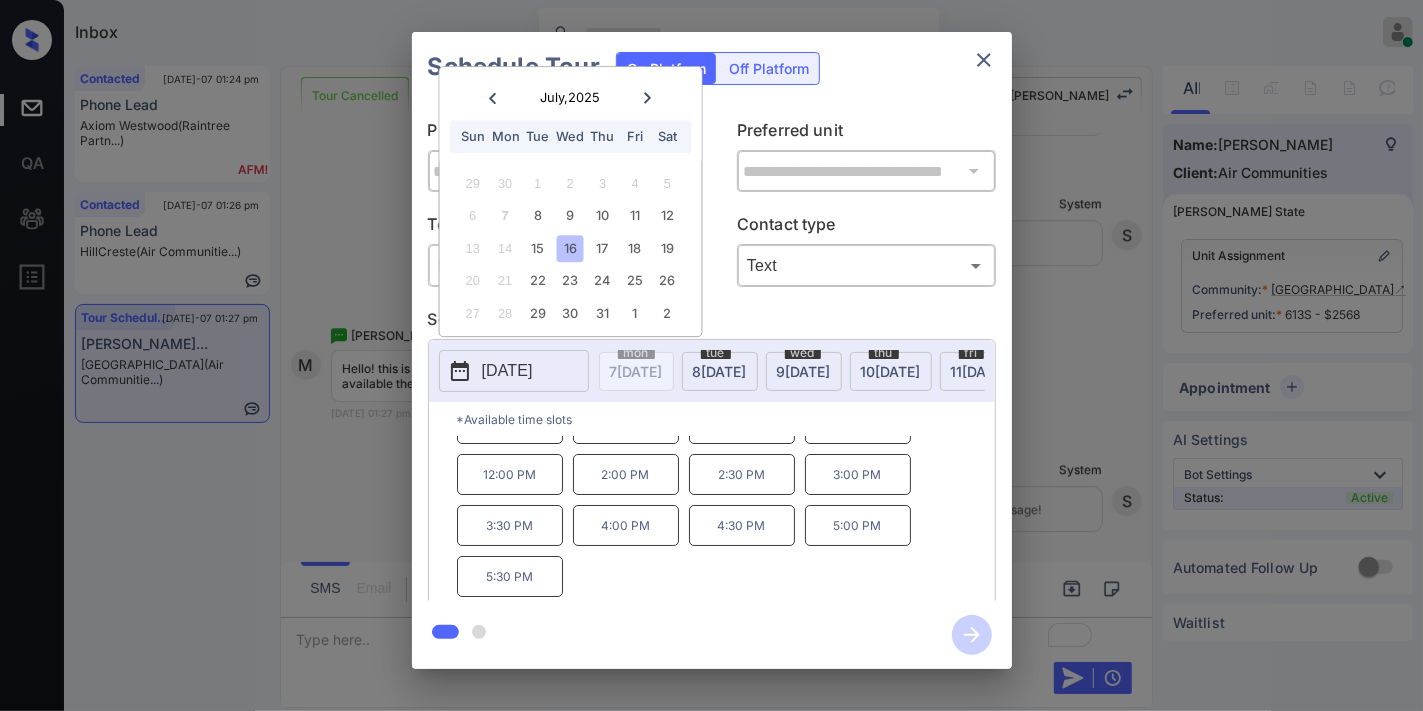 click on "4:00 PM" at bounding box center [626, 525] 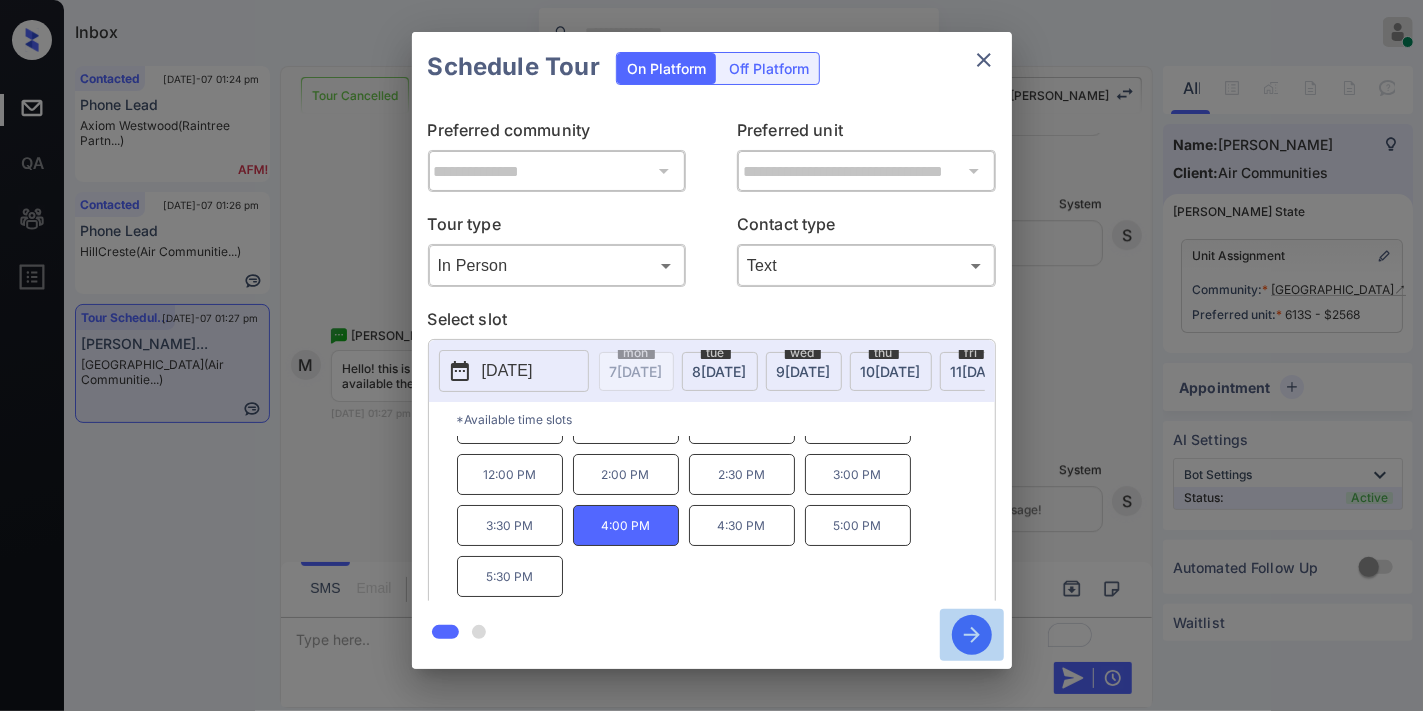 click 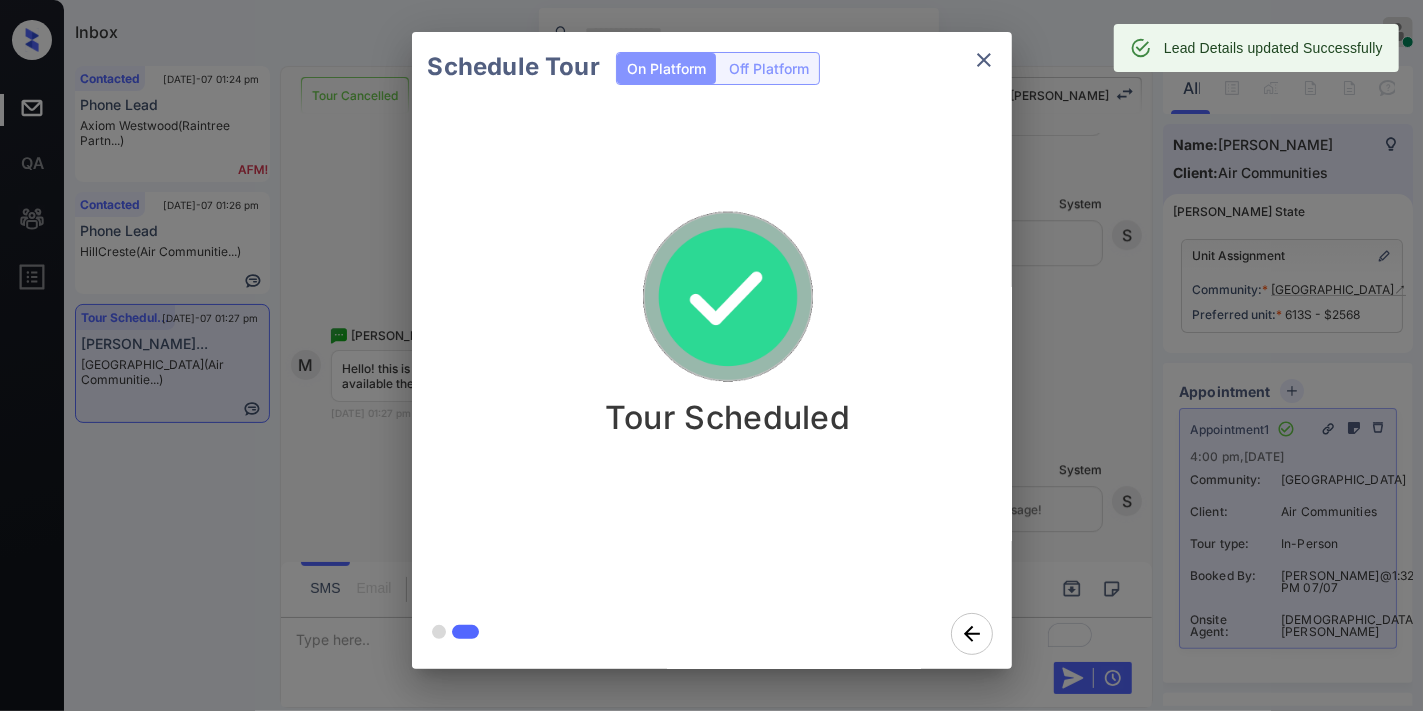 click 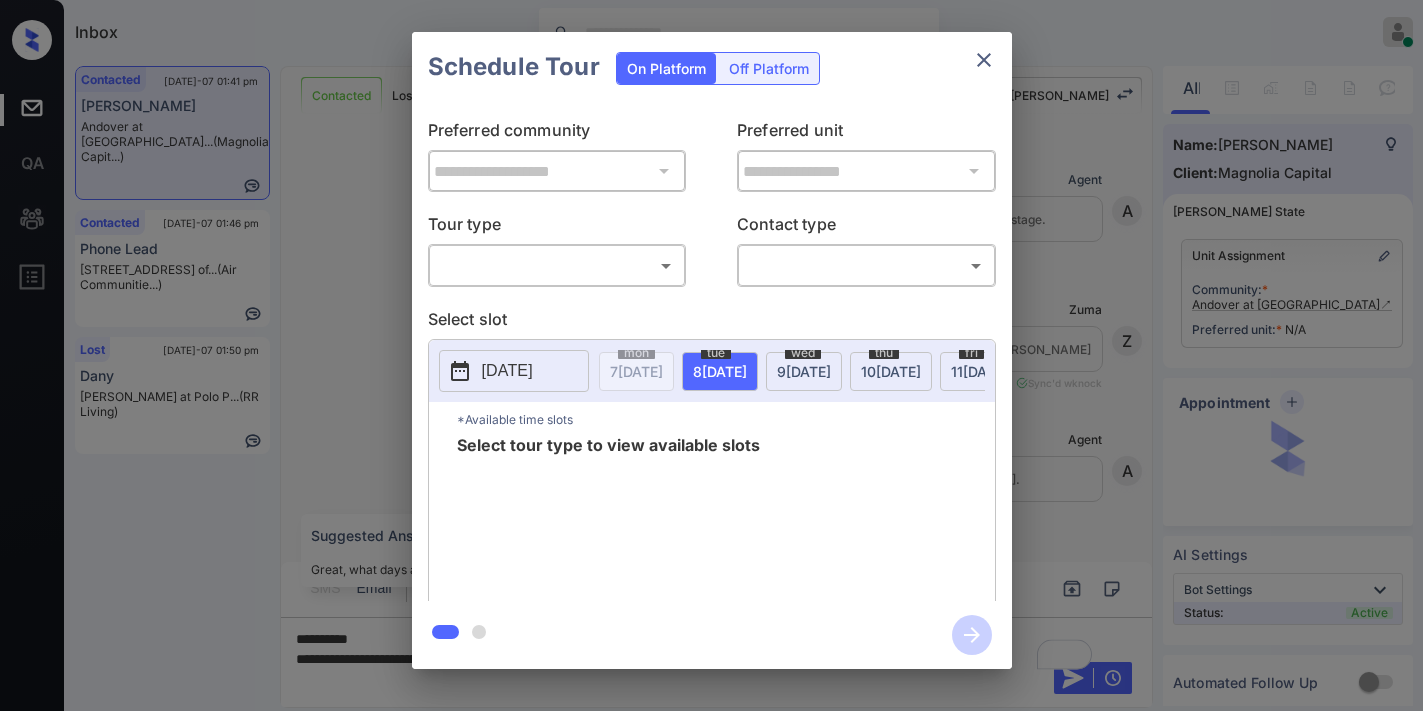 scroll, scrollTop: 0, scrollLeft: 0, axis: both 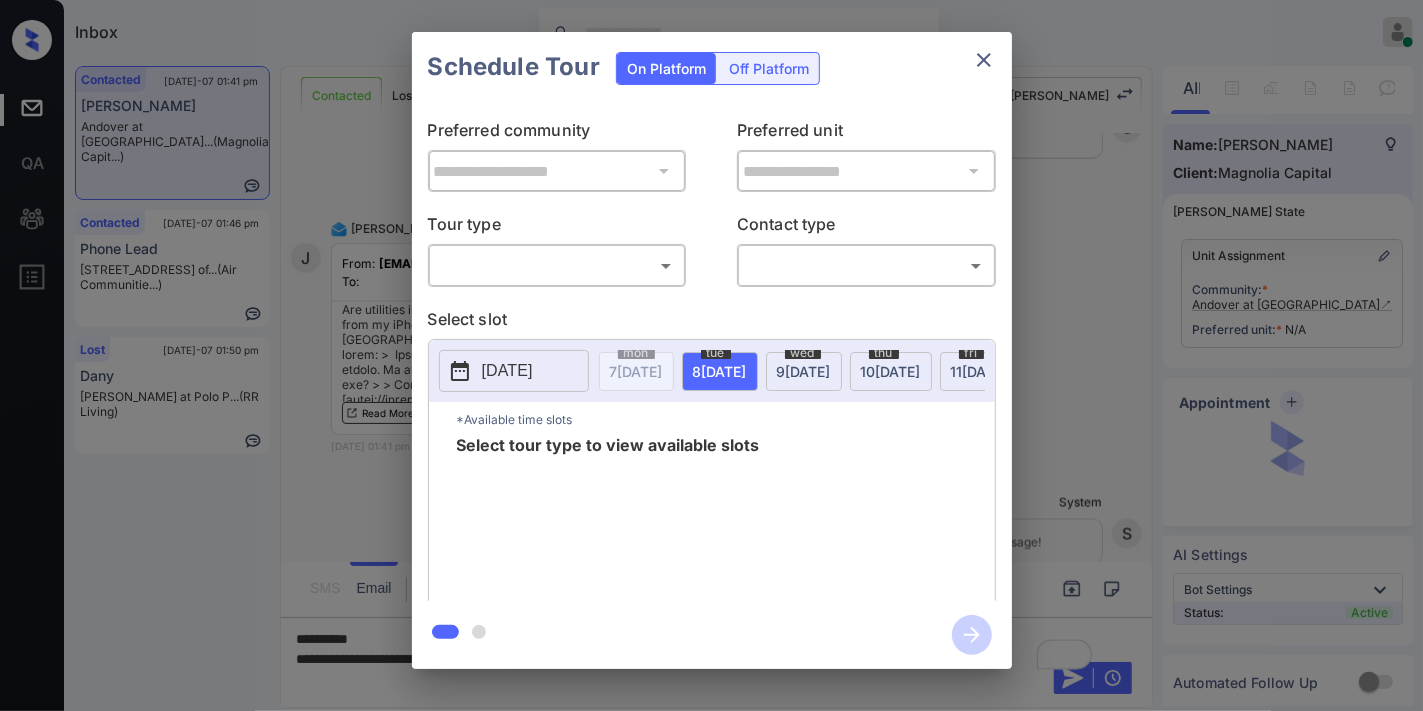 click on "Inbox [PERSON_NAME] Online Set yourself   offline Set yourself   on break Profile Switch to  dark  mode Sign out Contacted [DATE]-07 01:41 pm   [PERSON_NAME] Andover at [GEOGRAPHIC_DATA]...  (Magnolia Capit...) Contacted [DATE]-07 01:46 pm   Phone Lead [STREET_ADDRESS] of...  (Air Communitie...) Lost [DATE]-07 01:50 pm   Dany [PERSON_NAME] at Polo P...  (RR Living) Contacted Lost Lead Sentiment: Angry Upon sliding the acknowledgement:  Lead will move to lost stage. * ​ SMS and call option will be set to opt out. AFM will be turned off for the lead. [PERSON_NAME] New Message Agent Lead created via webhook in Inbound stage. [DATE] 12:52 pm A New Message Zuma Lead transferred to leasing agent: [PERSON_NAME] [DATE] 12:52 pm  Sync'd w  knock Z New Message Agent AFM Request sent to [PERSON_NAME]. [DATE] 12:52 pm A New Message Agent Notes Note: Structured Note:
Move In Date: [DATE]
[DATE] 12:52 pm A New Message [PERSON_NAME] Lead Details Updated
Move In Date:  [DATE]
[DATE] 12:52 pm K New Message [PERSON_NAME] From:   To:   Hi [PERSON_NAME]," at bounding box center (711, 355) 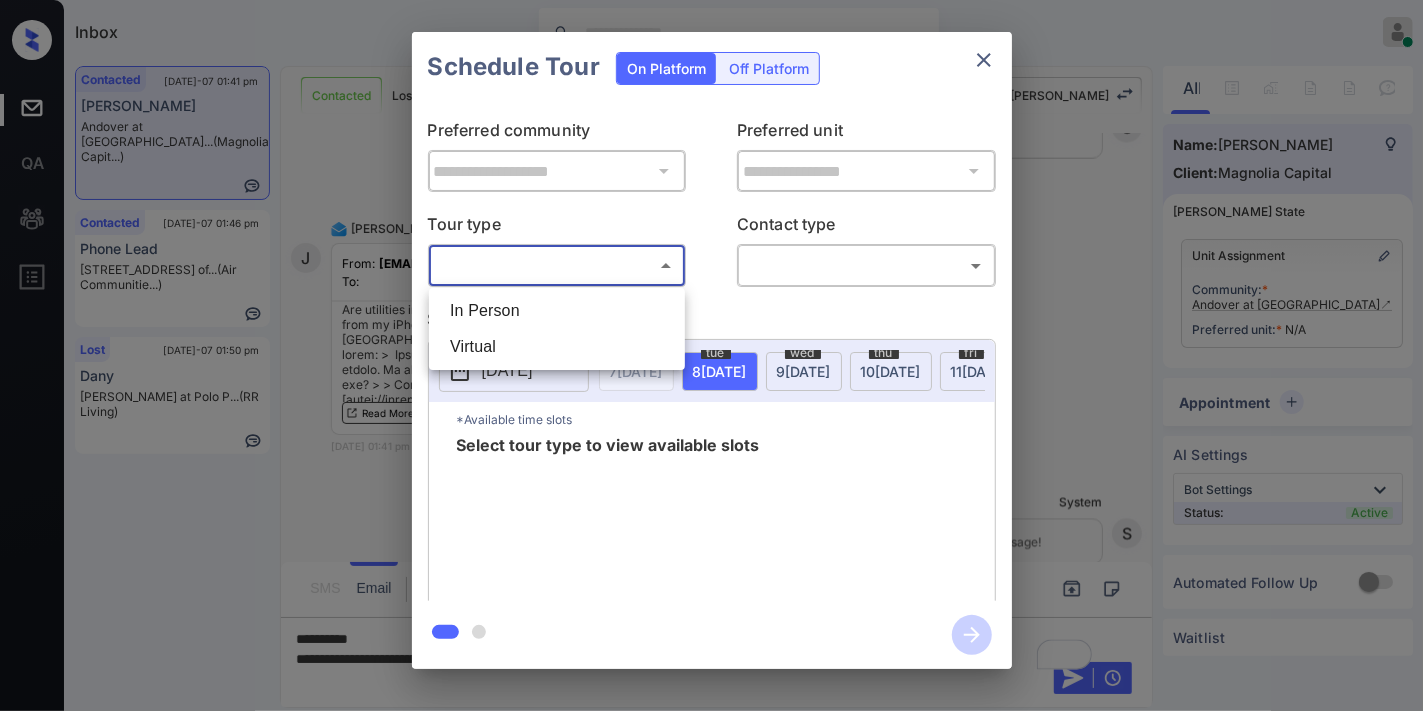 click on "In Person" at bounding box center (557, 311) 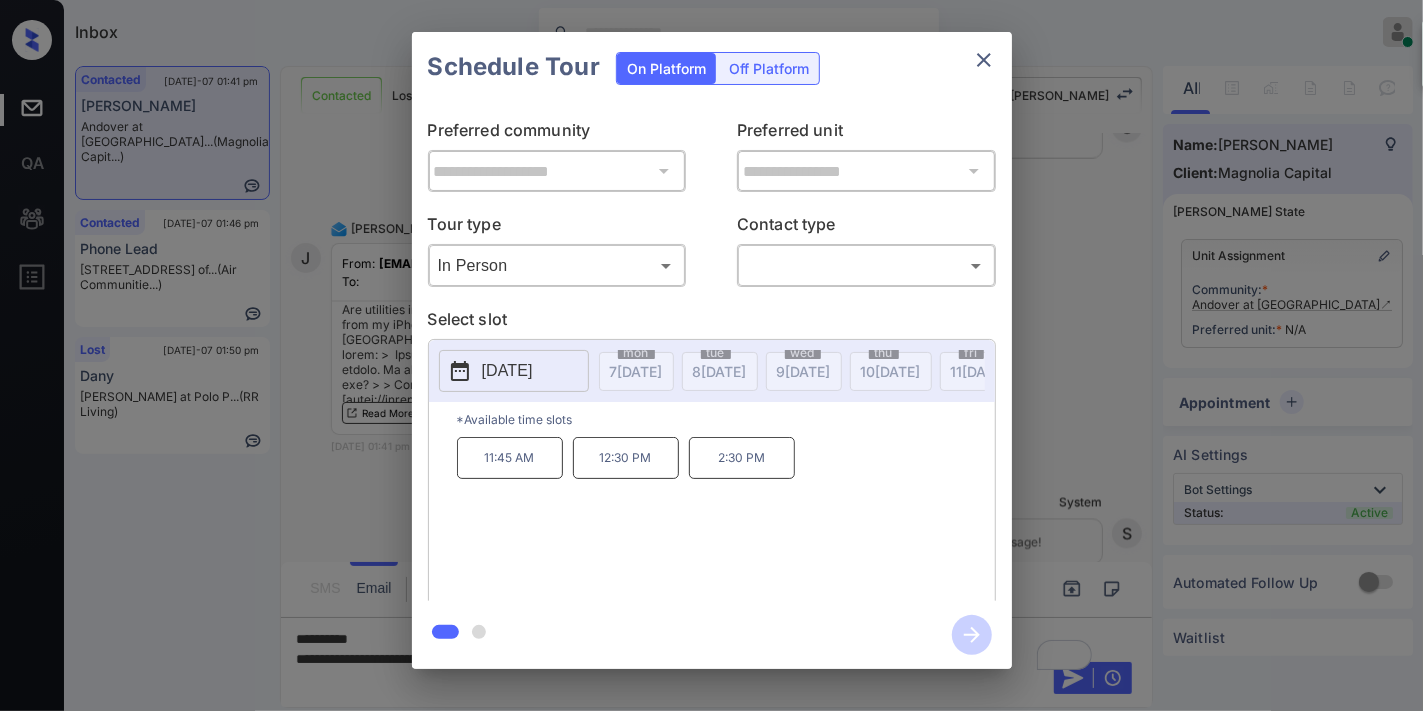 click on "[DATE]" at bounding box center (507, 371) 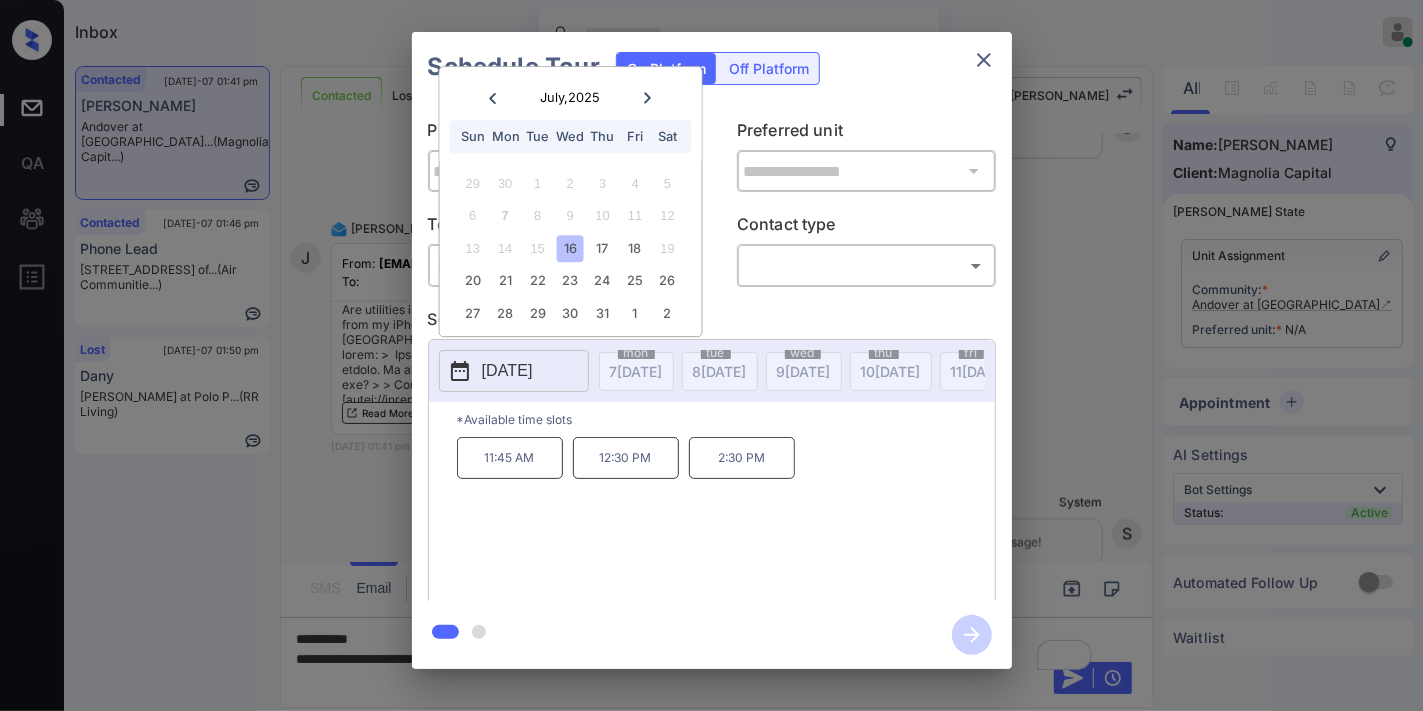 click 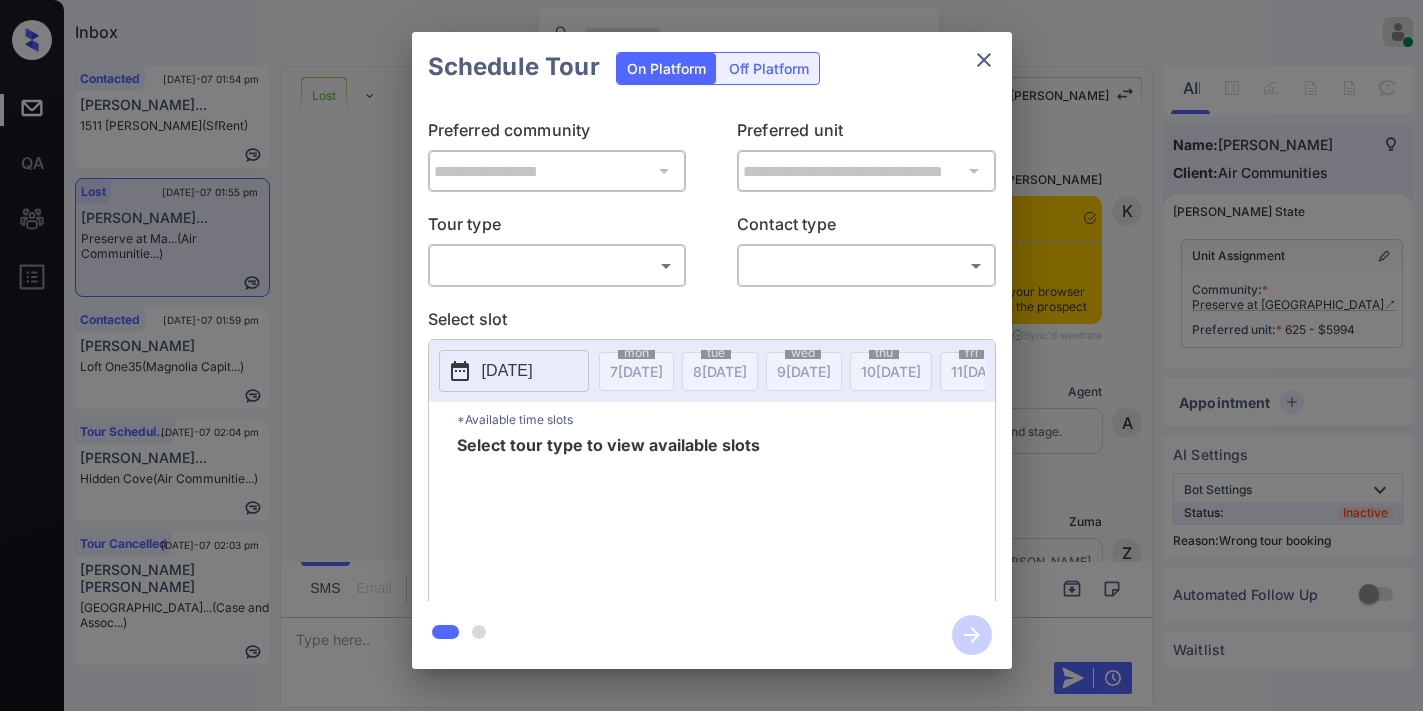click on "Inbox [PERSON_NAME] Online Set yourself   offline Set yourself   on break Profile Switch to  dark  mode Sign out Contacted [DATE]-07 01:54 pm   [PERSON_NAME]... 1511 [PERSON_NAME] S...  (SfRent) Lost [DATE]-07 01:55 pm   [PERSON_NAME]... Preserve at [GEOGRAPHIC_DATA]...  (Air Communitie...) Contacted [DATE]-07 01:59 pm   [PERSON_NAME] Loft One35  (Magnolia Capit...) Tour Scheduled [DATE]-07 02:04 pm   [PERSON_NAME]... Hidden Cove  (Air Communitie...) Tour Cancelled [DATE]-07 02:03 pm   [GEOGRAPHIC_DATA][PERSON_NAME]...  (Case and Assoc...) Lost Lead Sentiment: Angry Upon sliding the acknowledgement:  Lead will move to lost stage. * ​ SMS and call option will be set to opt out. AFM will be turned off for the lead. Kelsey New Message [PERSON_NAME] Notes Note: <a href="[URL][DOMAIN_NAME]">[URL][DOMAIN_NAME]</a> - Paste this link into your browser to view [PERSON_NAME] conversation with the prospect [DATE] 09:58 pm  Sync'd w  entrata K New Message Agent A New Message" at bounding box center (711, 355) 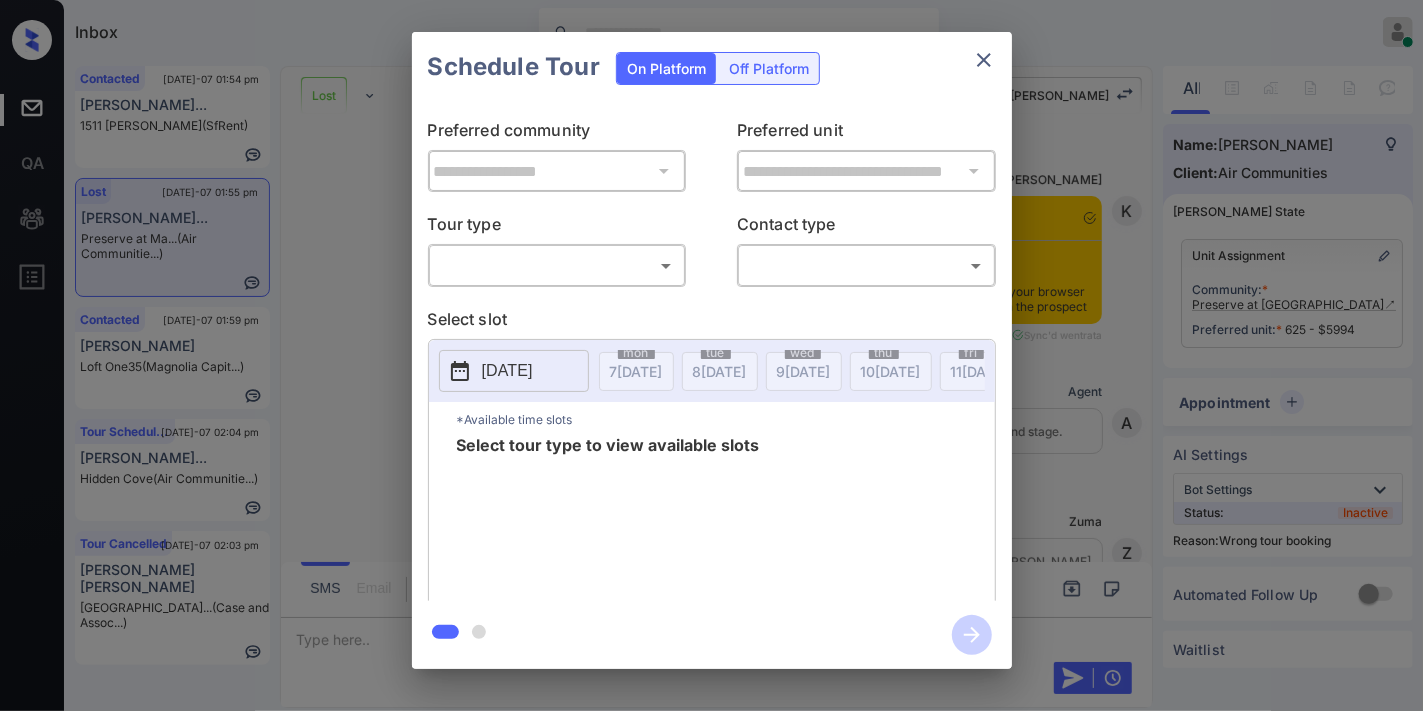 scroll, scrollTop: 12038, scrollLeft: 0, axis: vertical 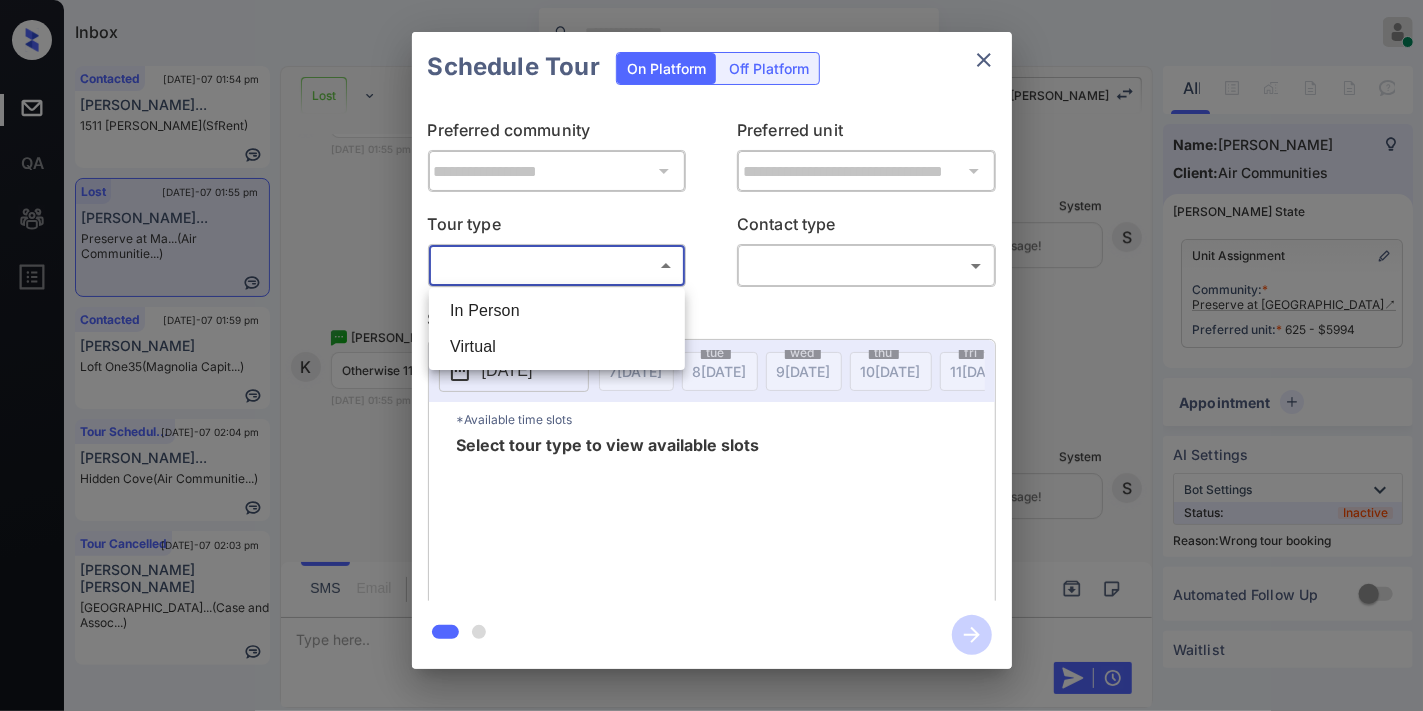 drag, startPoint x: 0, startPoint y: 0, endPoint x: 774, endPoint y: 278, distance: 822.4111 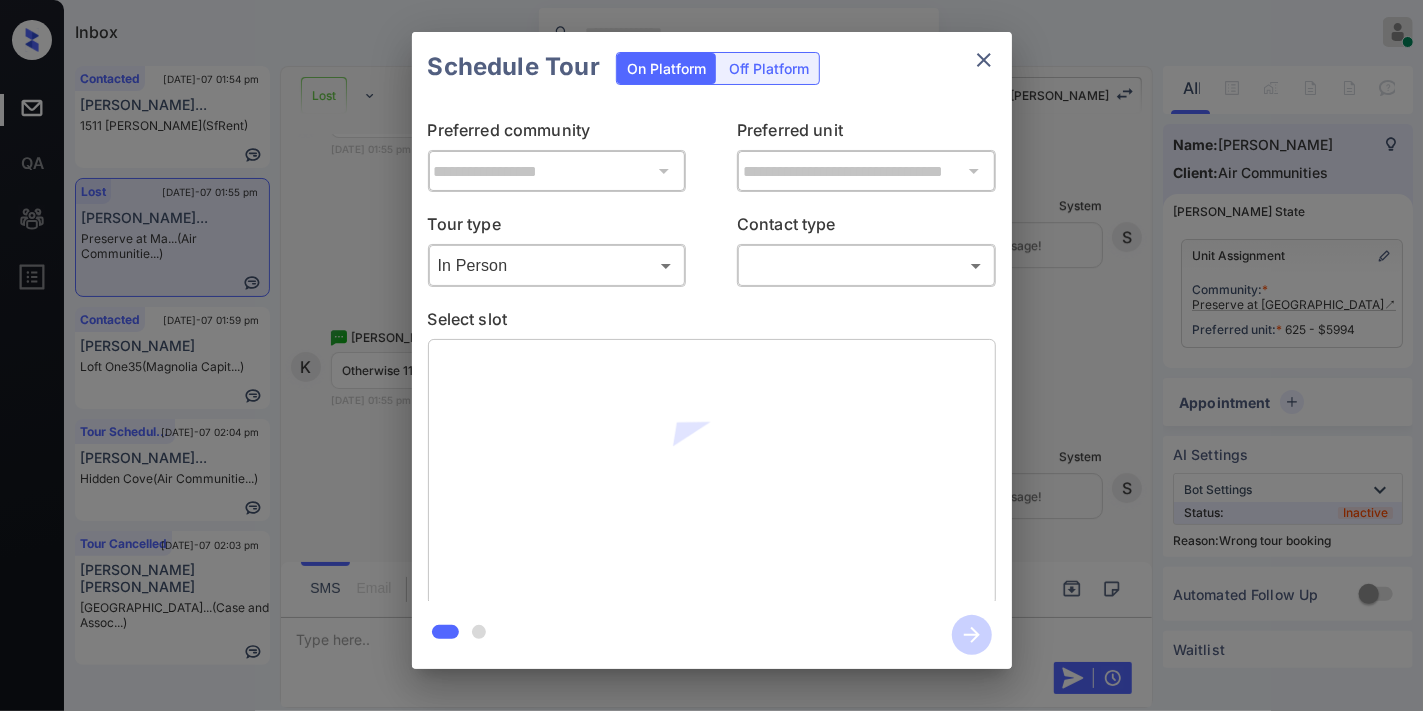 click on "Inbox Samantha Soliven Online Set yourself   offline Set yourself   on break Profile Switch to  dark  mode Sign out Contacted Jul-07 01:54 pm   Violeta Sanche... 1511 Jackson S...  (SfRent) Lost Jul-07 01:55 pm   Katherine Malc... Preserve at Ma...  (Air Communitie...) Contacted Jul-07 01:59 pm   Courtney Lyder Loft One35  (Magnolia Capit...) Tour Scheduled Jul-07 02:04 pm   Juan Manuel Go... Hidden Cove  (Air Communitie...) Tour Cancelled Jul-07 02:03 pm   Cimarra Crosby Silver Springs...  (Case and Assoc...) Lost Lead Sentiment: Angry Upon sliding the acknowledgement:  Lead will move to lost stage. * ​ SMS and call option will be set to opt out. AFM will be turned off for the lead. Kelsey New Message Kelsey Notes Note: <a href="https://conversation.getzuma.com/685b8203209f5c018a1c1e80">https://conversation.getzuma.com/685b8203209f5c018a1c1e80</a> - Paste this link into your browser to view Kelsey’s conversation with the prospect Jun 24, 2025 09:58 pm  Sync'd w  entrata K New Message Agent A New Message" at bounding box center [711, 355] 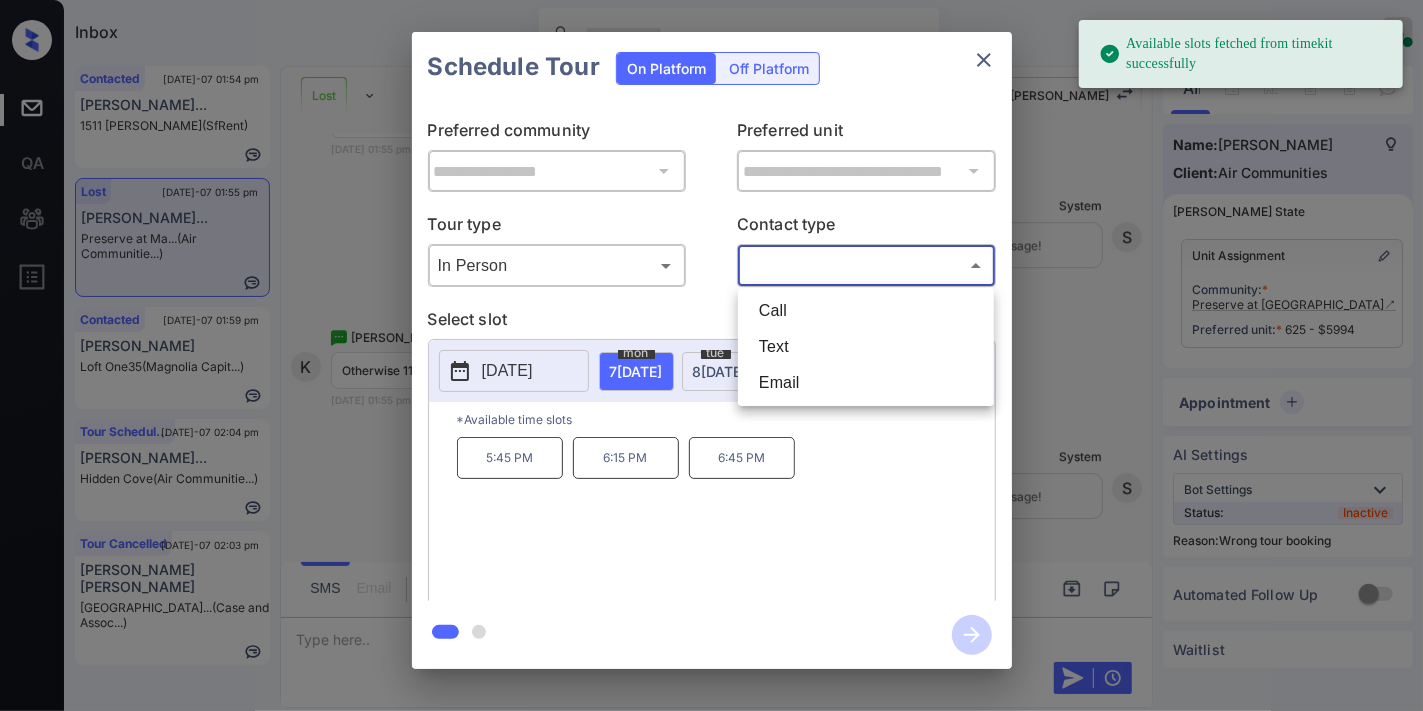 click on "Text" at bounding box center (866, 347) 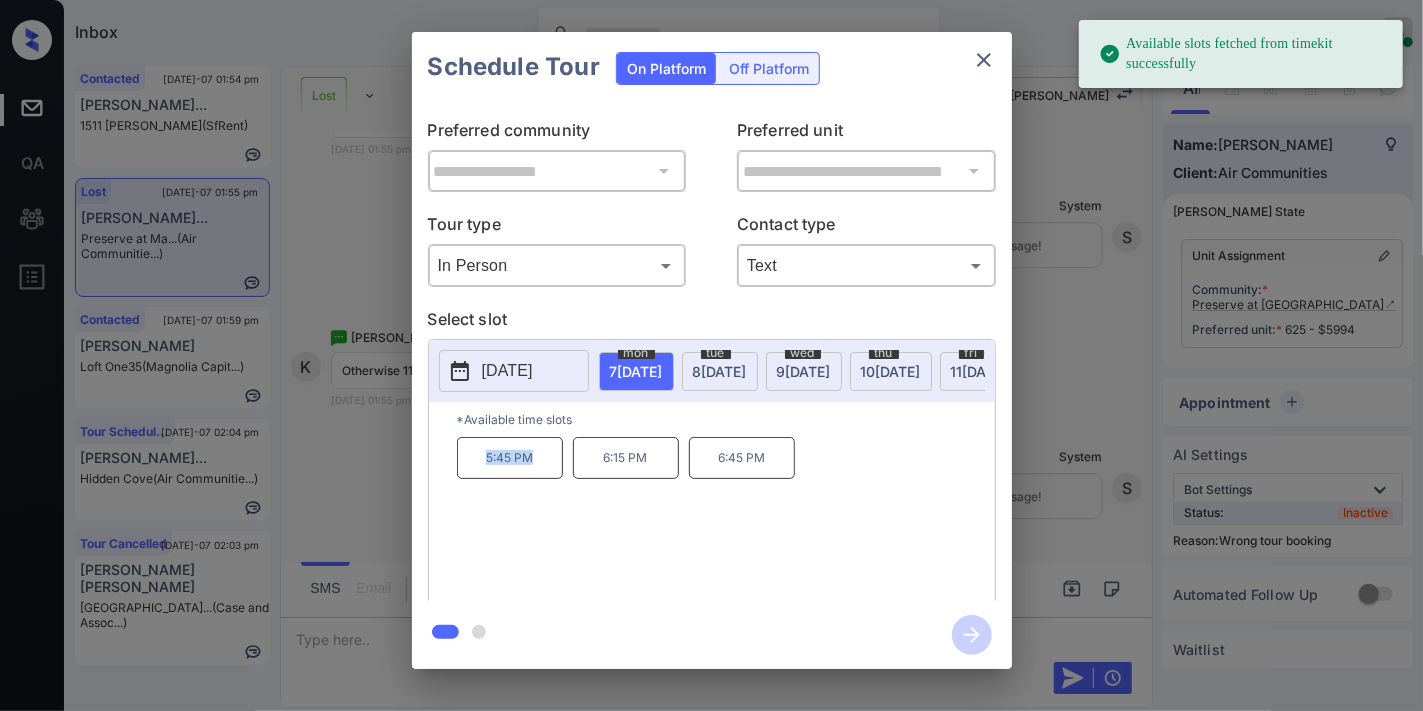 drag, startPoint x: 544, startPoint y: 474, endPoint x: 455, endPoint y: 490, distance: 90.426765 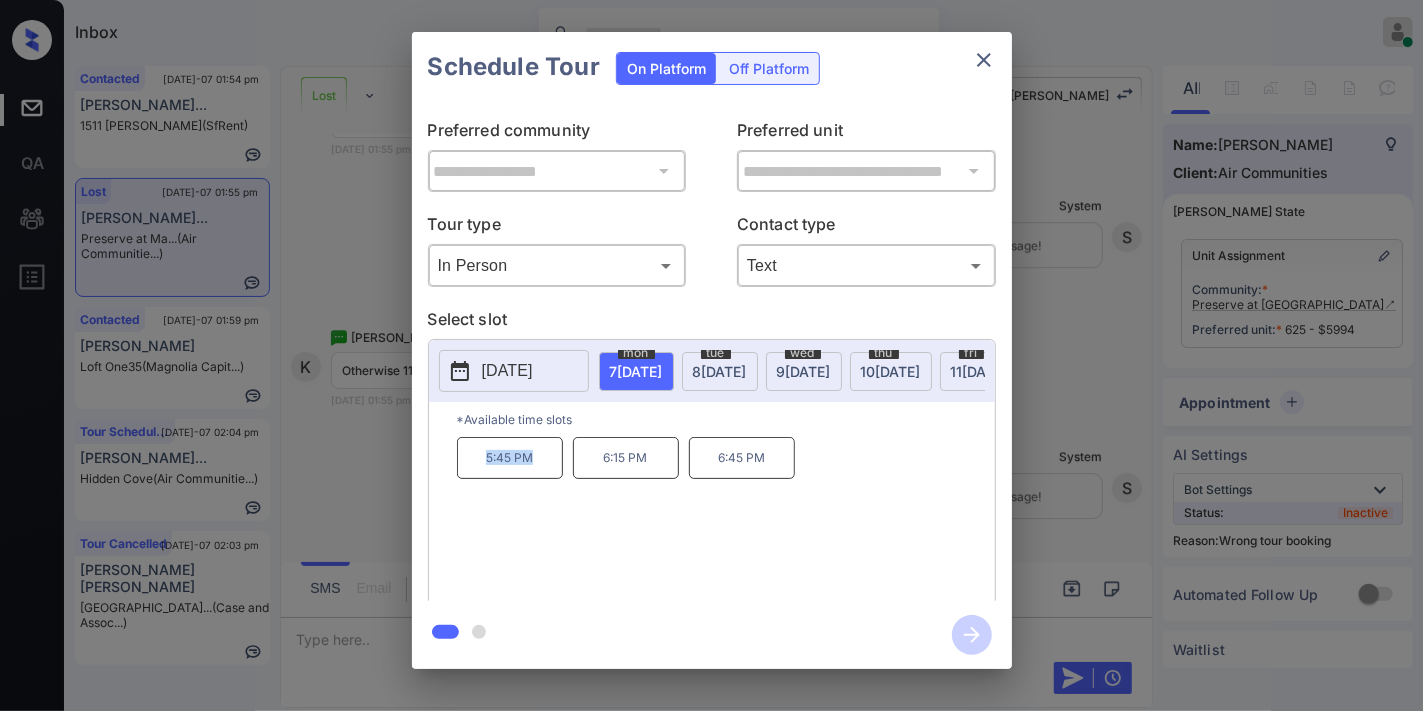 drag, startPoint x: 530, startPoint y: 457, endPoint x: 515, endPoint y: 474, distance: 22.671568 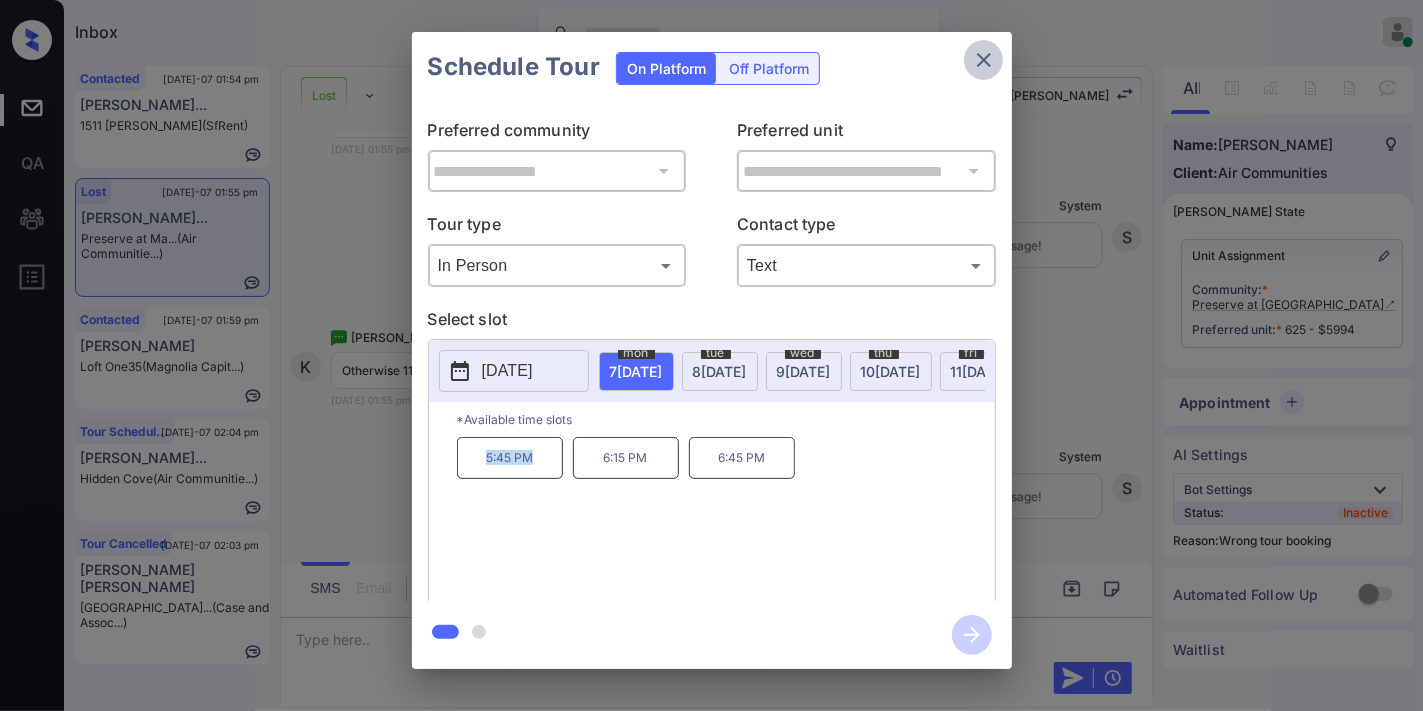 click 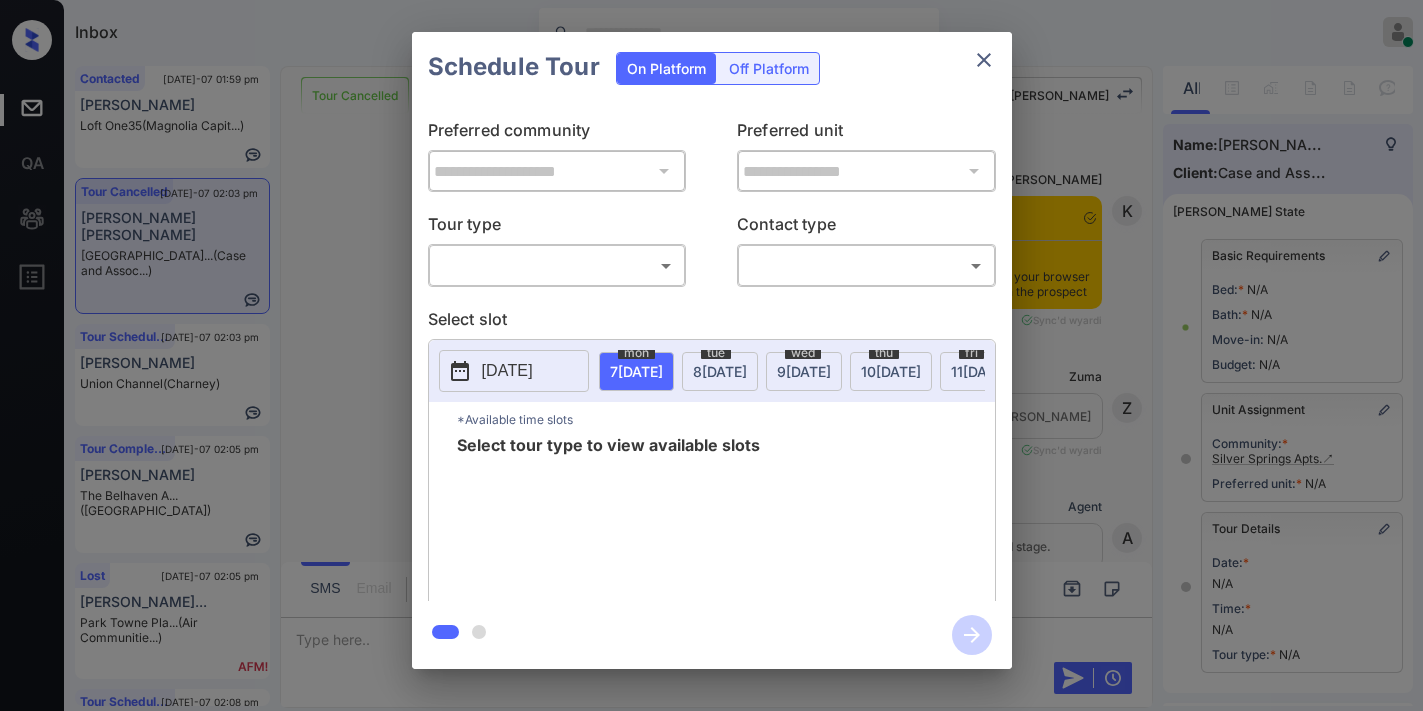 scroll, scrollTop: 0, scrollLeft: 0, axis: both 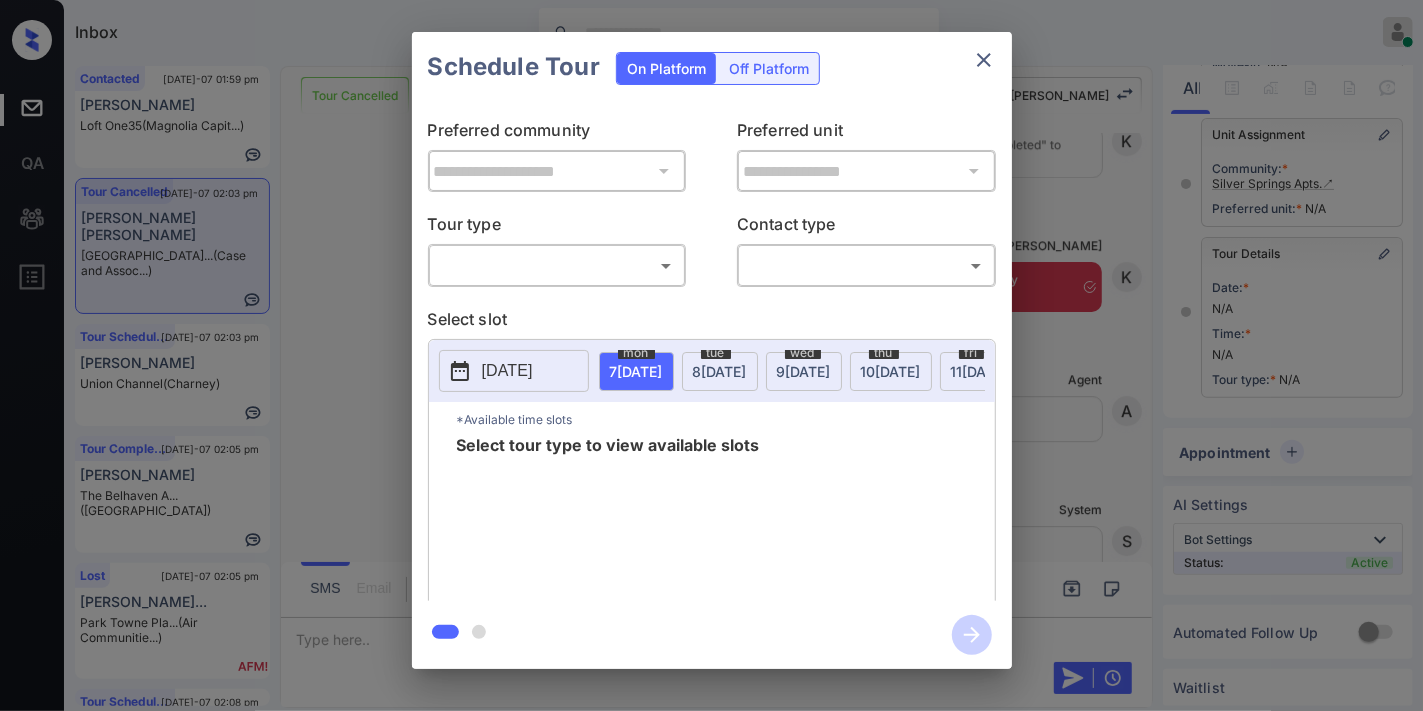 click on "Inbox Samantha Soliven Online Set yourself   offline Set yourself   on break Profile Switch to  dark  mode Sign out Contacted Jul-07 01:59 pm   Courtney Lyder Loft One35  (Magnolia Capit...) Tour Cancelled Jul-07 02:03 pm   Cimarra Crosby Silver Springs...  (Case and Assoc...) Tour Scheduled Jul-07 02:03 pm   Cedric Watkins Union Channel  (Charney) Tour Completed Jul-07 02:05 pm   Naomi Kabamba The Belhaven A...  (Fairfield) Lost Jul-07 02:05 pm   kimberly mille... Park Towne Pla...  (Air Communitie...) Tour Scheduled Jul-07 02:08 pm   Peyton Bivona Hidden Cove  (Air Communitie...) Tour Cancelled Lost Lead Sentiment: Angry Upon sliding the acknowledgement:  Lead will move to lost stage. * ​ SMS and call option will be set to opt out. AFM will be turned off for the lead. Kelsey New Message Kelsey Notes Note: https://conversation.getzuma.com/68584737a3279e43333cab6f - Paste this link into your browser to view Kelsey’s conversation with the prospect Jun 22, 2025 11:11 am  Sync'd w  yardi K New Message Zuma Z" at bounding box center (711, 355) 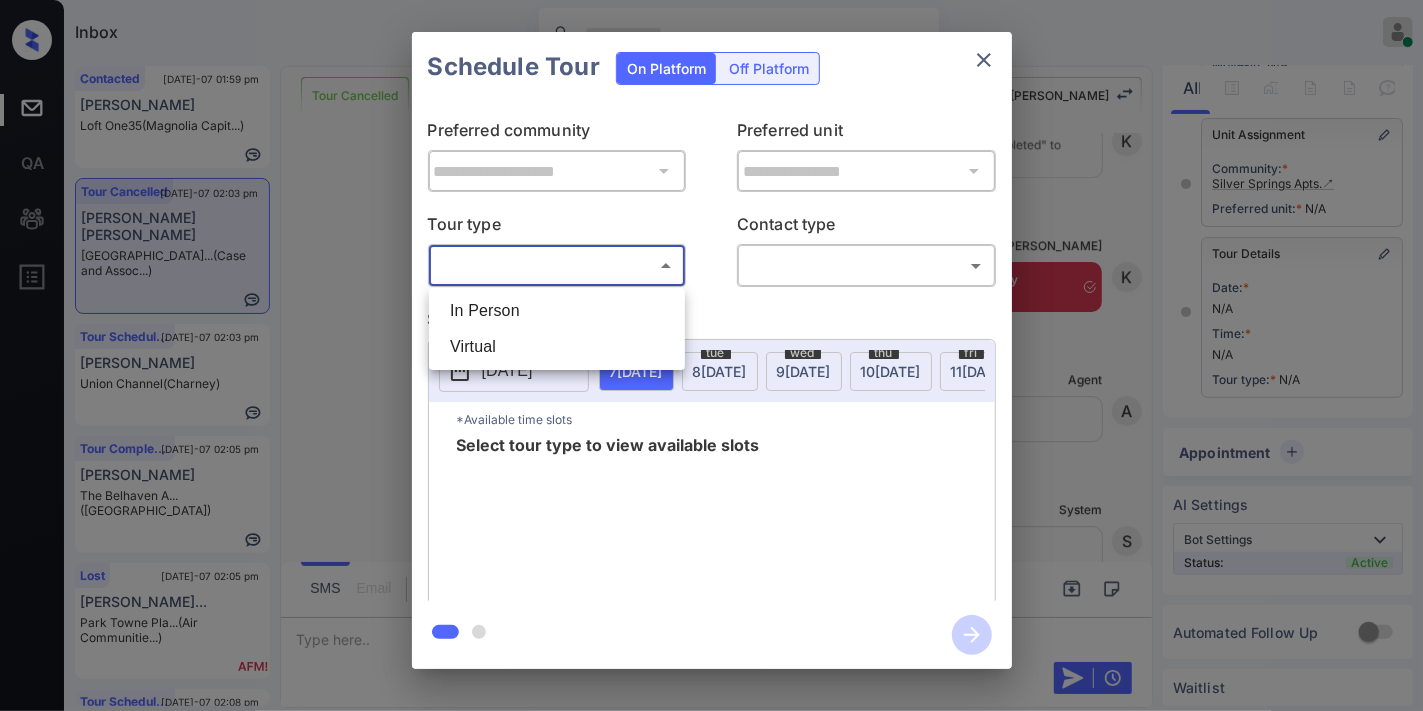 click on "In Person" at bounding box center [557, 311] 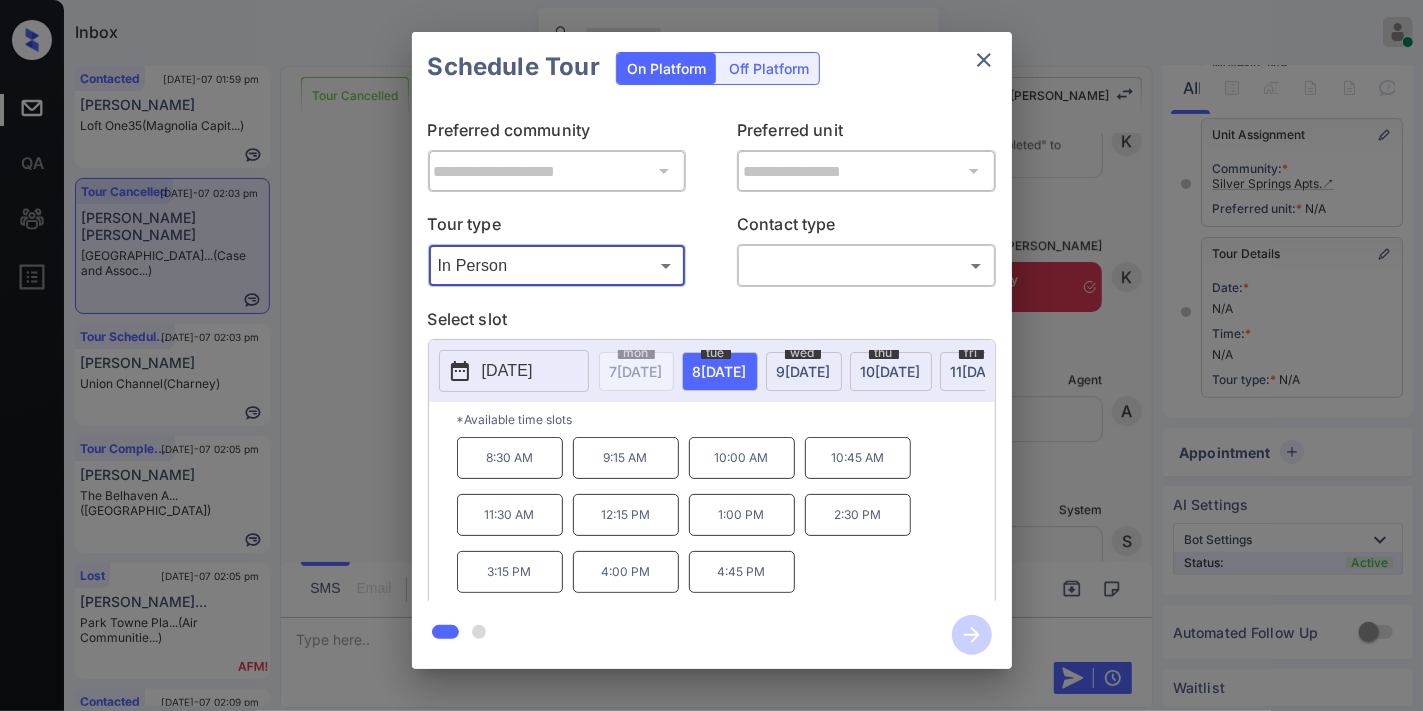 click on "2025-07-08" at bounding box center [514, 371] 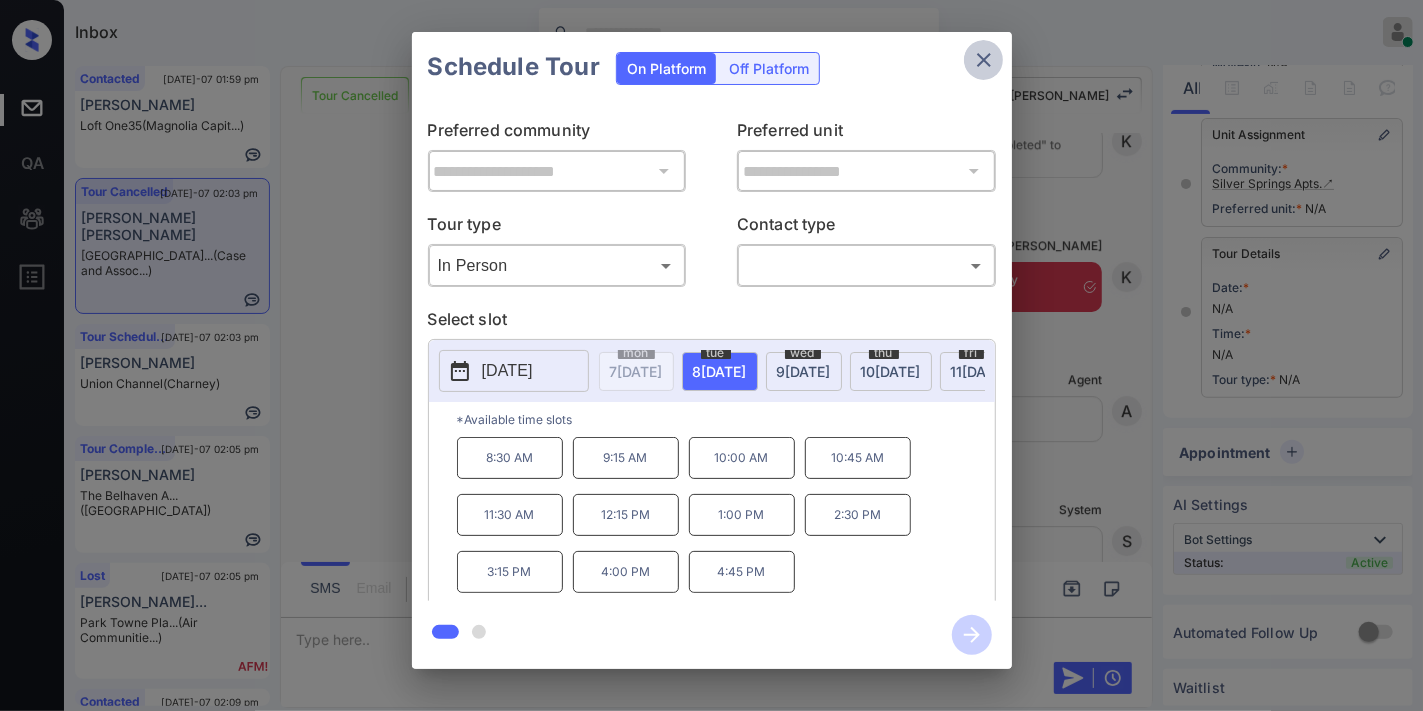 click 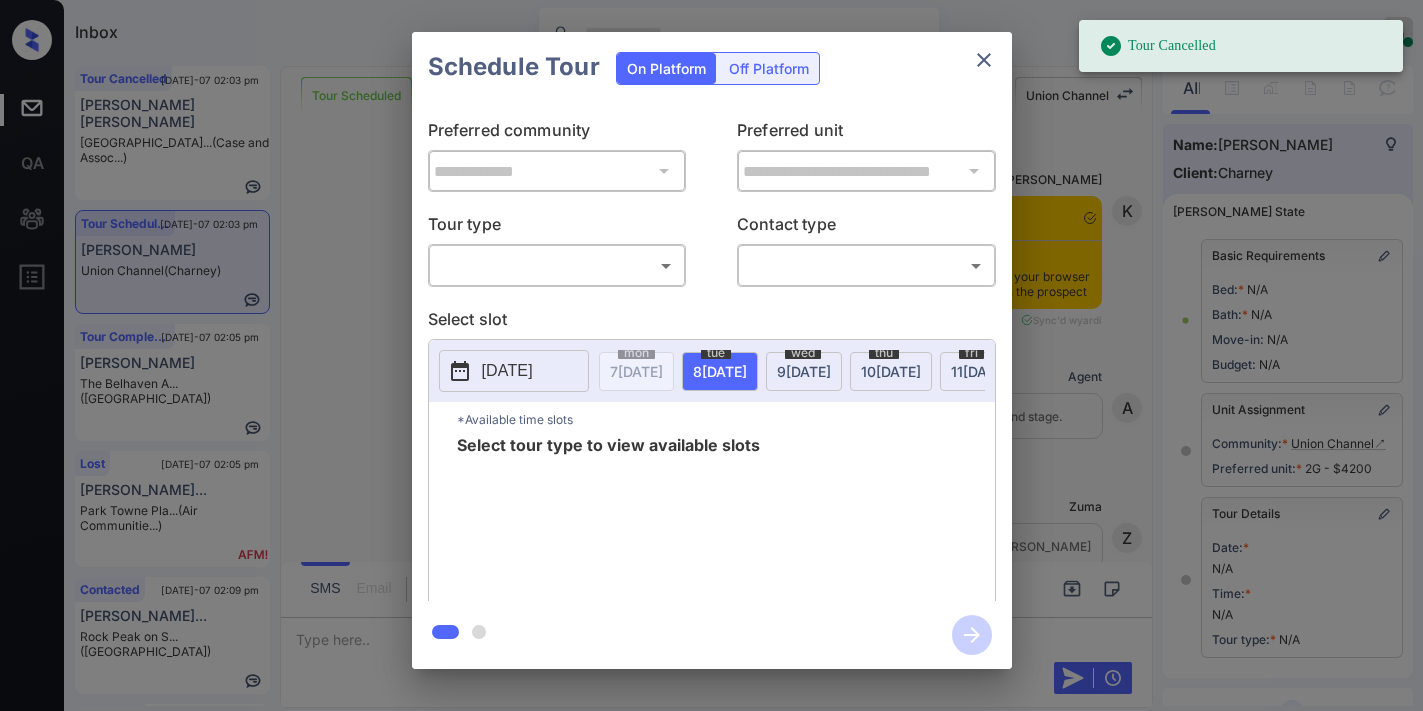 click on "​ ​" at bounding box center [557, 265] 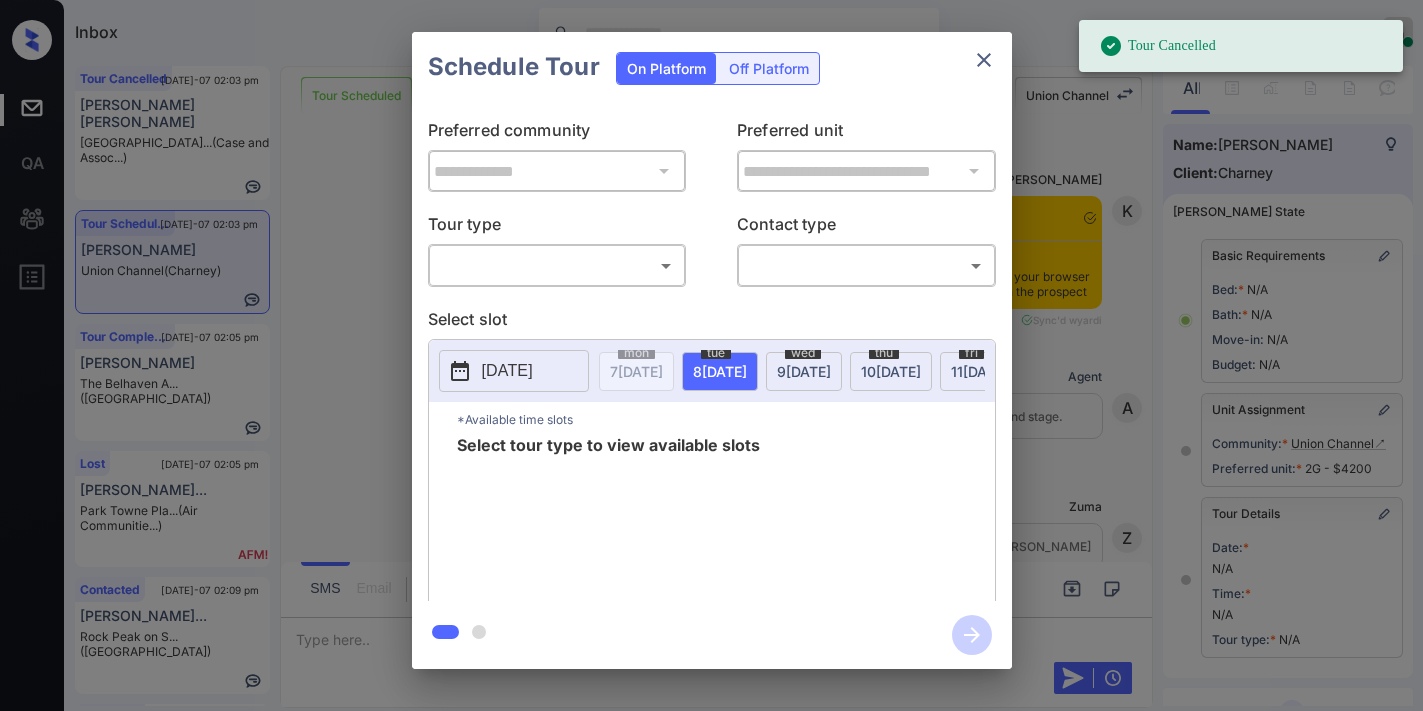 scroll, scrollTop: 0, scrollLeft: 0, axis: both 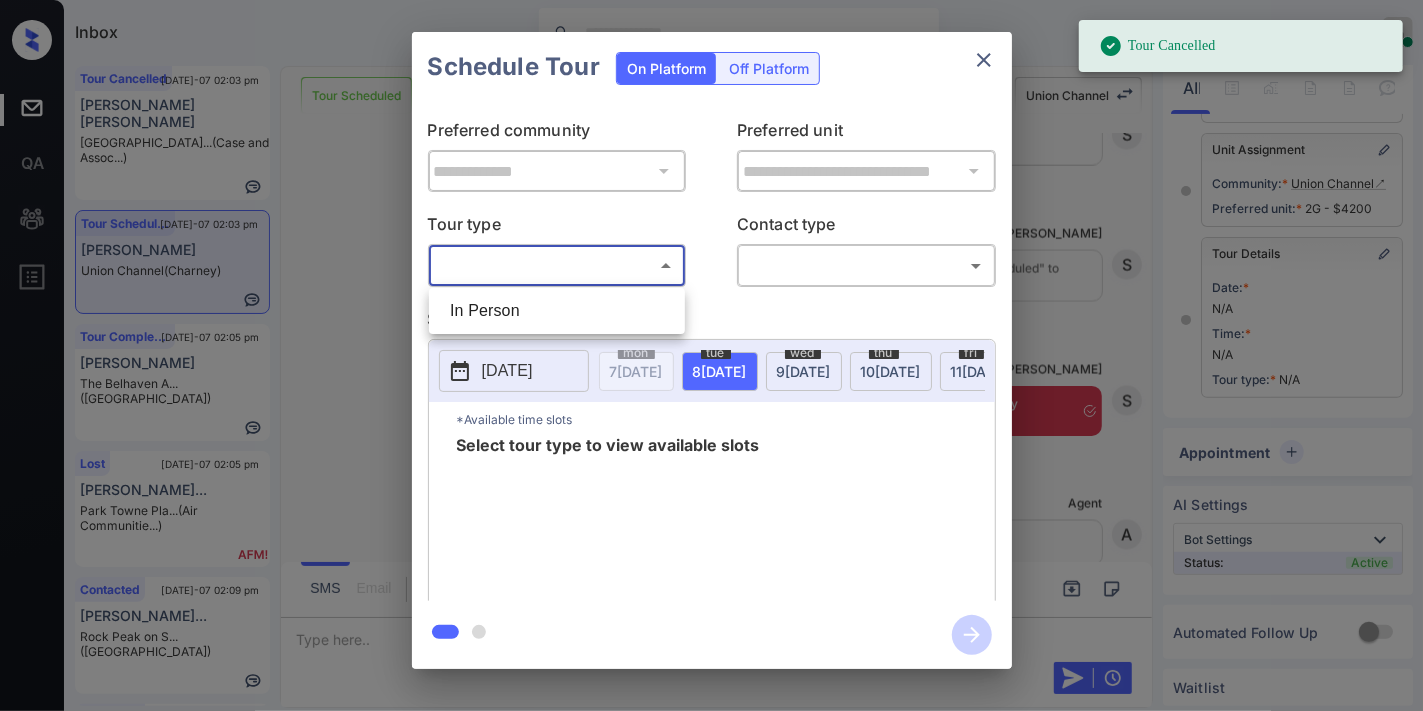 click on "Tour Cancelled Inbox Samantha Soliven Online Set yourself   offline Set yourself   on break Profile Switch to  dark  mode Sign out Tour Cancelled Jul-07 02:03 pm   Cimarra Crosby Silver Springs...  (Case and Assoc...) Tour Scheduled Jul-07 02:03 pm   Cedric Watkins Union Channel  (Charney) Tour Completed Jul-07 02:05 pm   Naomi Kabamba The Belhaven A...  (Fairfield) Lost Jul-07 02:05 pm   kimberly mille... Park Towne Pla...  (Air Communitie...) Contacted Jul-07 02:09 pm   Patricia Kosto... Rock Peak on S...  (Fairfield) Contacted Jul-07 02:09 pm   Phone Lead Allure  (United Apartme...) Tour Scheduled Lost Lead Sentiment: Angry Upon sliding the acknowledgement:  Lead will move to lost stage. * ​ SMS and call option will be set to opt out. AFM will be turned off for the lead. Union Channel New Message Kelsey Notes Note: https://conversation.getzuma.com/686a8e97c342c98e637975ef - Paste this link into your browser to view Kelsey’s conversation with the prospect Jul 06, 2025 07:56 am  Sync'd w  yardi K Agent A" at bounding box center (711, 355) 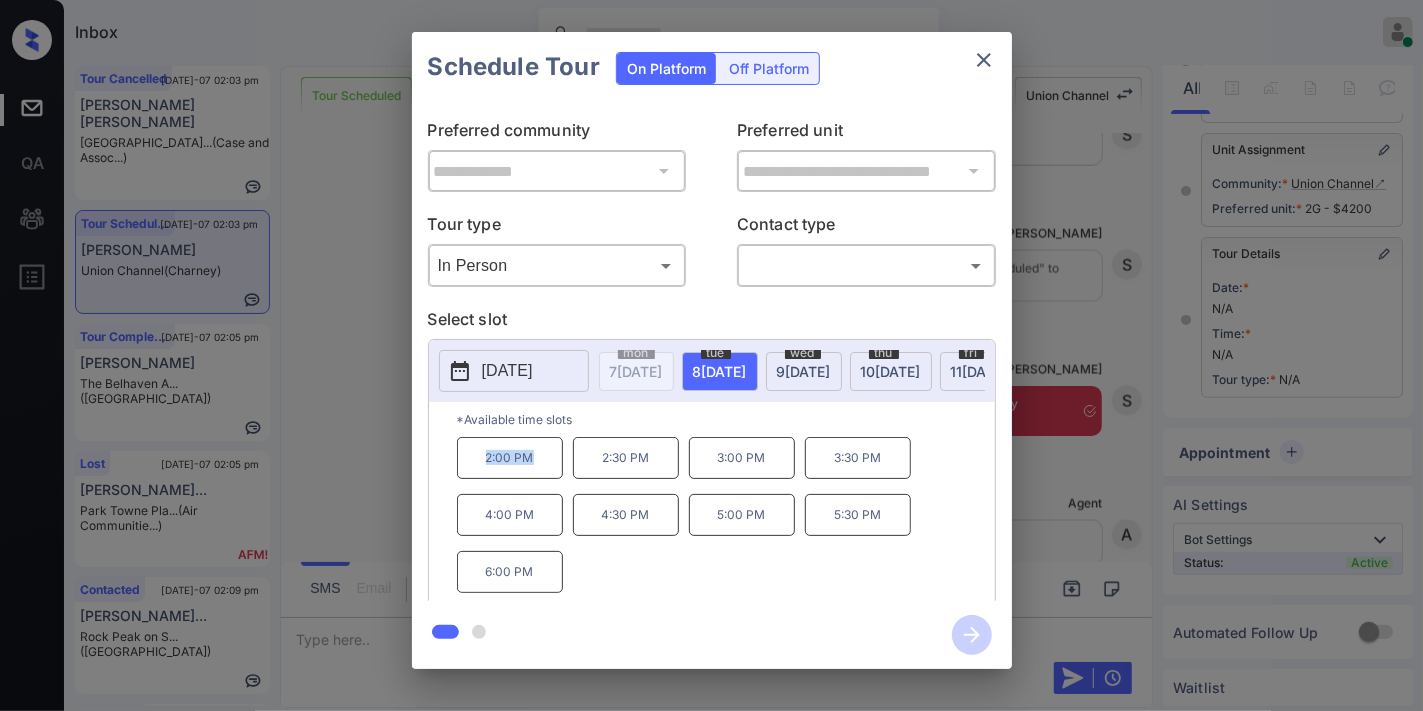 drag, startPoint x: 551, startPoint y: 471, endPoint x: 460, endPoint y: 487, distance: 92.39589 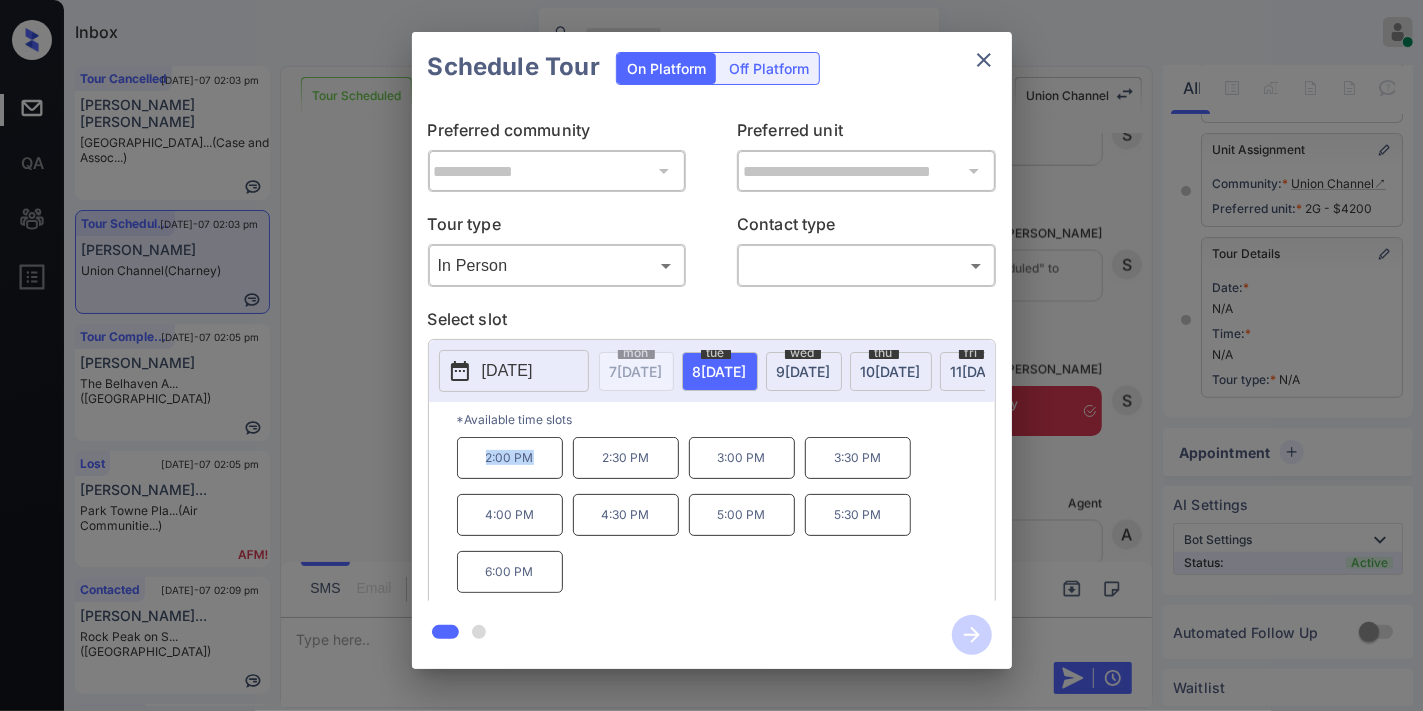 click on "2:00 PM" at bounding box center [510, 458] 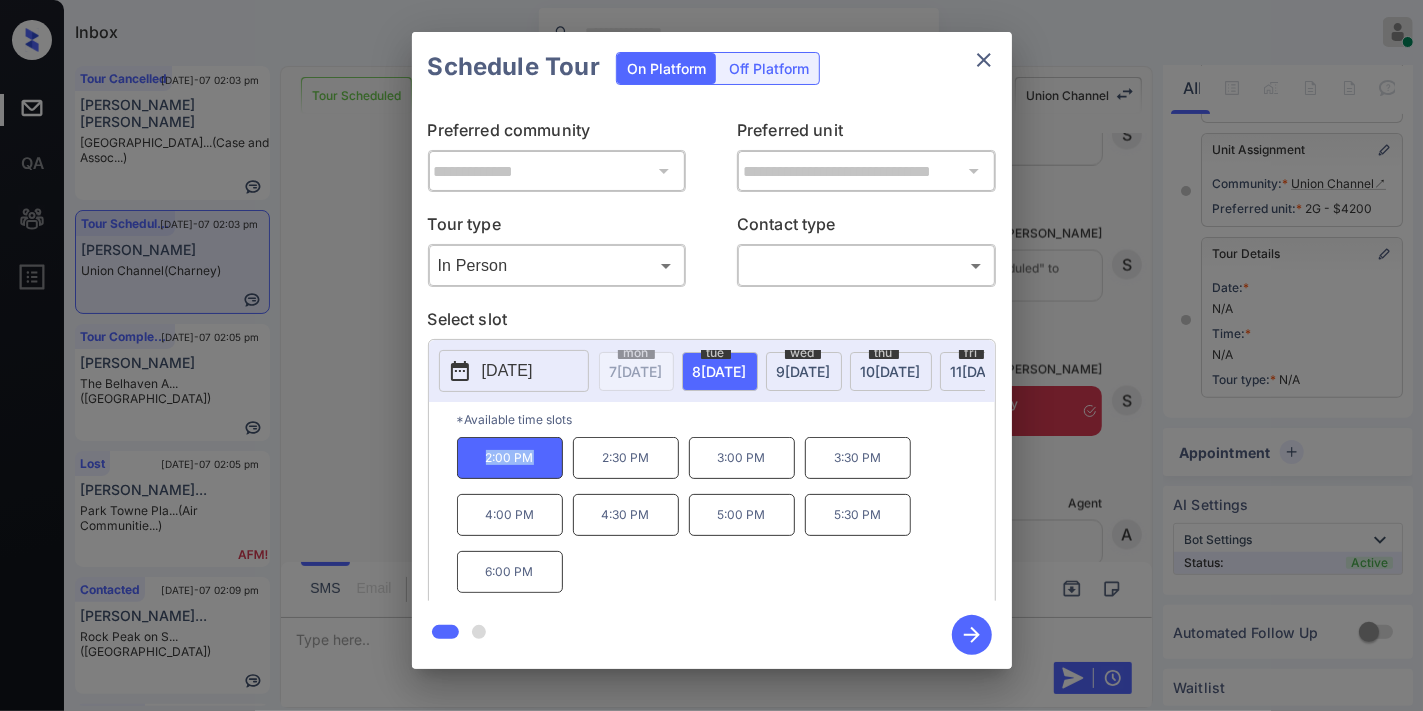 copy on "2:00 PM" 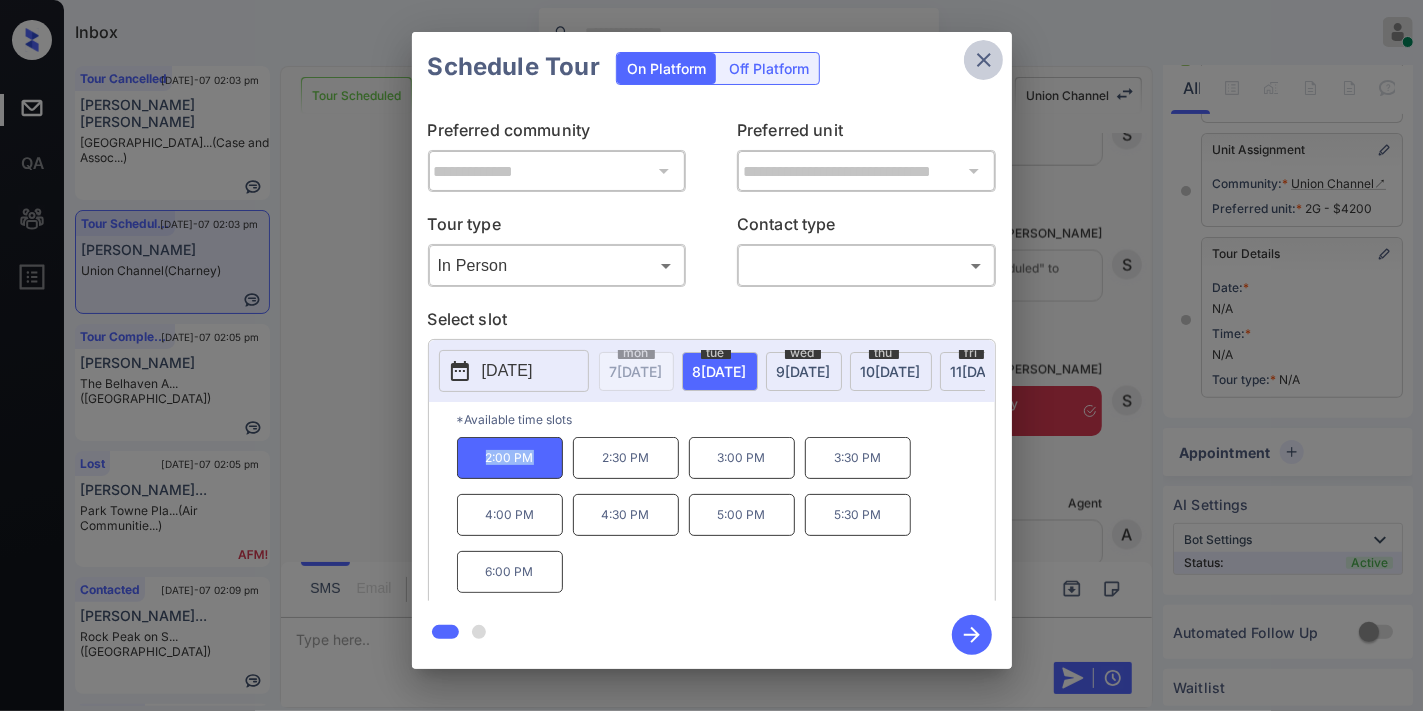 click at bounding box center (984, 60) 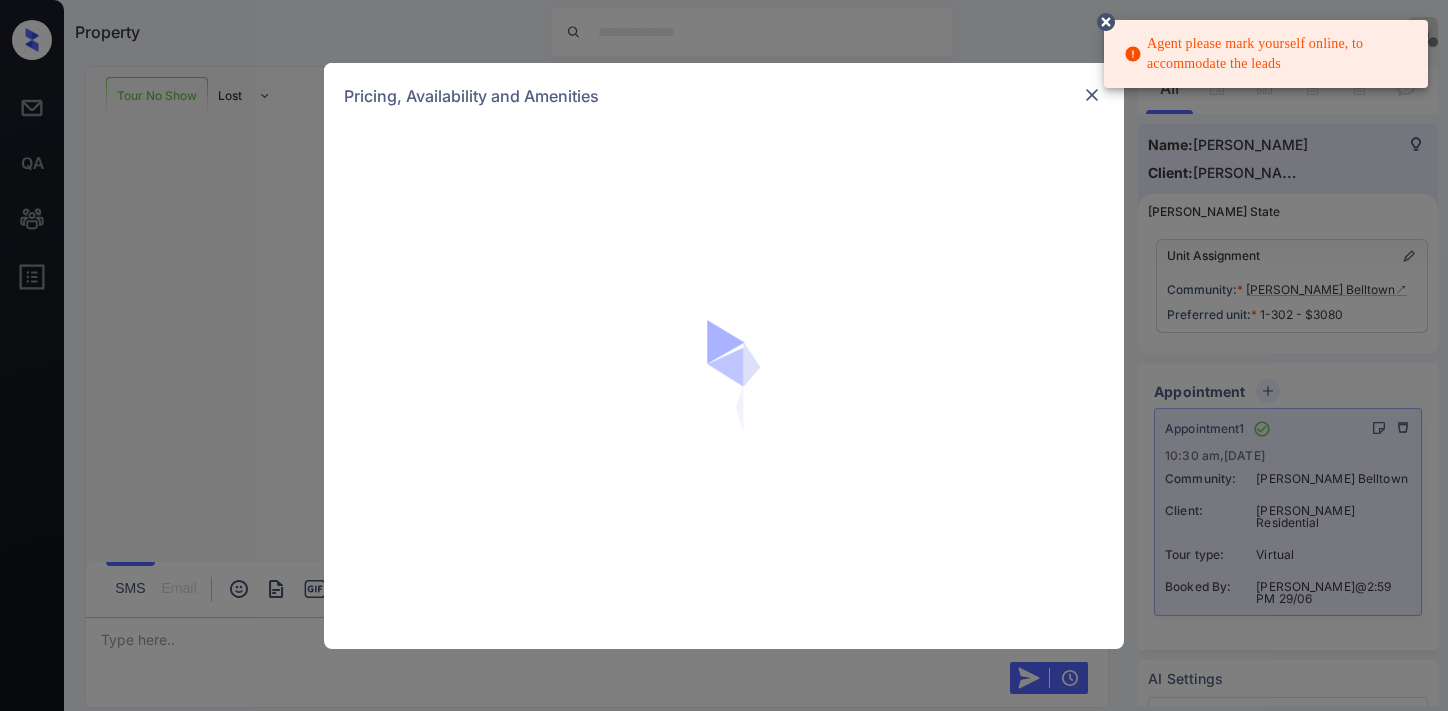 scroll, scrollTop: 0, scrollLeft: 0, axis: both 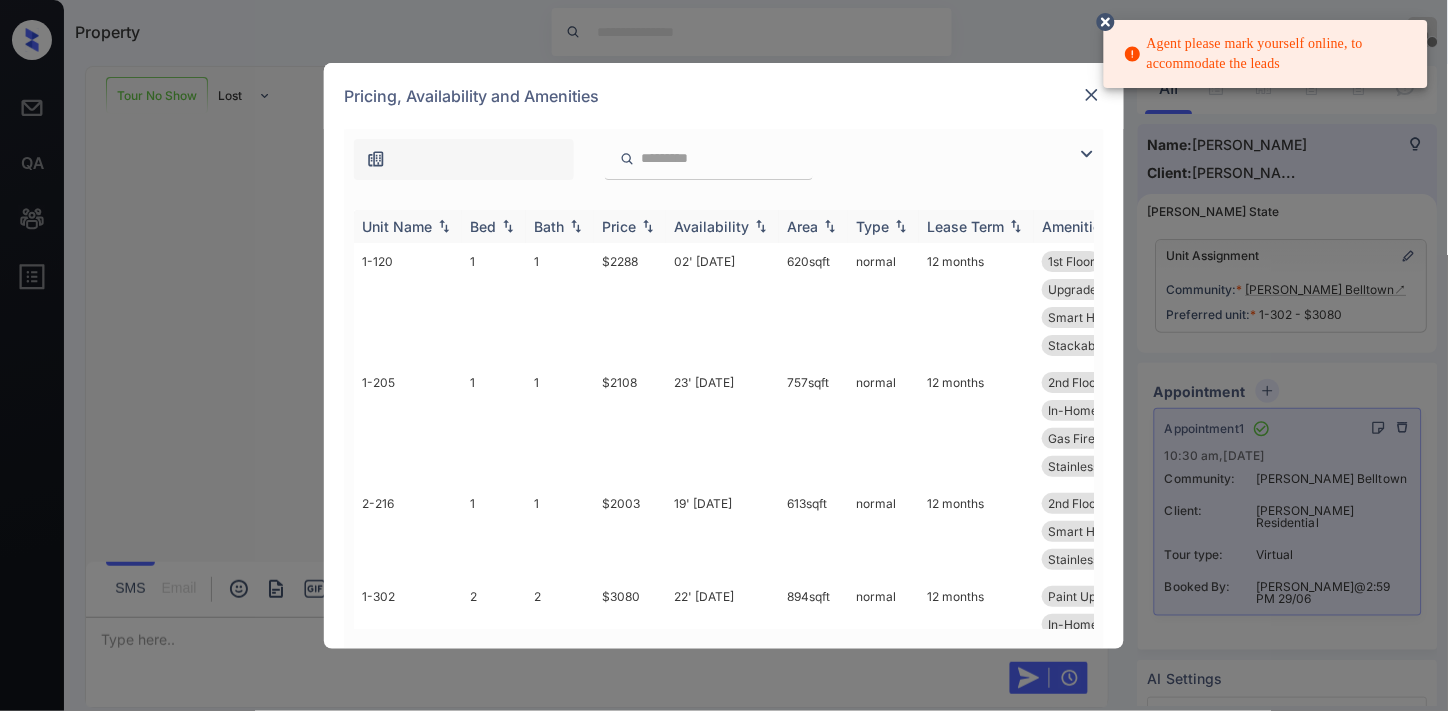 click on "Price" at bounding box center (630, 226) 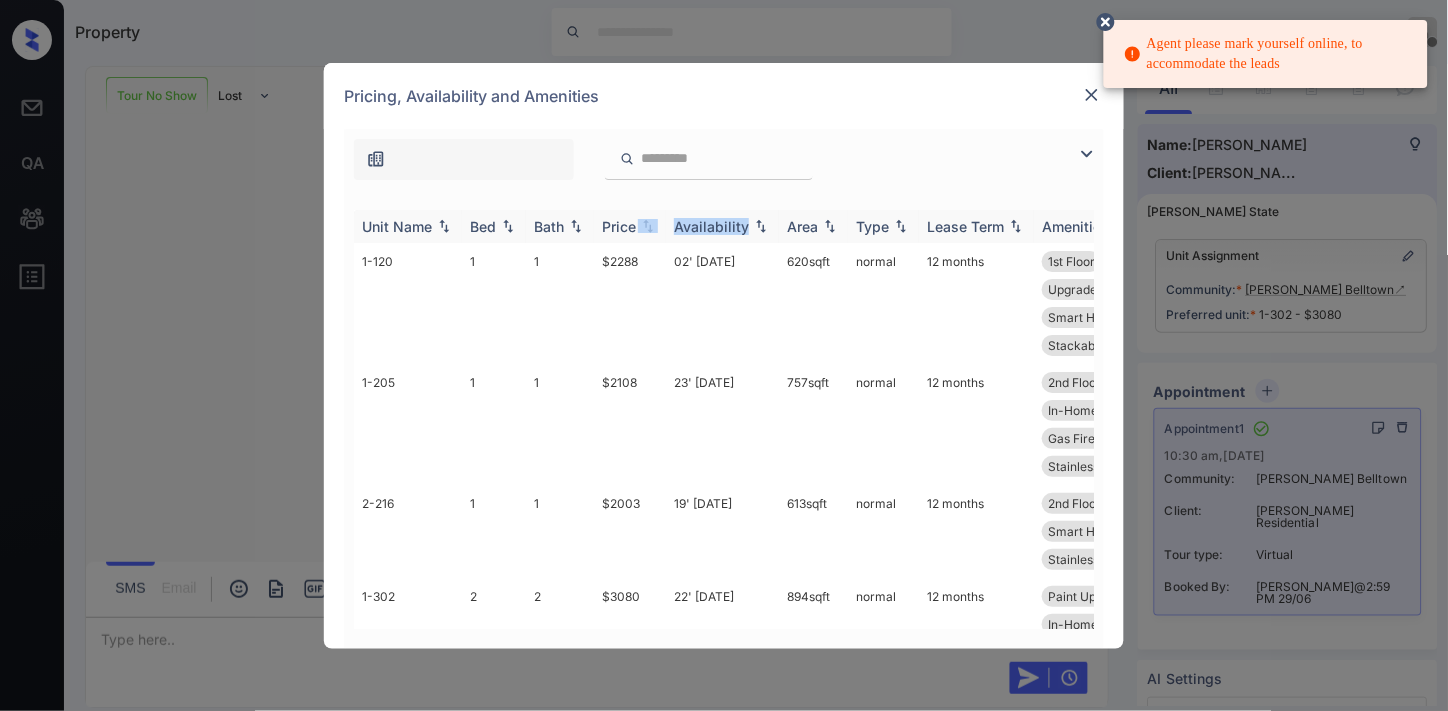 click on "Price" at bounding box center (630, 226) 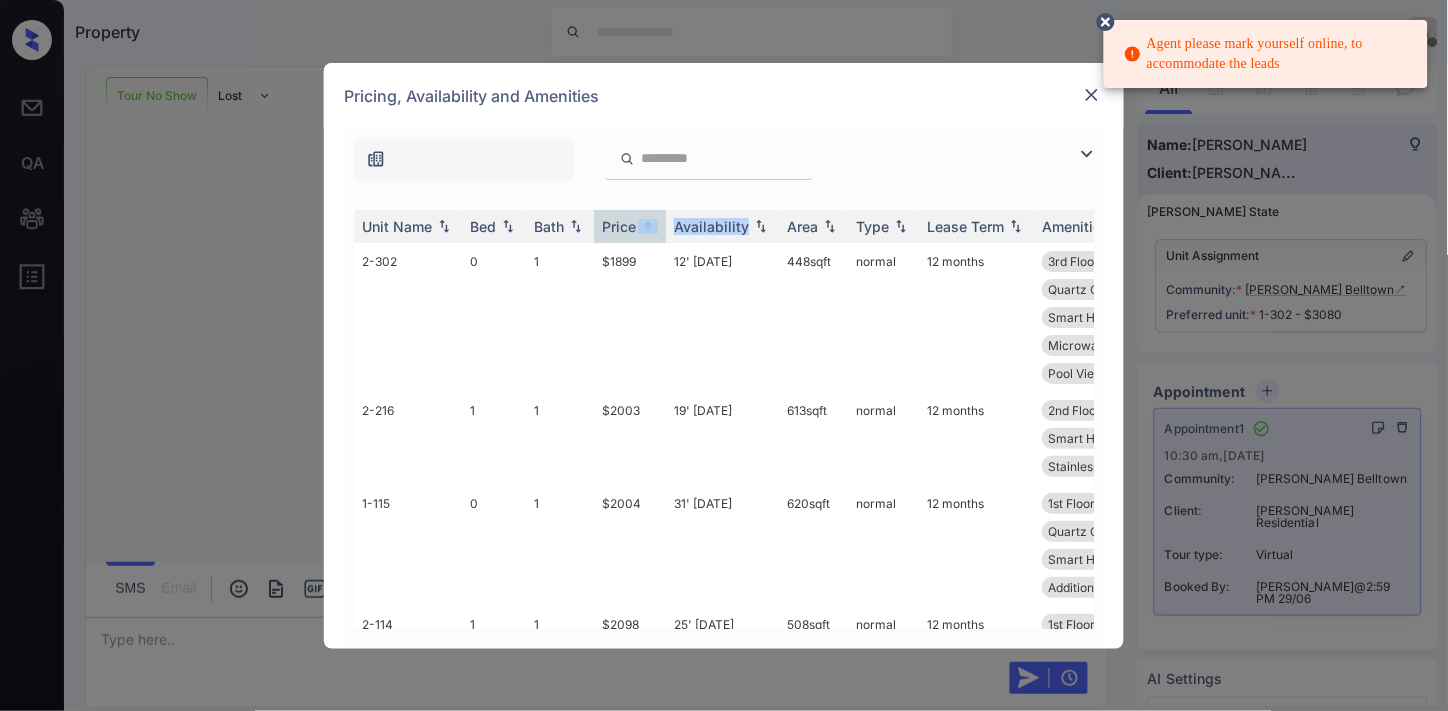click at bounding box center [1087, 154] 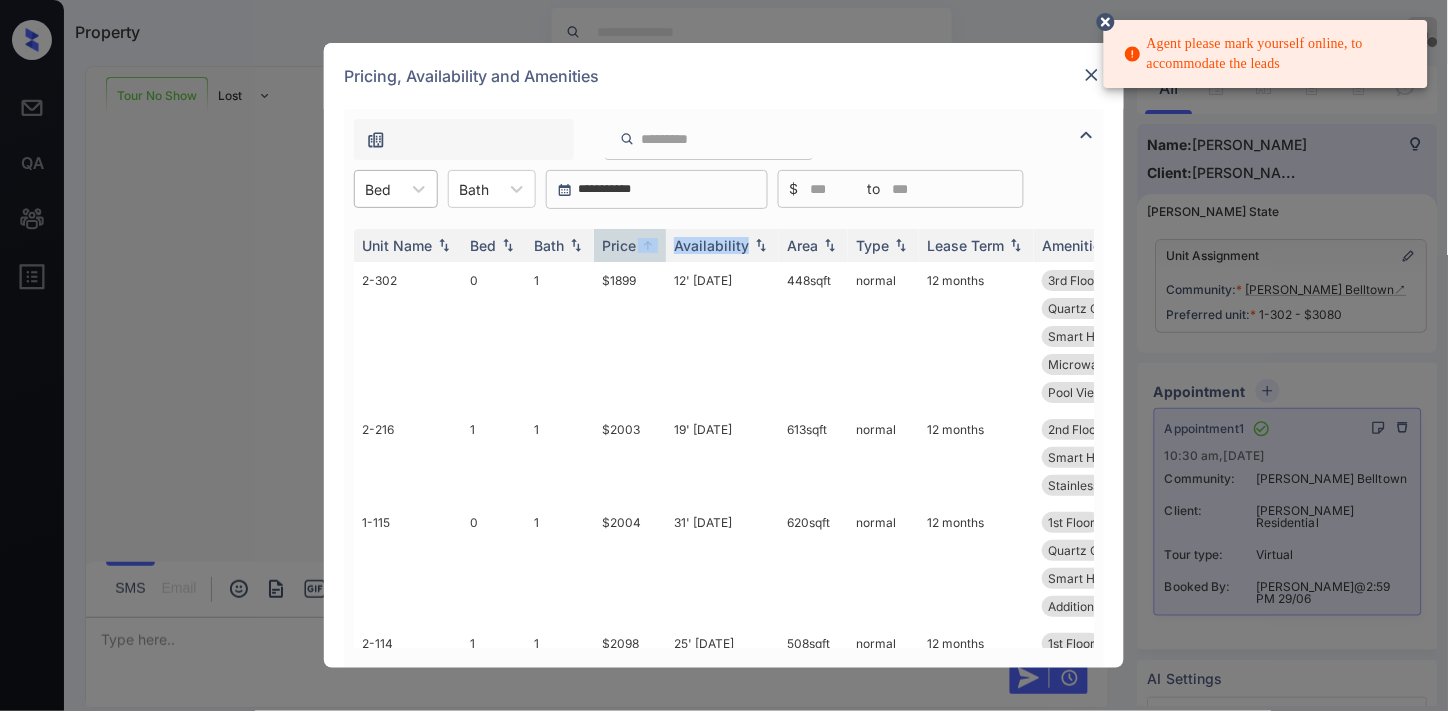 click on "Bed" at bounding box center [378, 189] 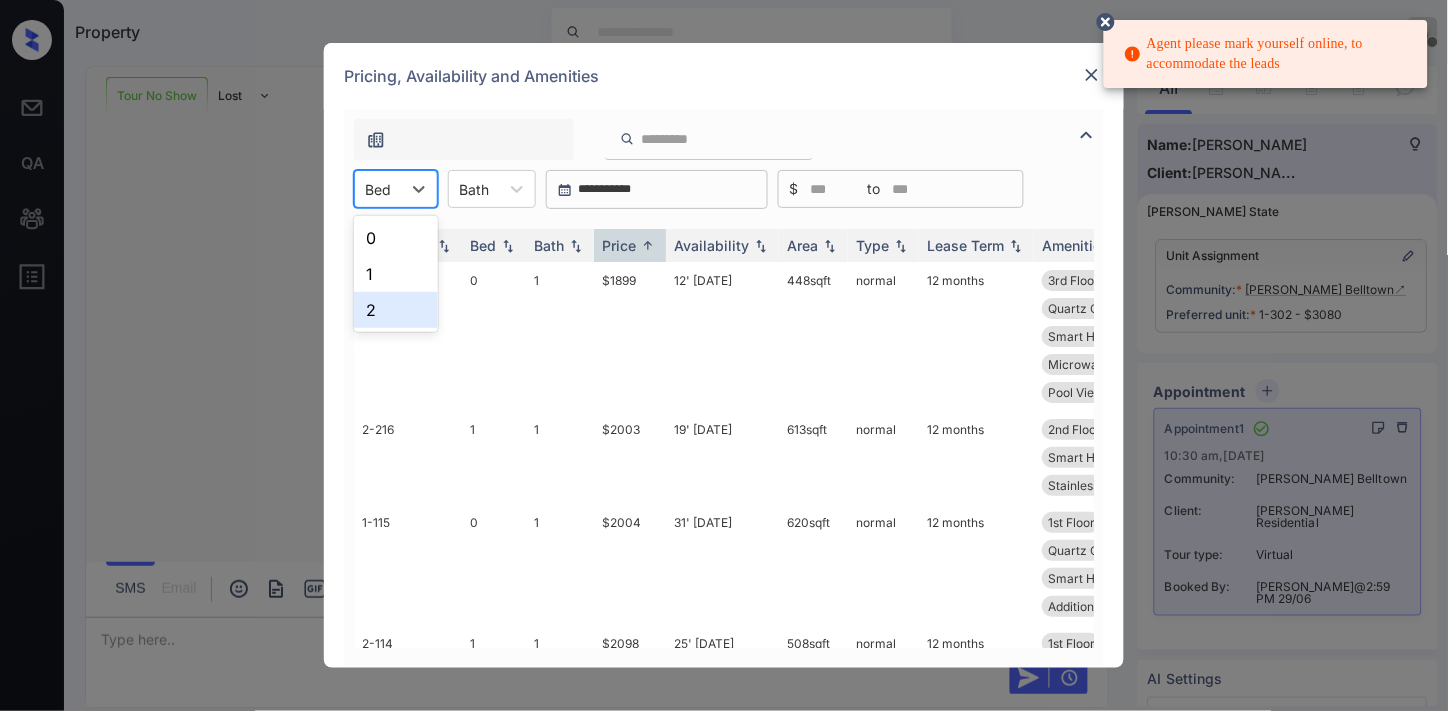click on "2" at bounding box center (396, 310) 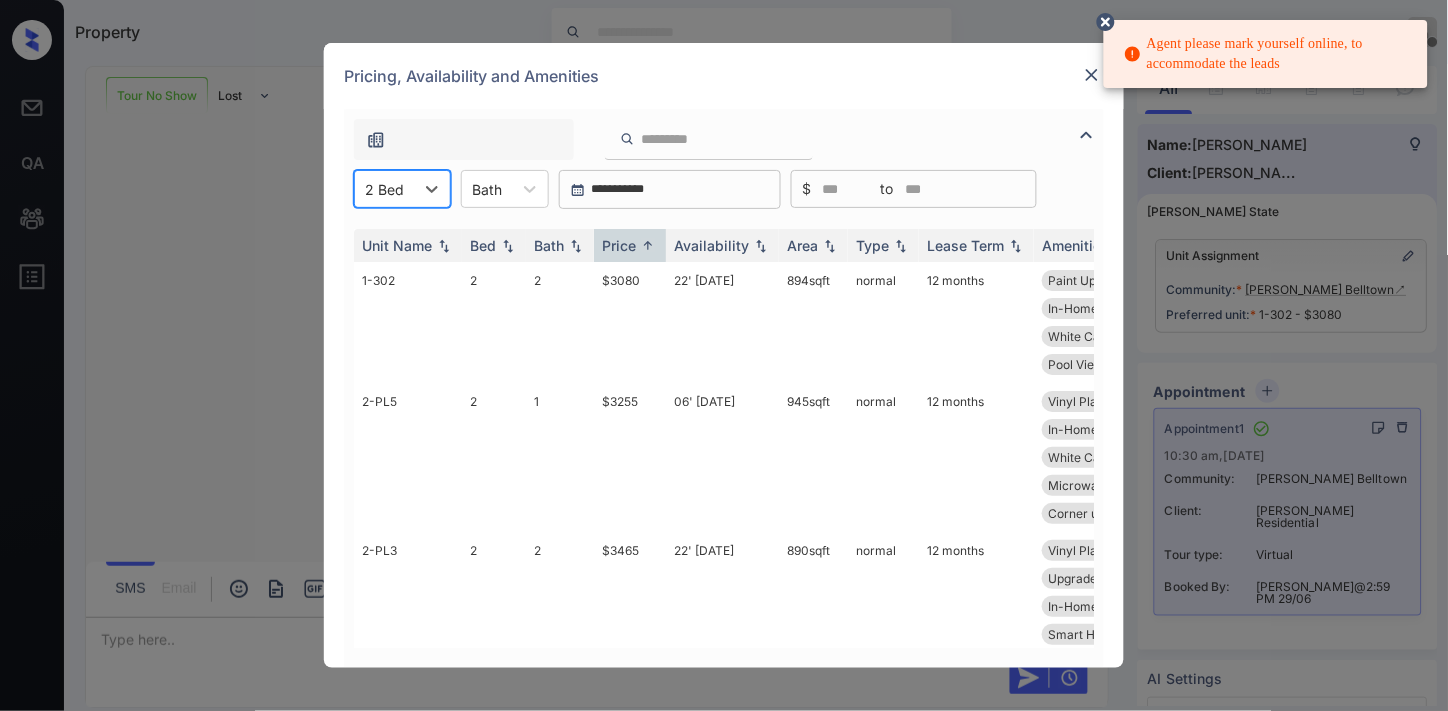 scroll, scrollTop: 48, scrollLeft: 0, axis: vertical 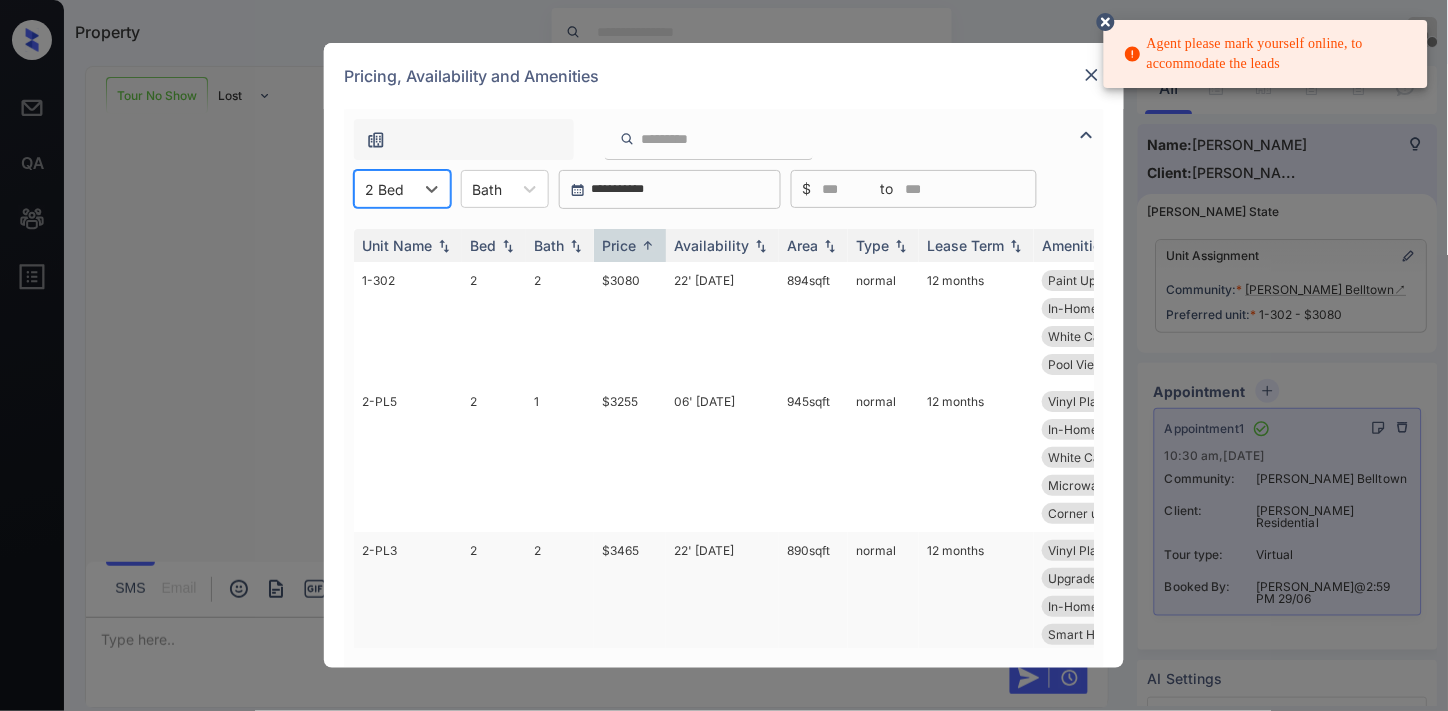 click on "22' Jul 25" at bounding box center [722, 606] 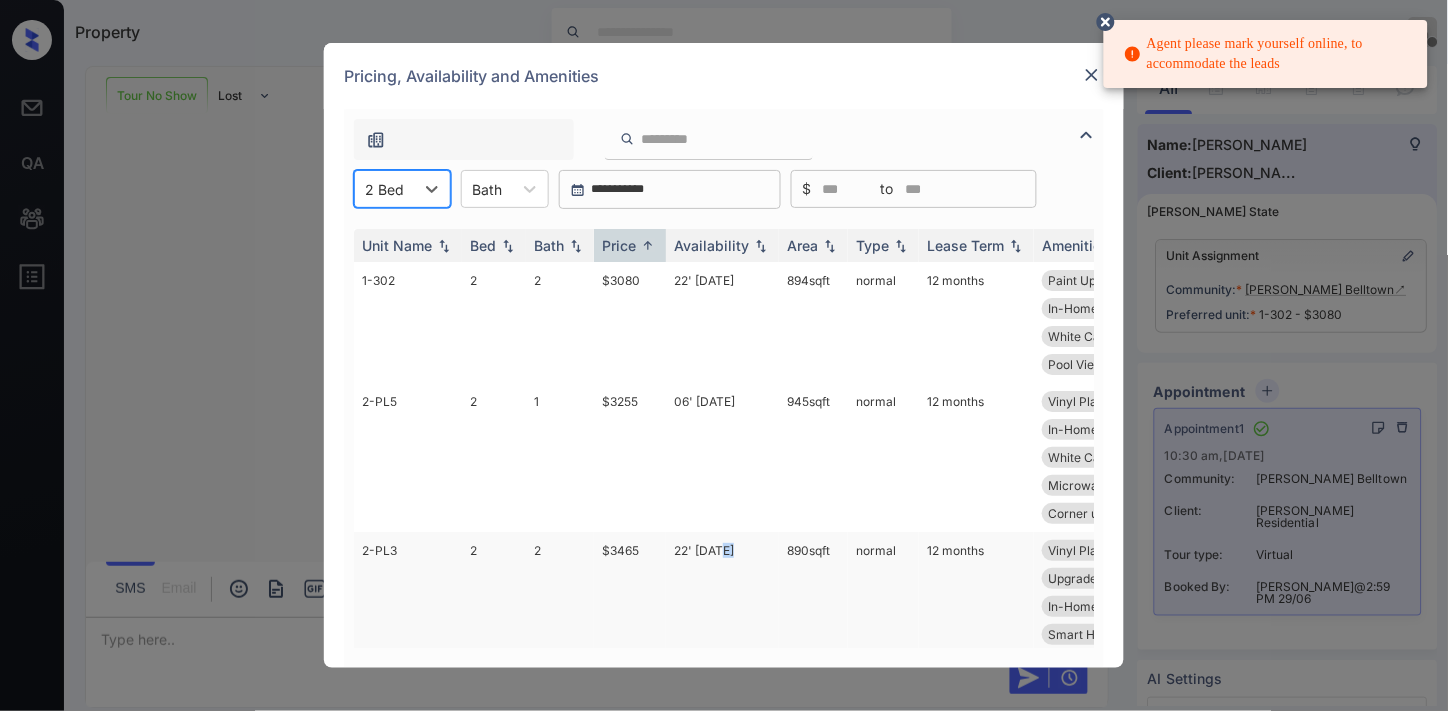 click on "22' Jul 25" at bounding box center (722, 606) 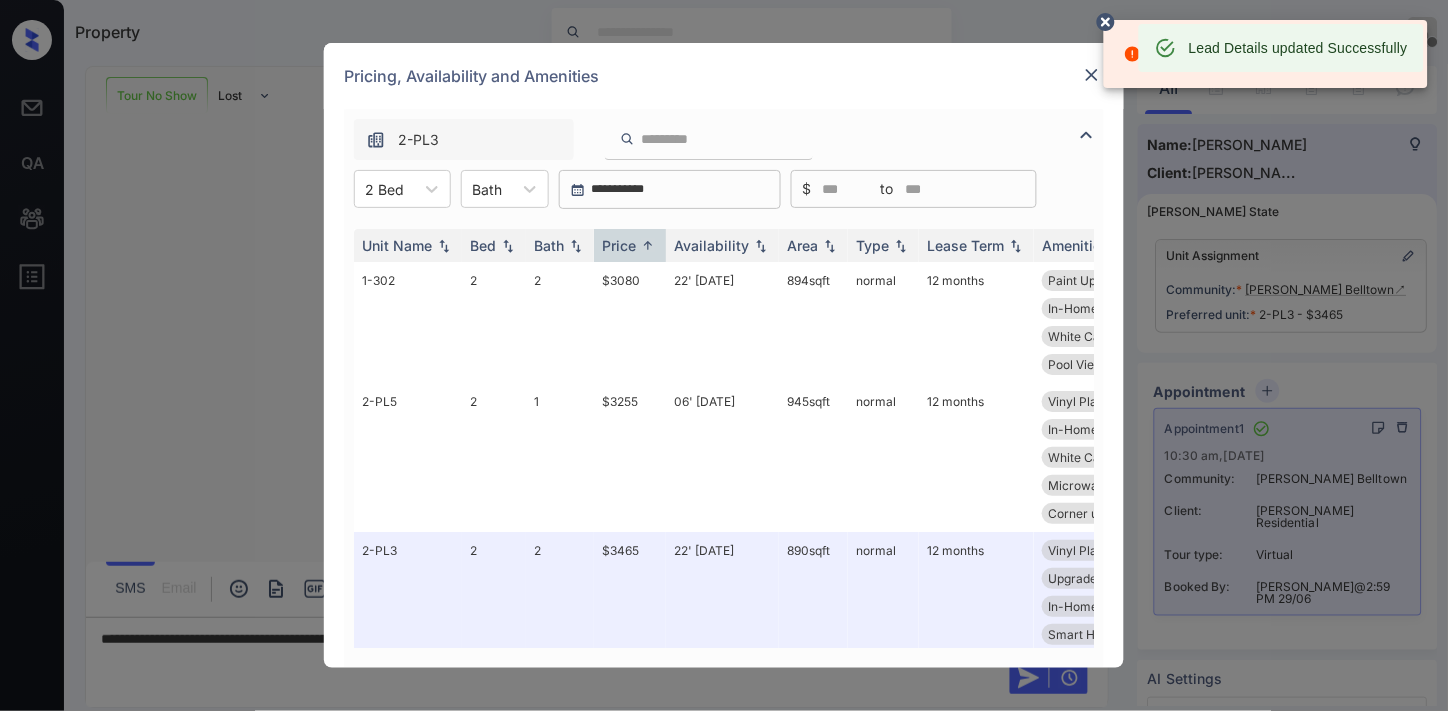 click 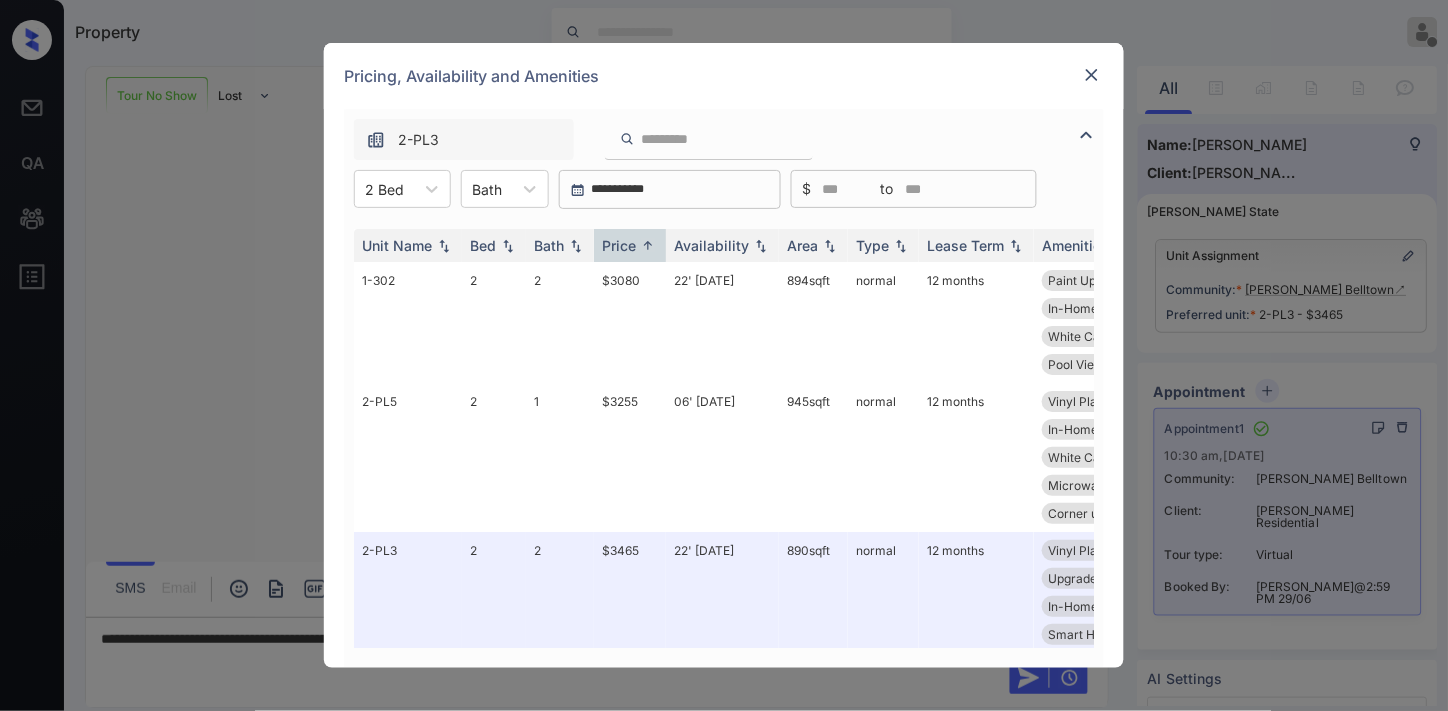 click at bounding box center [1092, 75] 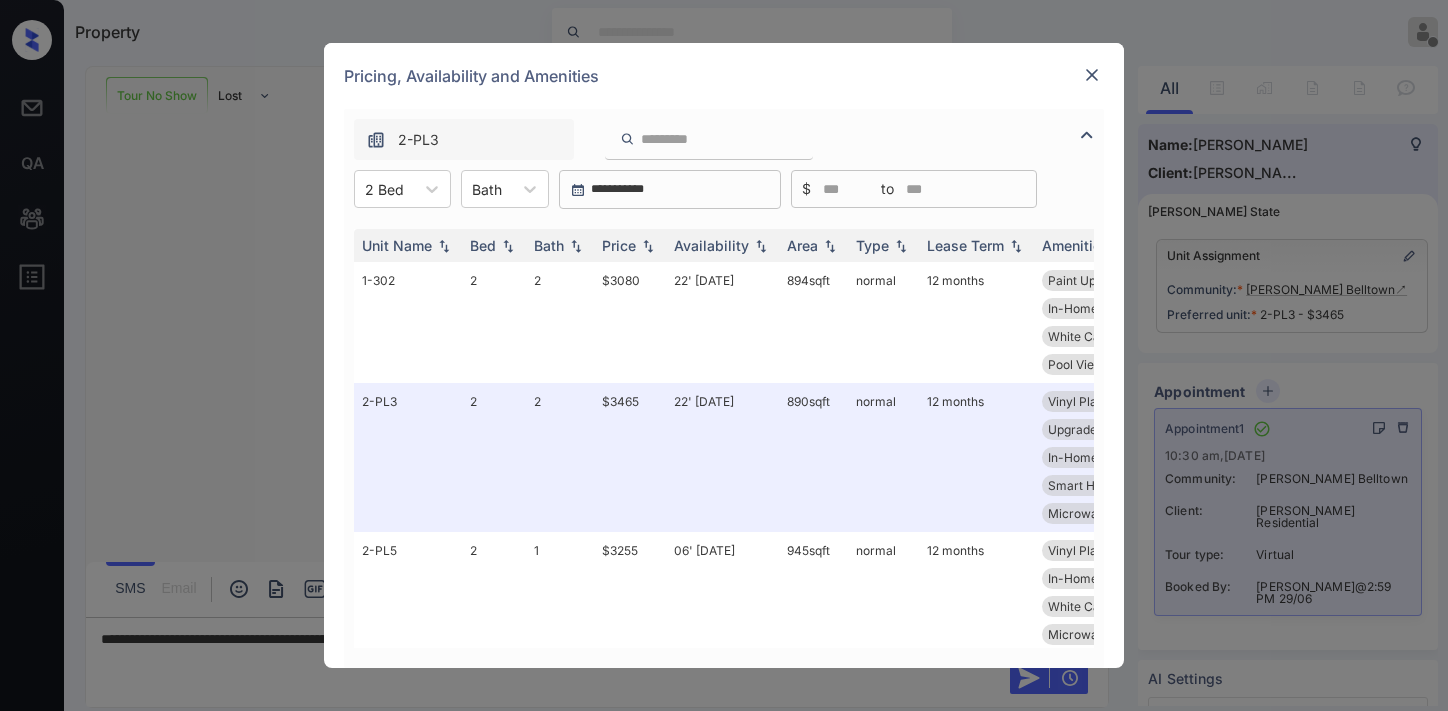 scroll, scrollTop: 0, scrollLeft: 0, axis: both 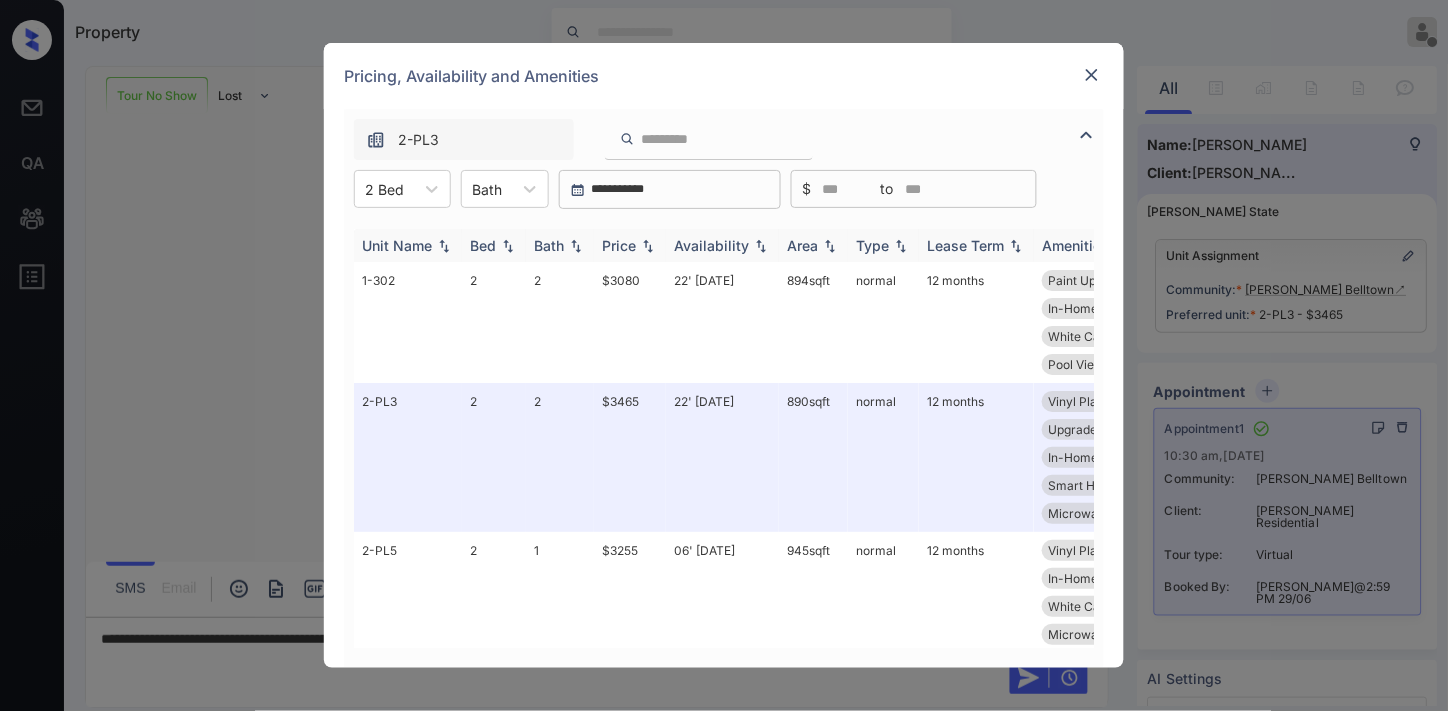 click at bounding box center [648, 246] 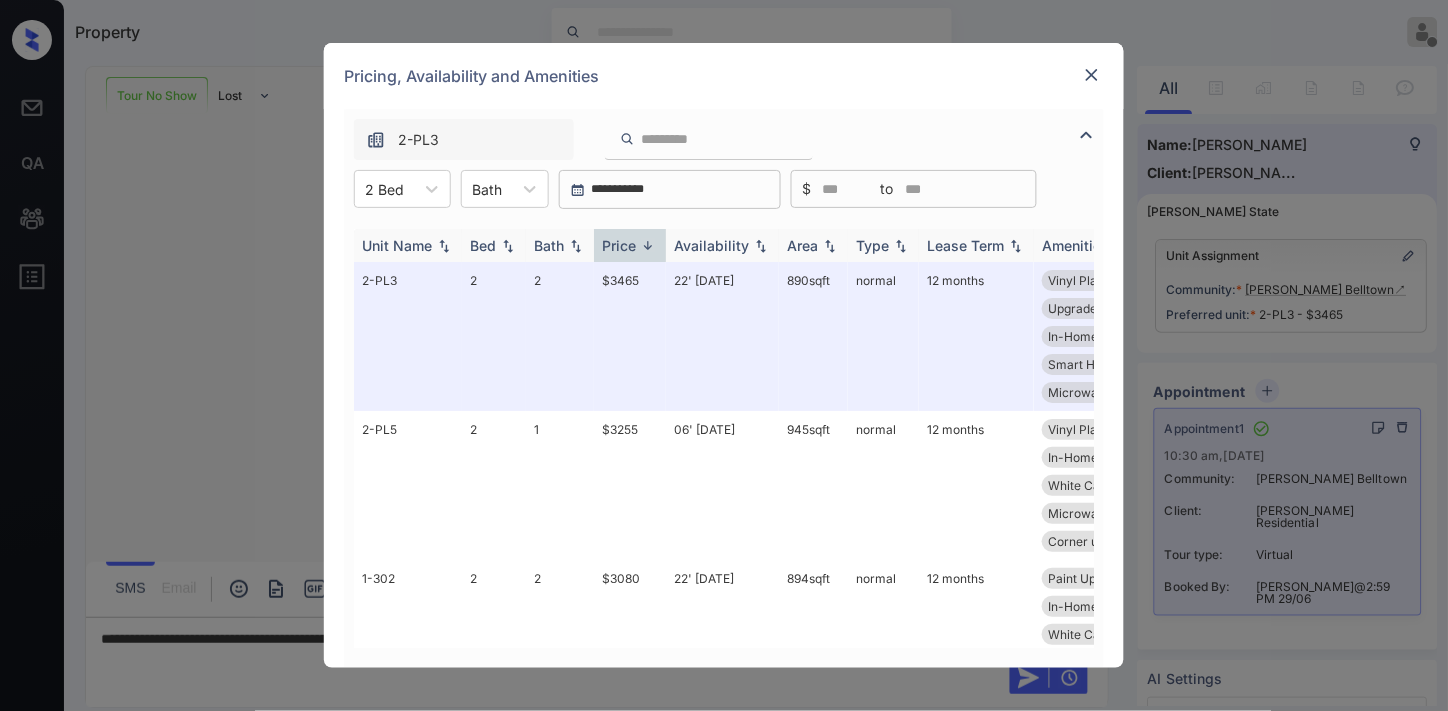 click at bounding box center (648, 245) 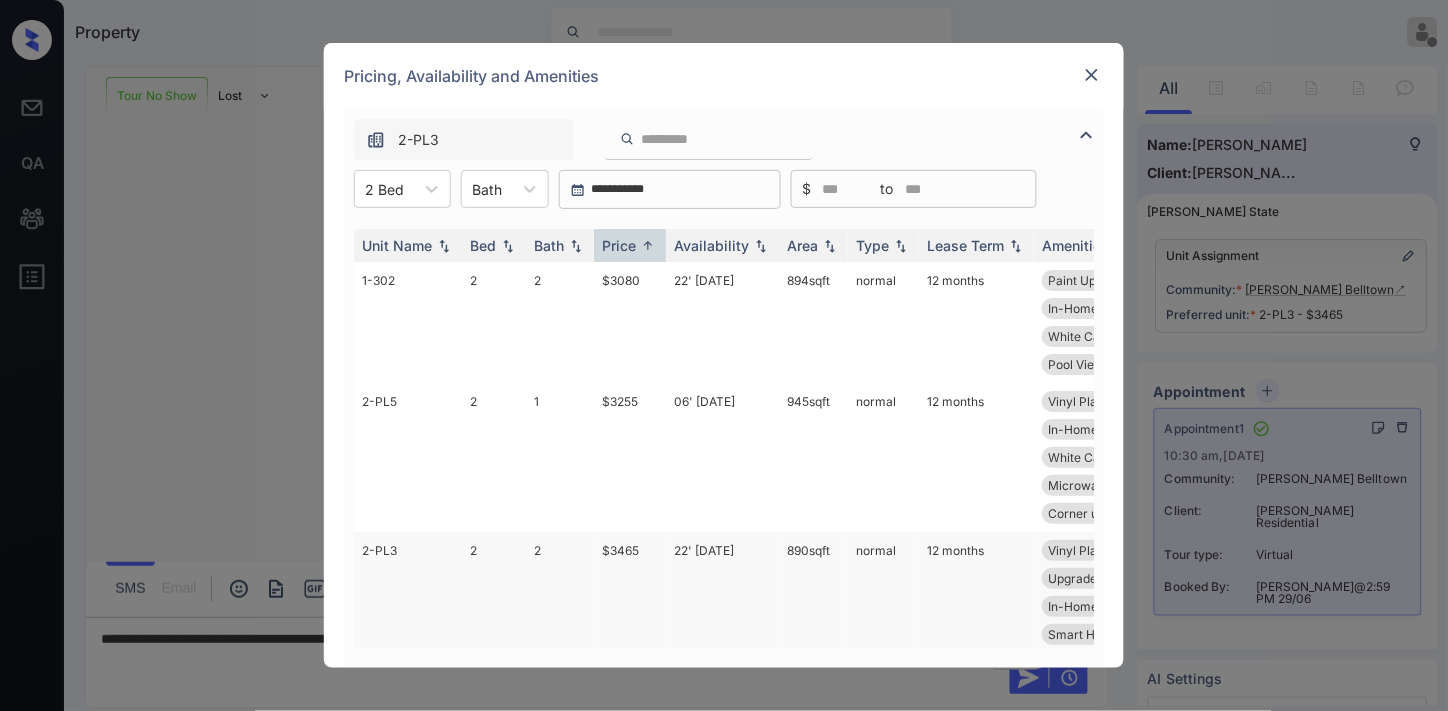 scroll, scrollTop: 48, scrollLeft: 0, axis: vertical 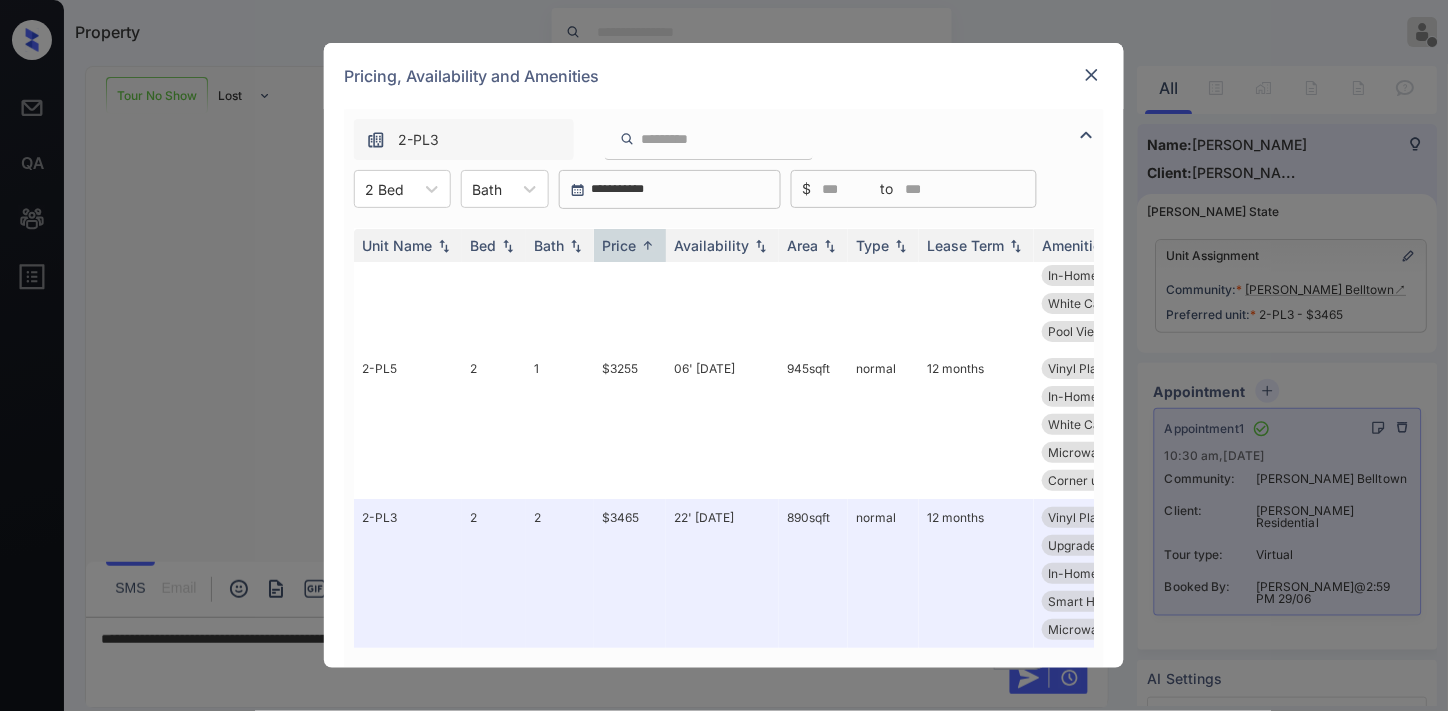 click on "Pricing, Availability and Amenities" at bounding box center [724, 76] 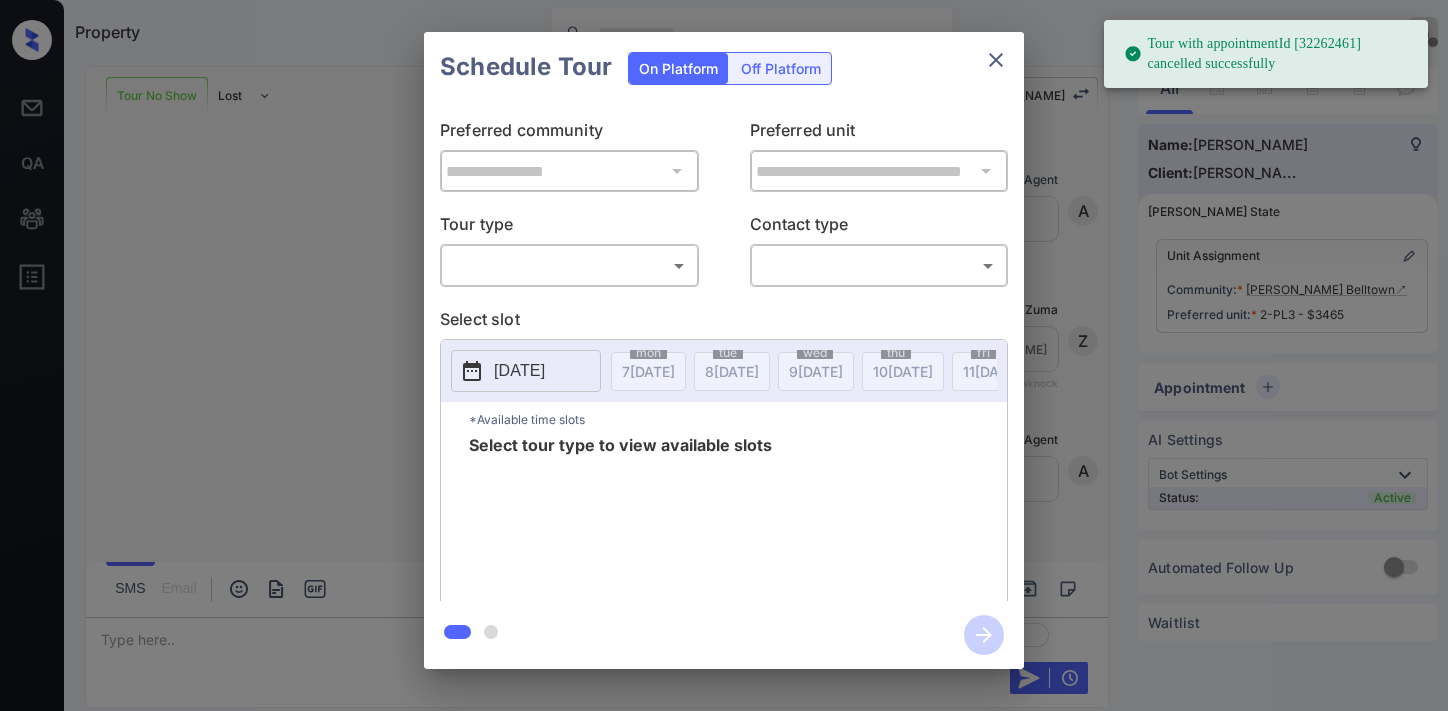 click on "Tour with appointmentId [32262461] cancelled successfully Property [PERSON_NAME] Offline Set yourself   online Set yourself   on break Profile Switch to  dark  mode Sign out Tour No Show Lost Lead Sentiment: Angry Upon sliding the acknowledgement:  Lead will move to lost stage. * ​ SMS and call option will be set to opt out. AFM will be turned off for the lead. [PERSON_NAME] New Message Agent Lead created via callToText in Inbound stage. [DATE] 10:52 am A New Message [PERSON_NAME] Lead transferred to leasing agent: [PERSON_NAME] [DATE] 10:52 am  Sync'd w  knock Z New Message Agent AFM Request sent to [PERSON_NAME]. [DATE] 10:52 am A New Message [PERSON_NAME], this is [PERSON_NAME] reaching out because I saw you submitted an inquiry for [PERSON_NAME] Belltown. Would you like to schedule a tour or know any additional information? Also, please confirm that this is the best method to contact you. [DATE] 10:52 am   | TemplateAFMSms  Sync'd w  knock K New Message [PERSON_NAME] Lead archived by [PERSON_NAME]! [DATE] 10:52 am K New Message" at bounding box center [724, 355] 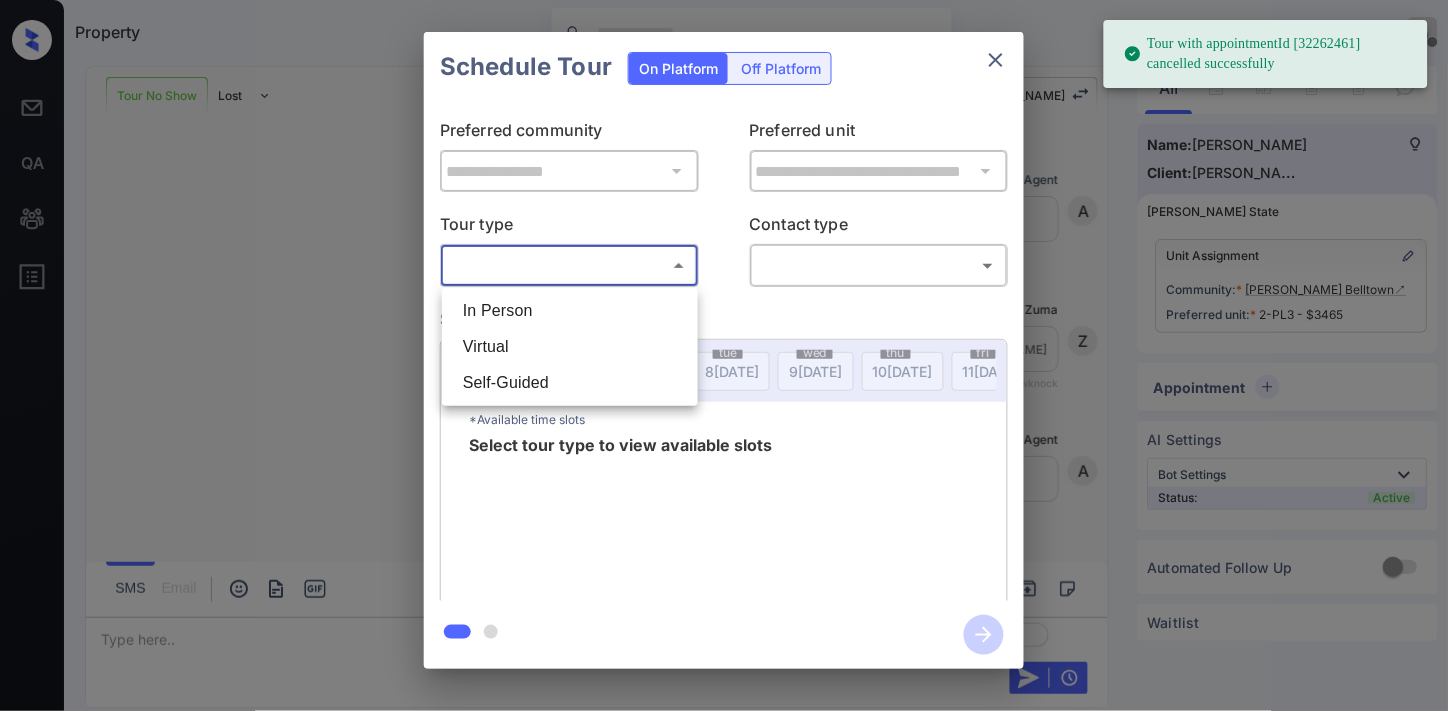 scroll, scrollTop: 11788, scrollLeft: 0, axis: vertical 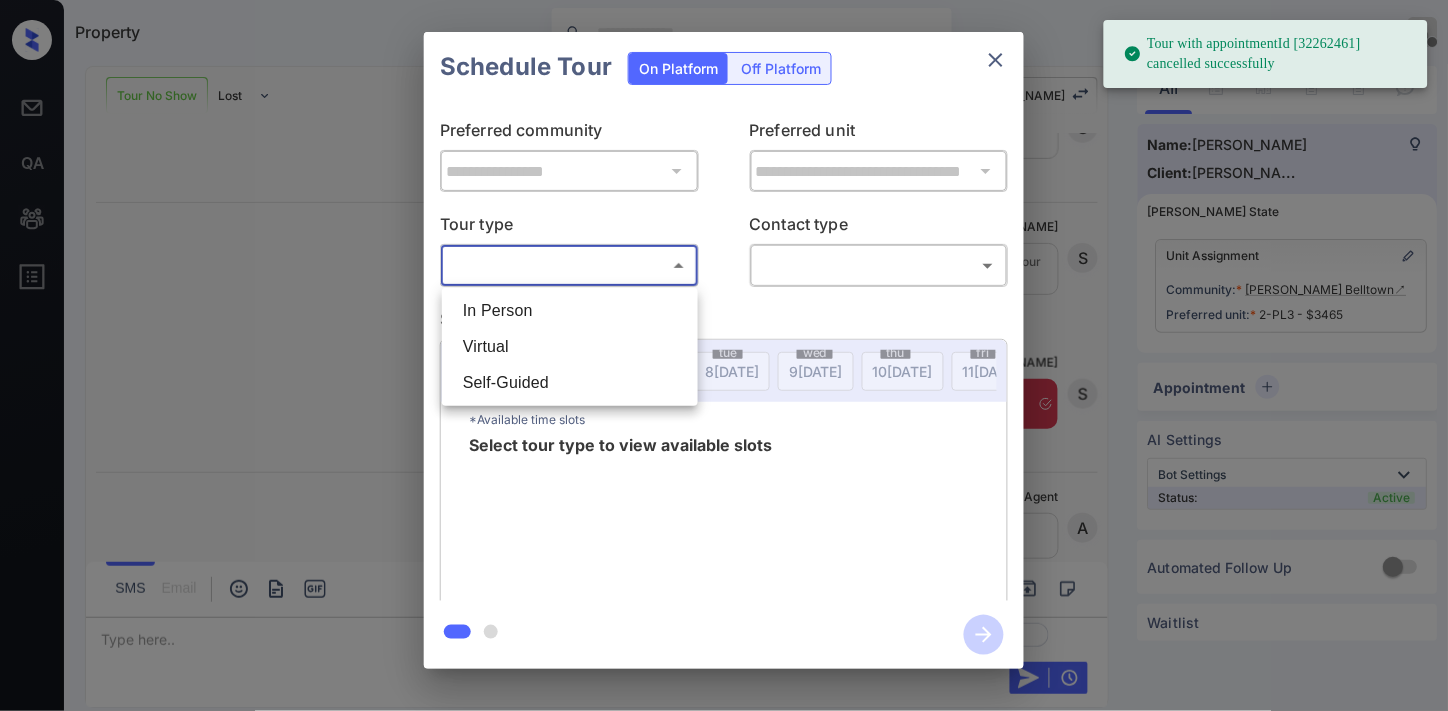 click on "Virtual" at bounding box center (570, 347) 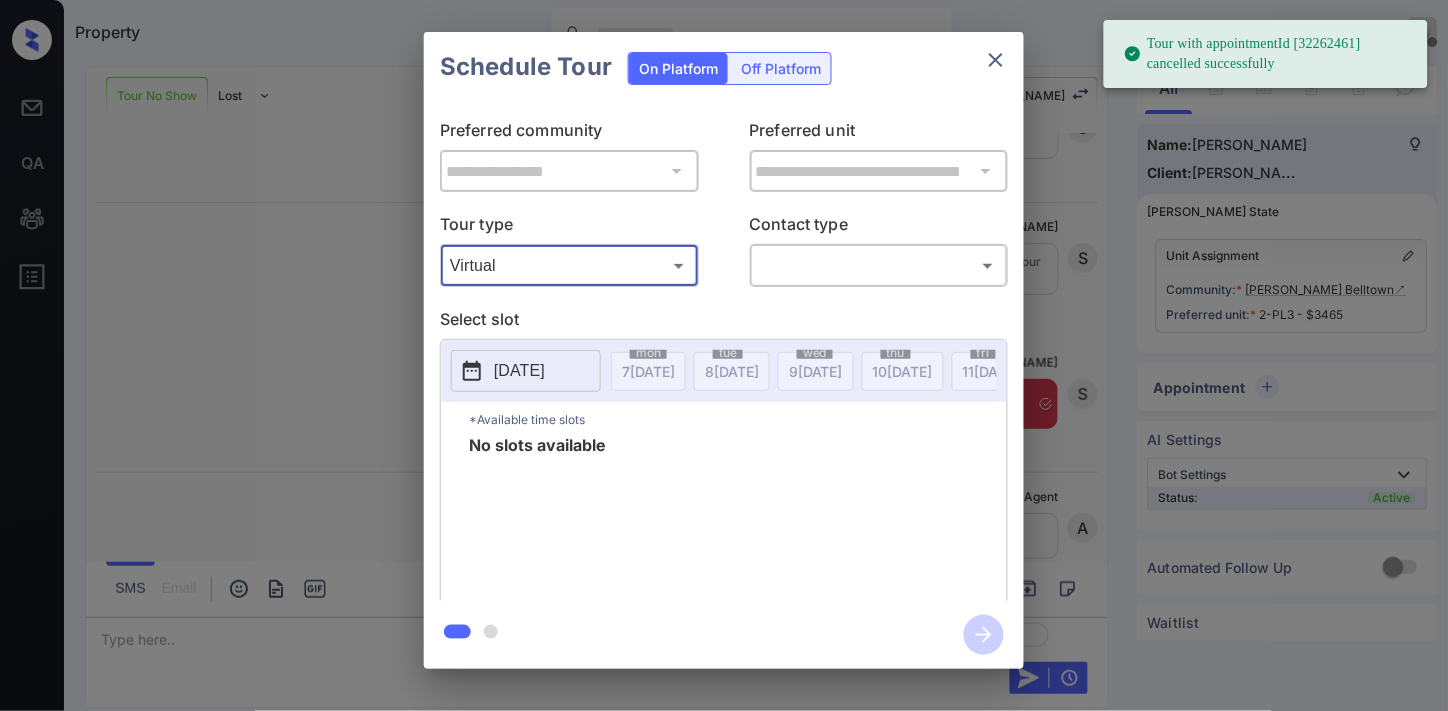 type on "*******" 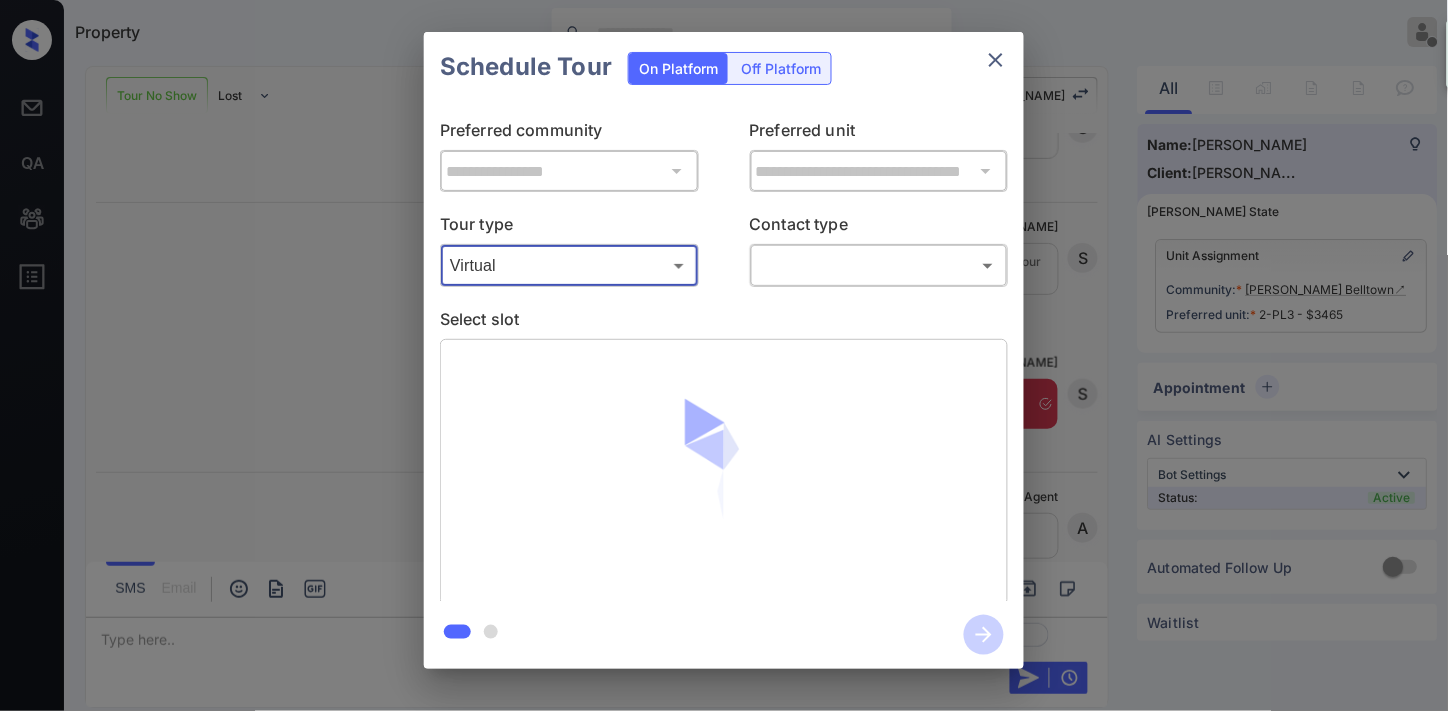click on "Tour with appointmentId [32262461] cancelled successfully Property [PERSON_NAME] Offline Set yourself   online Set yourself   on break Profile Switch to  dark  mode Sign out Tour No Show Lost Lead Sentiment: Angry Upon sliding the acknowledgement:  Lead will move to lost stage. * ​ SMS and call option will be set to opt out. AFM will be turned off for the lead. [PERSON_NAME] New Message Agent Lead created via callToText in Inbound stage. [DATE] 10:52 am A New Message [PERSON_NAME] Lead transferred to leasing agent: [PERSON_NAME] [DATE] 10:52 am  Sync'd w  knock Z New Message Agent AFM Request sent to [PERSON_NAME]. [DATE] 10:52 am A New Message [PERSON_NAME], this is [PERSON_NAME] reaching out because I saw you submitted an inquiry for [PERSON_NAME] Belltown. Would you like to schedule a tour or know any additional information? Also, please confirm that this is the best method to contact you. [DATE] 10:52 am   | TemplateAFMSms  Sync'd w  knock K New Message [PERSON_NAME] Lead archived by [PERSON_NAME]! [DATE] 10:52 am K New Message" at bounding box center [724, 355] 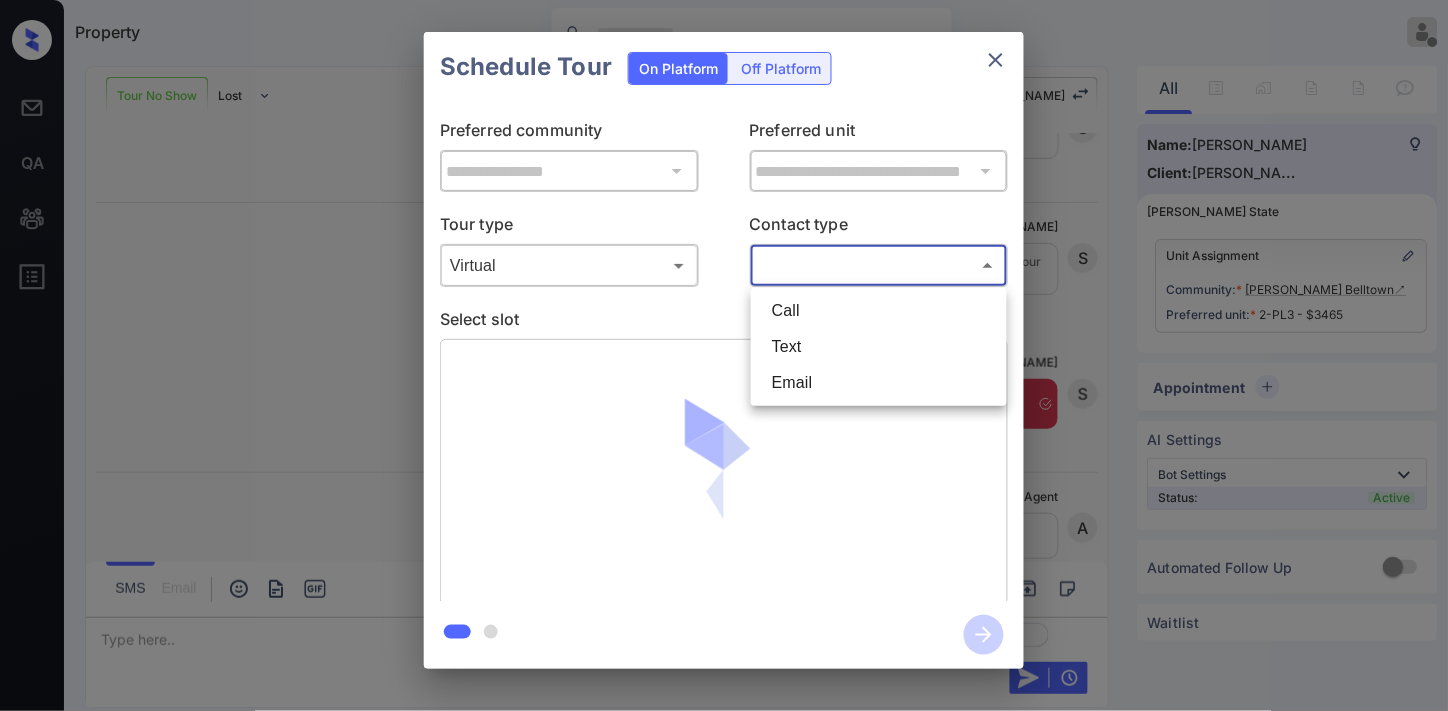 click on "Call" at bounding box center (879, 311) 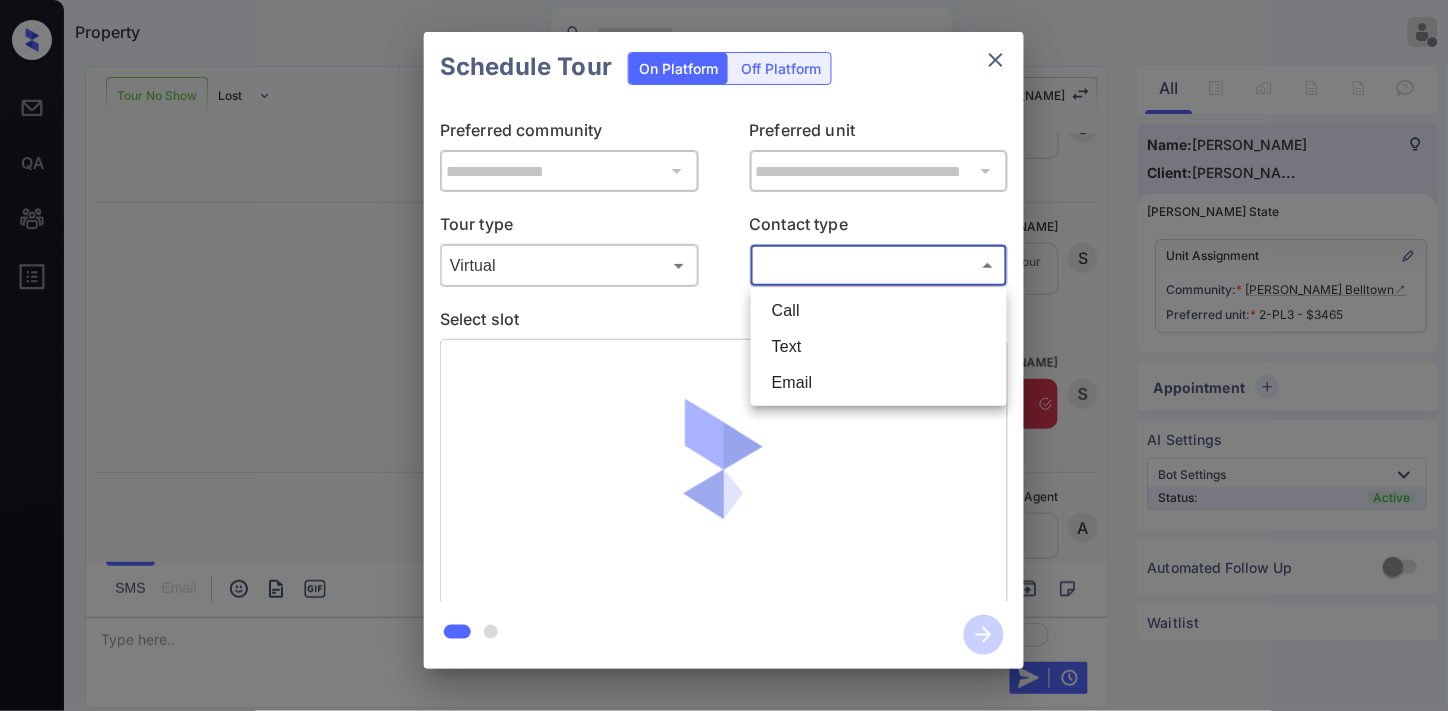 type on "****" 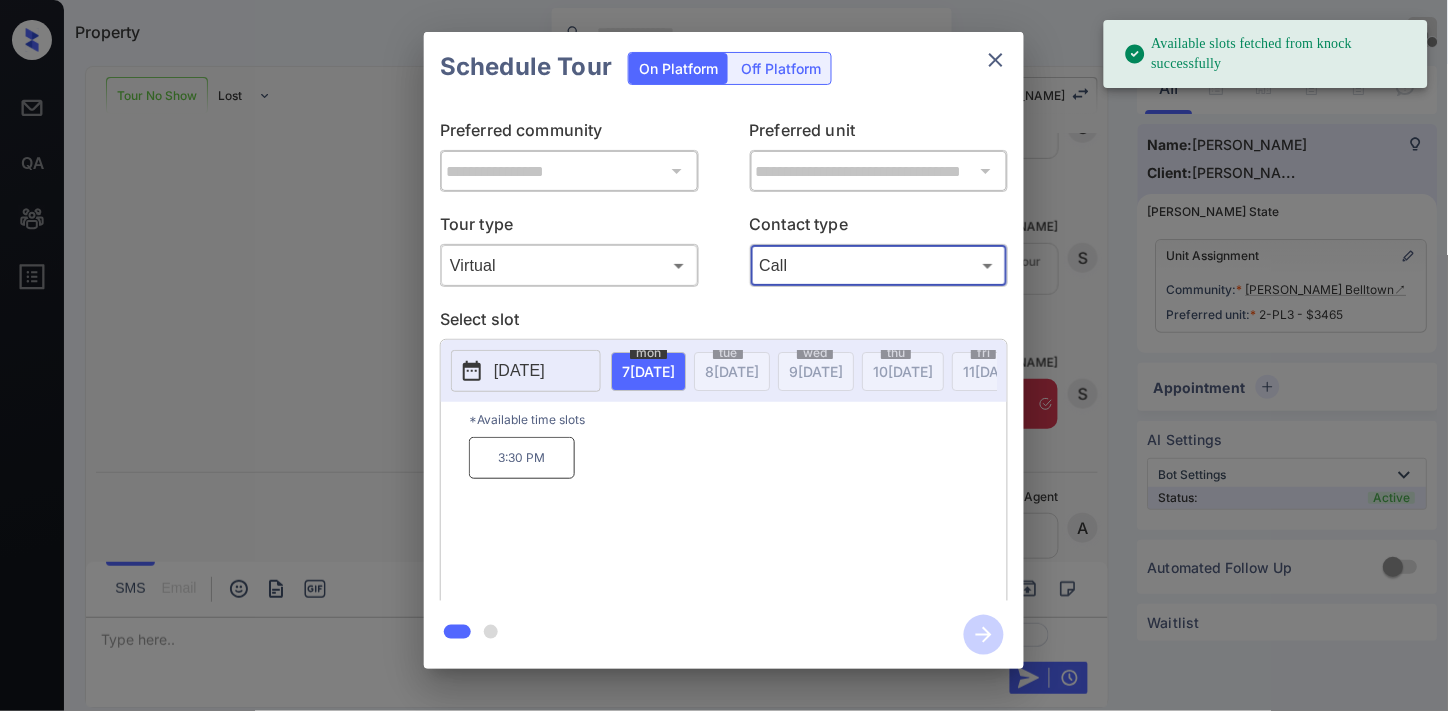 click on "[DATE]" at bounding box center [519, 371] 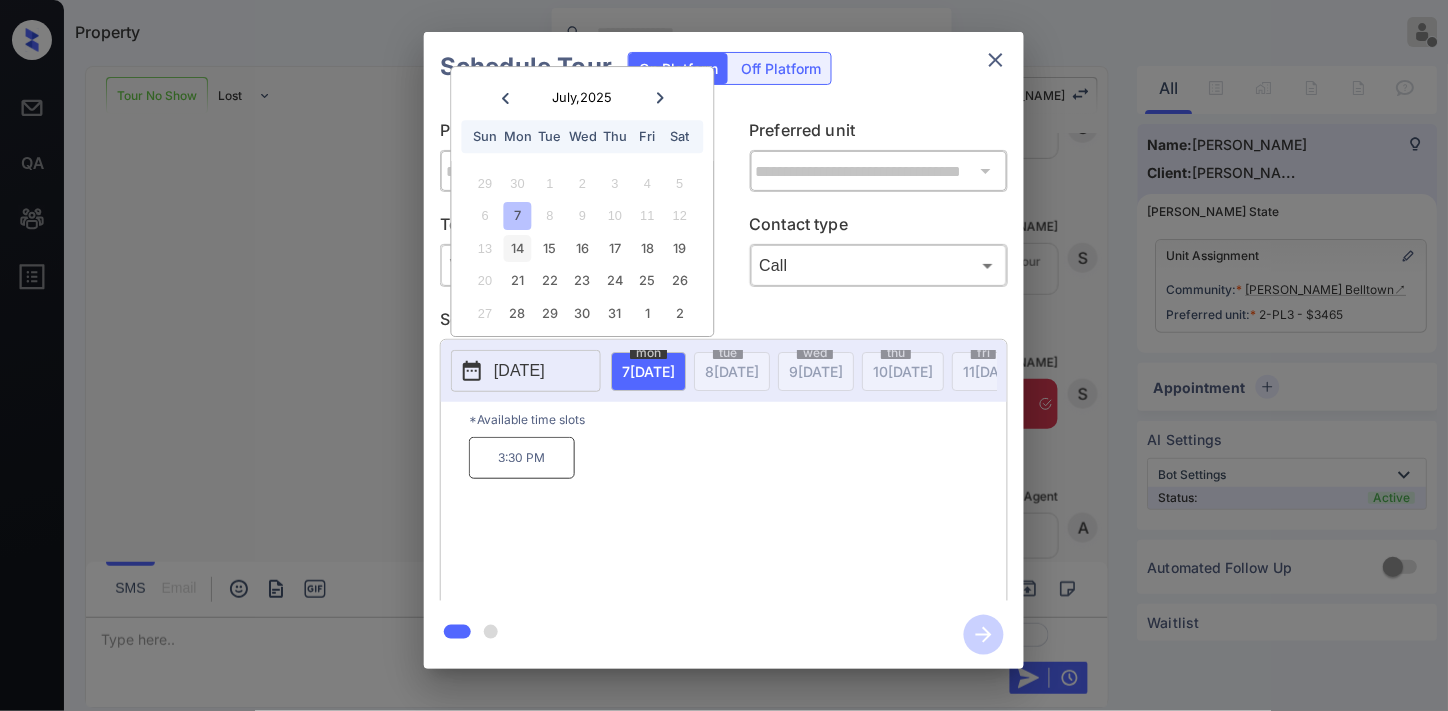 click on "14" at bounding box center [517, 248] 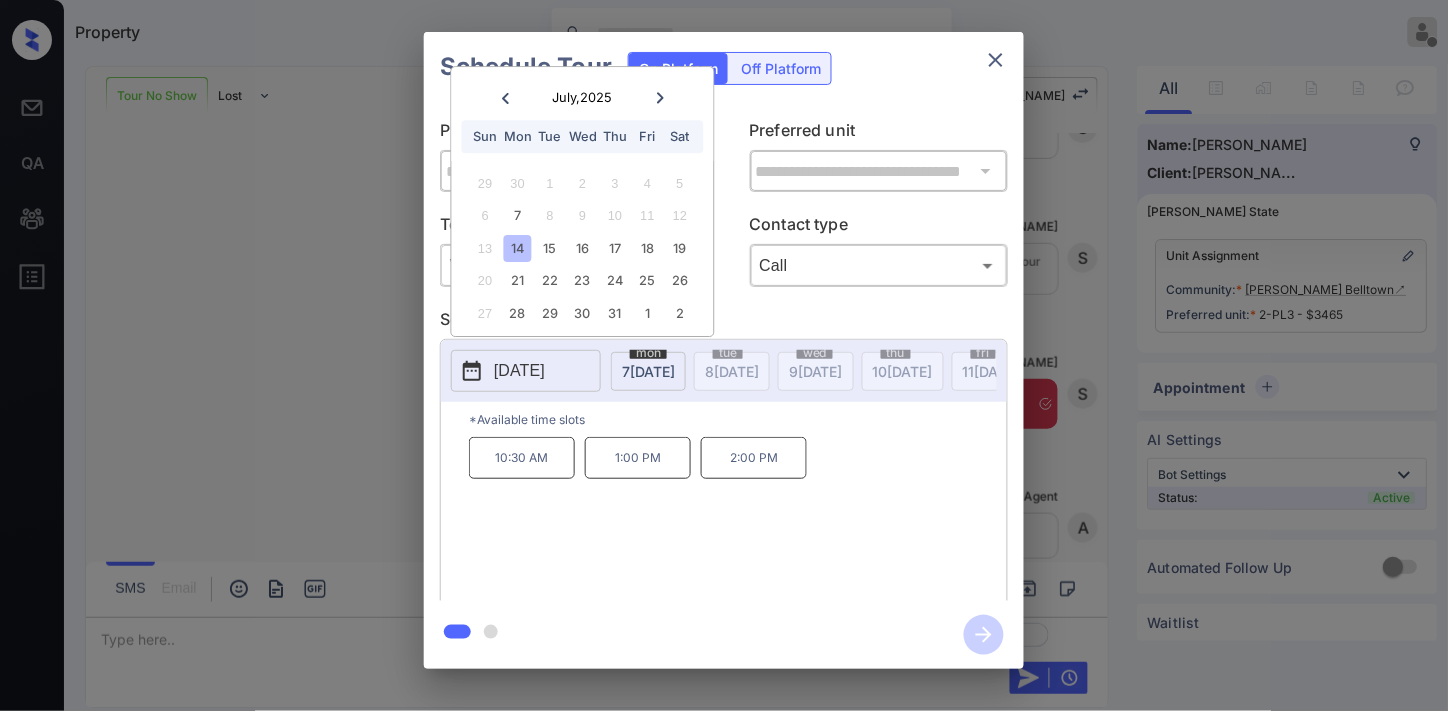 click 